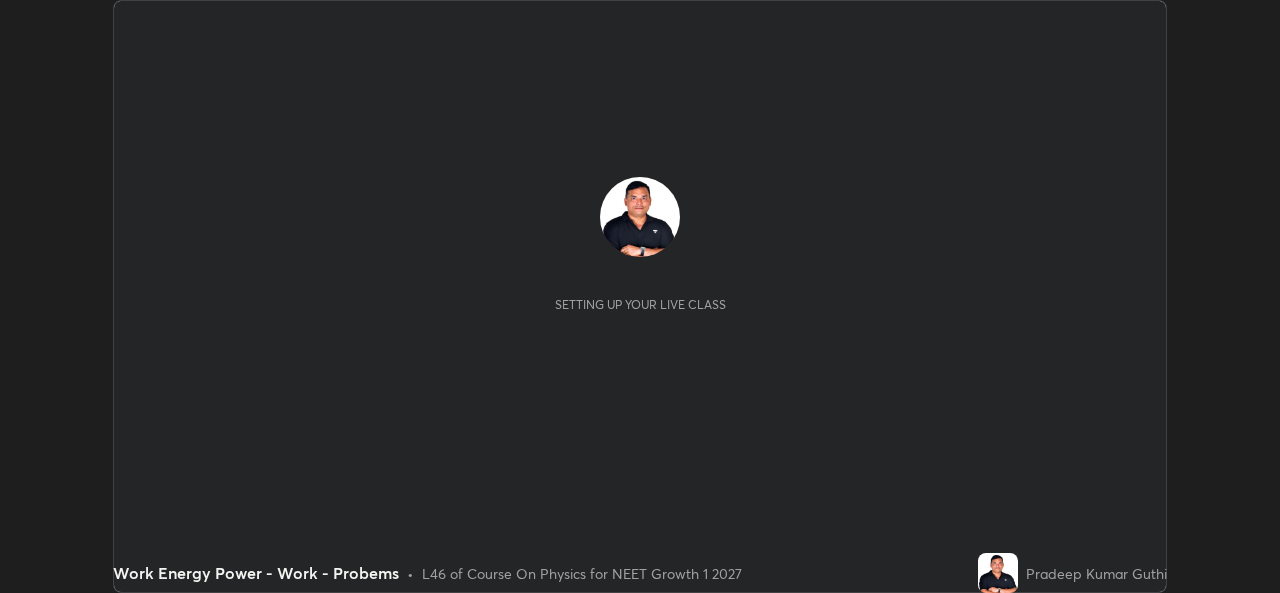 scroll, scrollTop: 0, scrollLeft: 0, axis: both 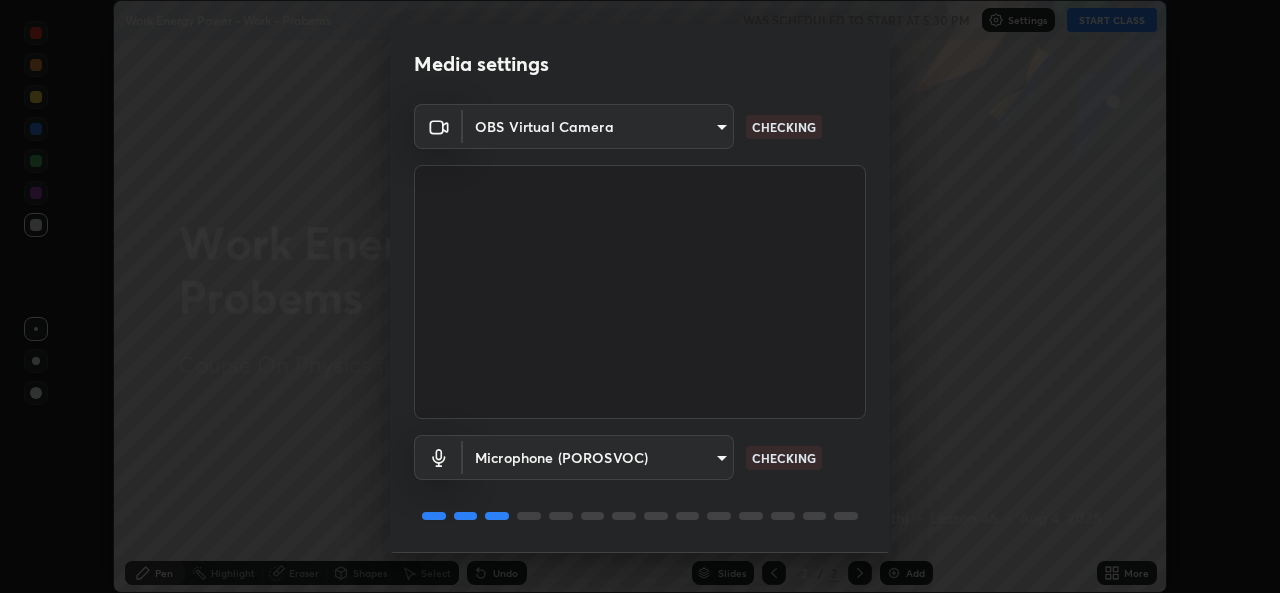 click on "Erase all Work Energy Power - Work - Probems WAS SCHEDULED TO START AT  5:30 PM Settings START CLASS Setting up your live class Work Energy Power - Work - Probems • L46 of Course On Physics for NEET Growth 1 2027 [FIRST] [LAST] Pen Highlight Eraser Shapes Select Undo Slides 2 / 2 Add More Enable hand raising Enable raise hand to speak to learners. Once enabled, chat will be turned off temporarily. Enable x   No doubts shared Encourage your learners to ask a doubt for better clarity Report an issue Reason for reporting Buffering Chat not working Audio - Video sync issue Educator video quality low ​ Attach an image Report Media settings OBS Virtual Camera 57fe27bd87a5c904b82cfb68591c05e5b7b0fb216399449cf39a3c9620d95e23 CHECKING Microphone (POROSVOC) 691afd1a8ad1f59f79a163dc929fd8cce74554ffa4927d1c5280d28312561fc3 CHECKING 1 / 5 Next" at bounding box center (640, 296) 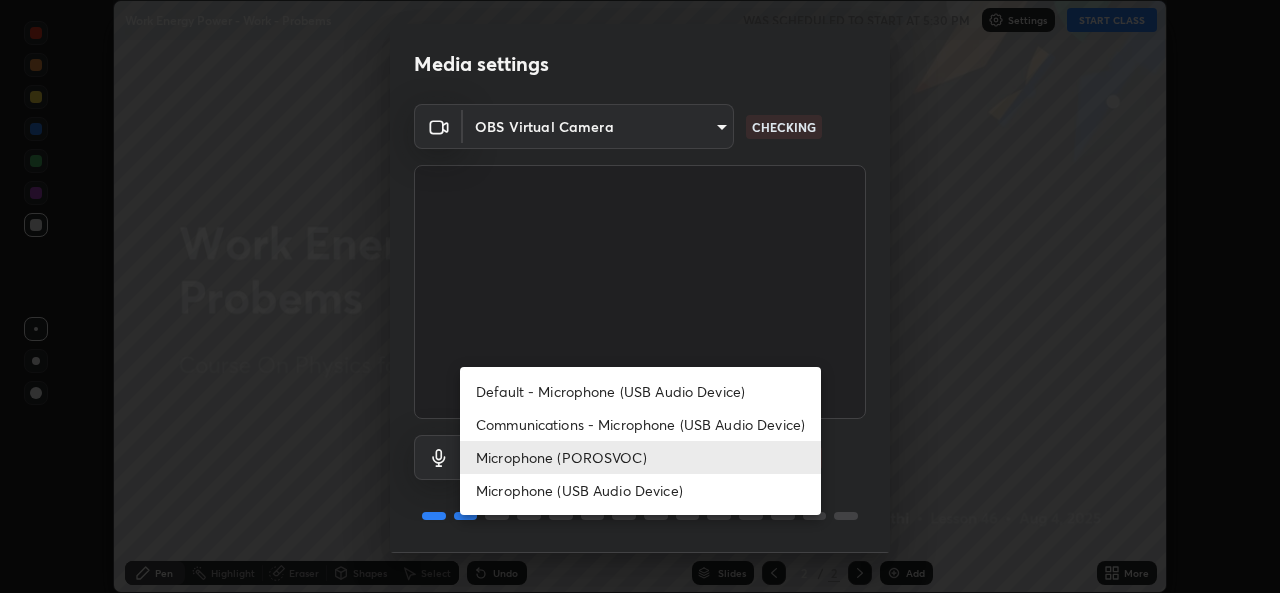 click on "Microphone (POROSVOC)" at bounding box center [640, 457] 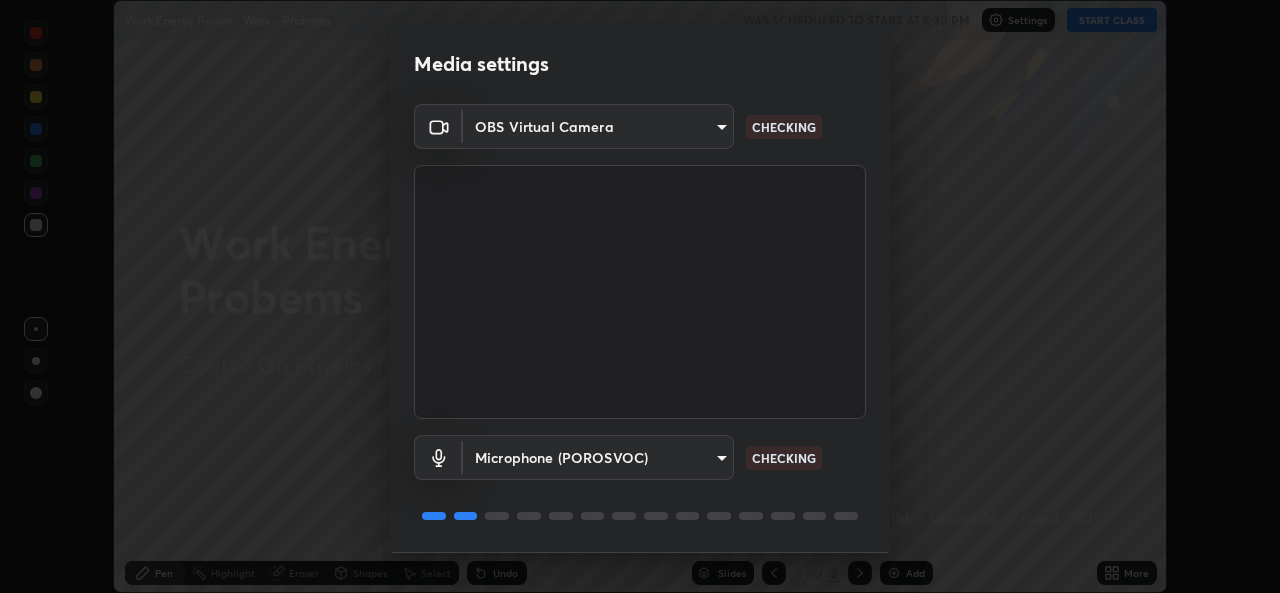 scroll, scrollTop: 63, scrollLeft: 0, axis: vertical 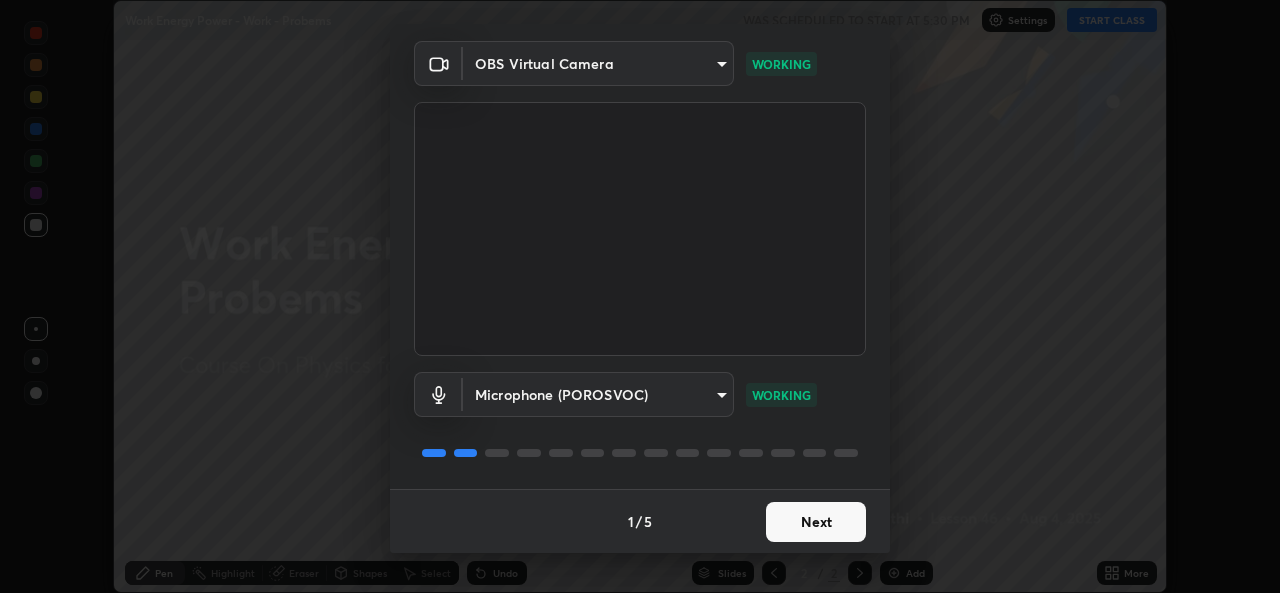 click on "Next" at bounding box center [816, 522] 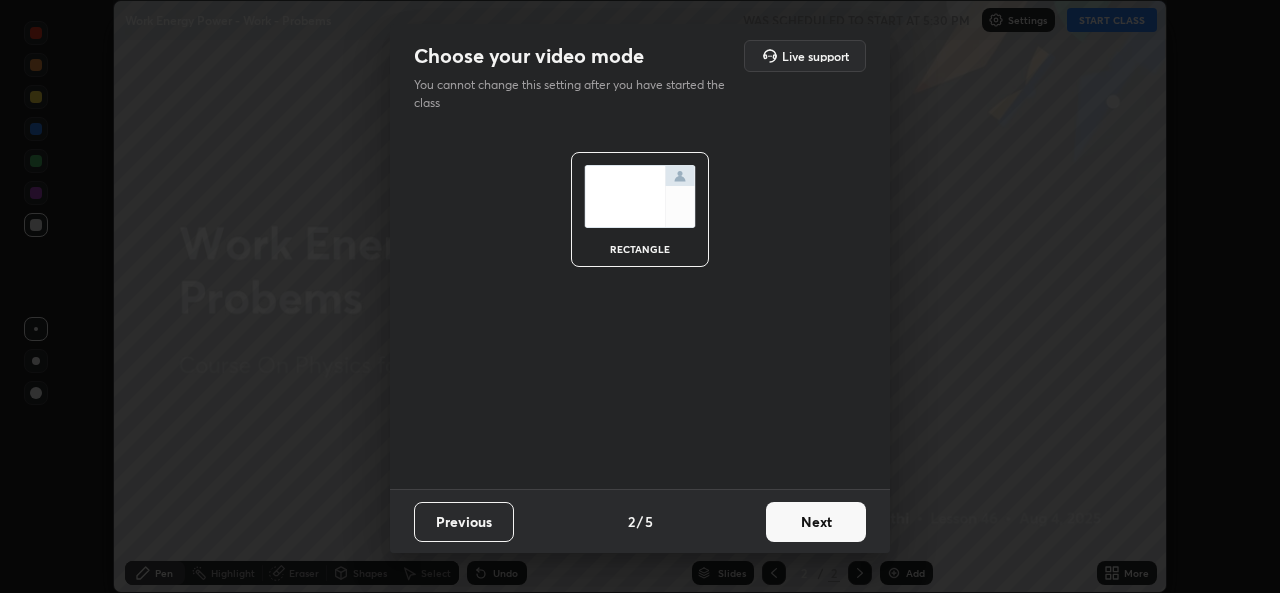 click on "Next" at bounding box center (816, 522) 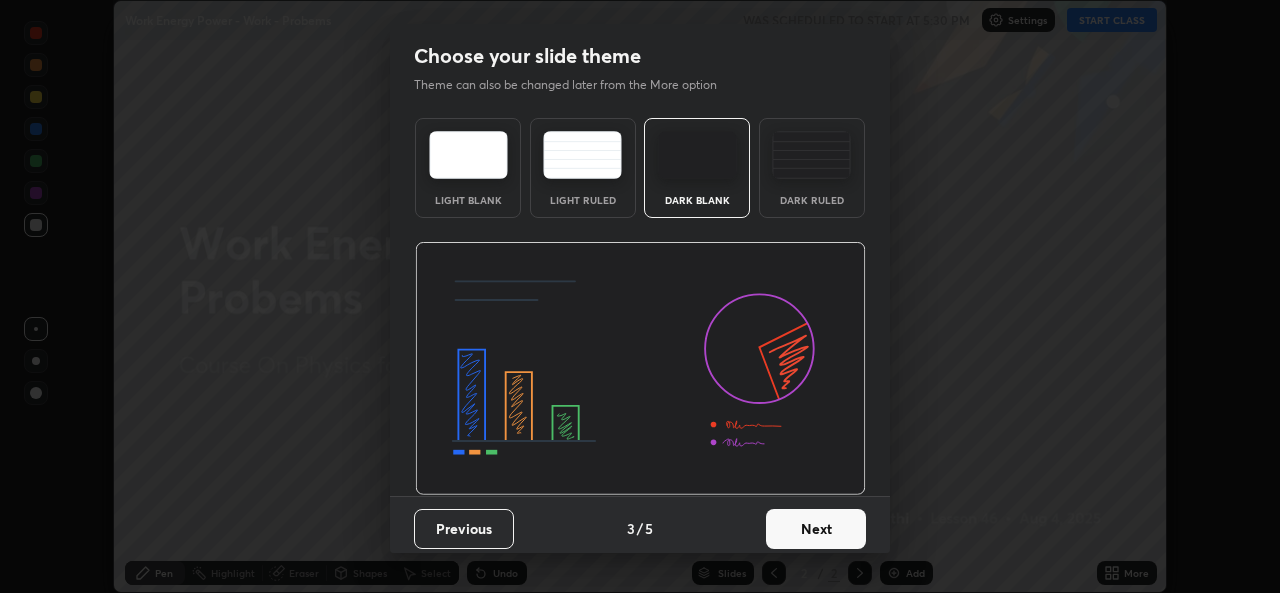 click on "Next" at bounding box center (816, 529) 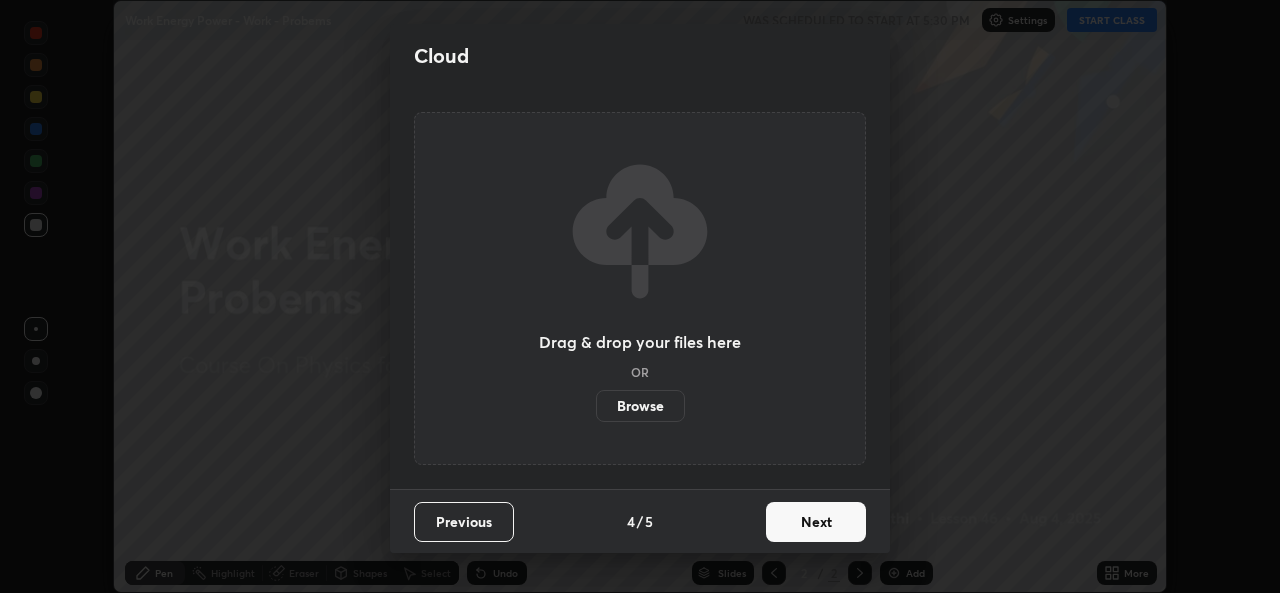 click on "Next" at bounding box center [816, 522] 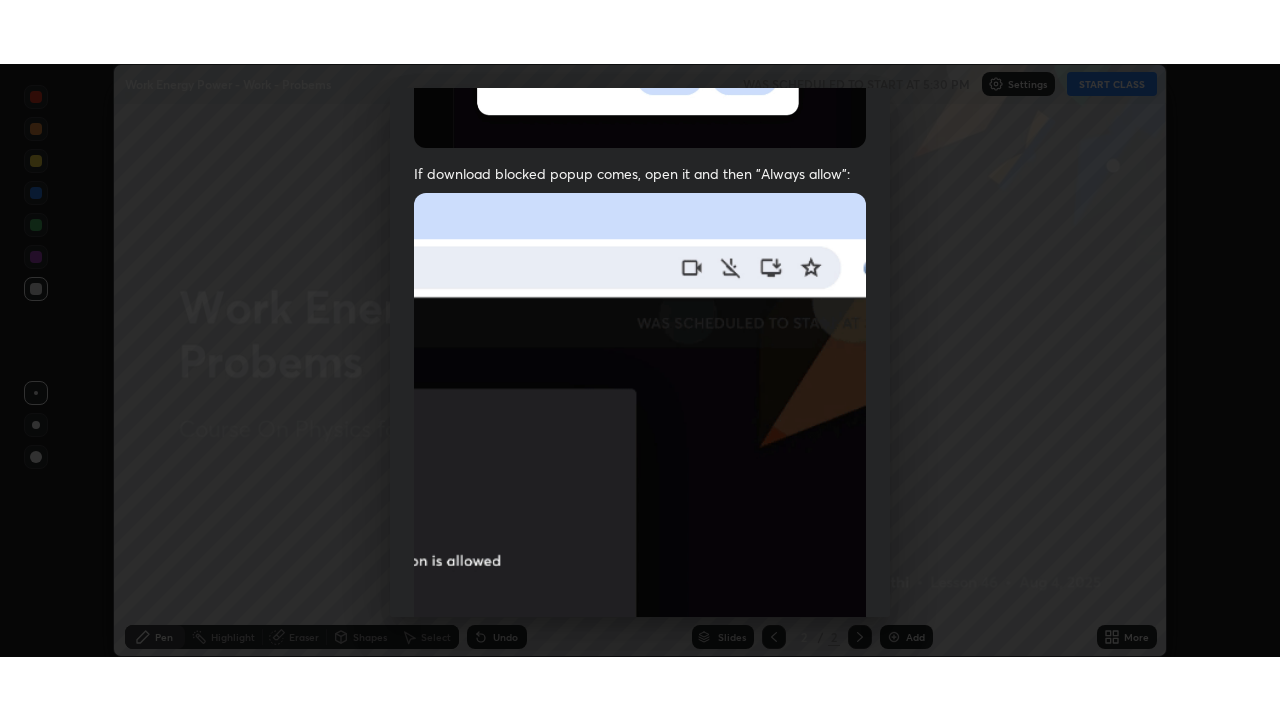scroll, scrollTop: 471, scrollLeft: 0, axis: vertical 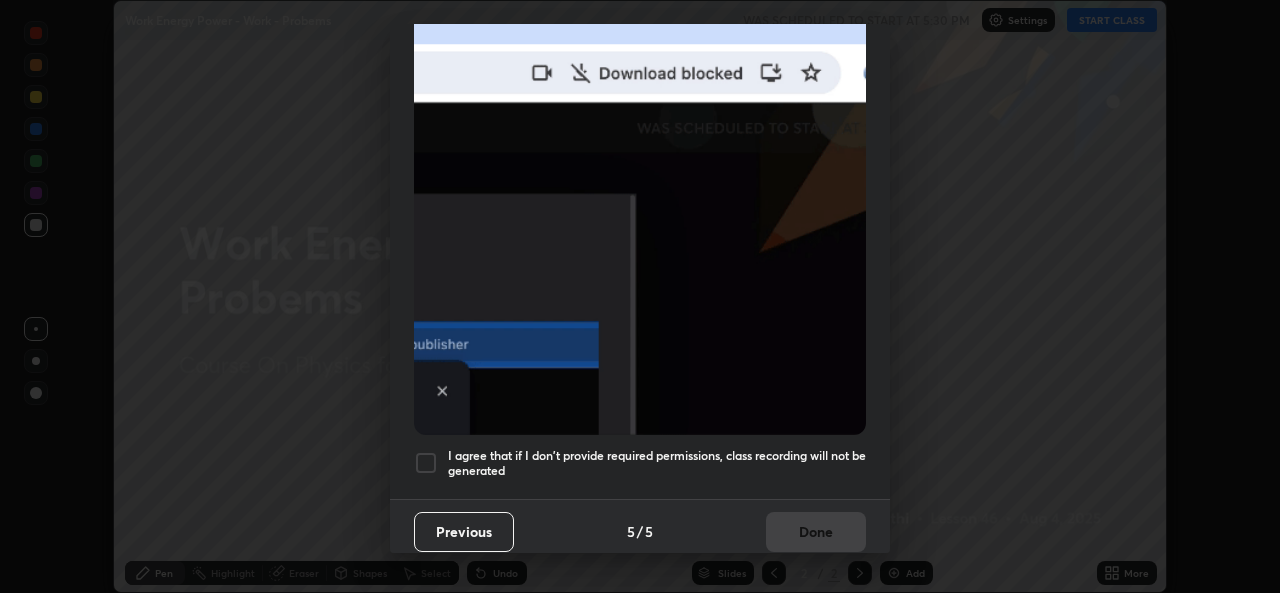 click at bounding box center [426, 463] 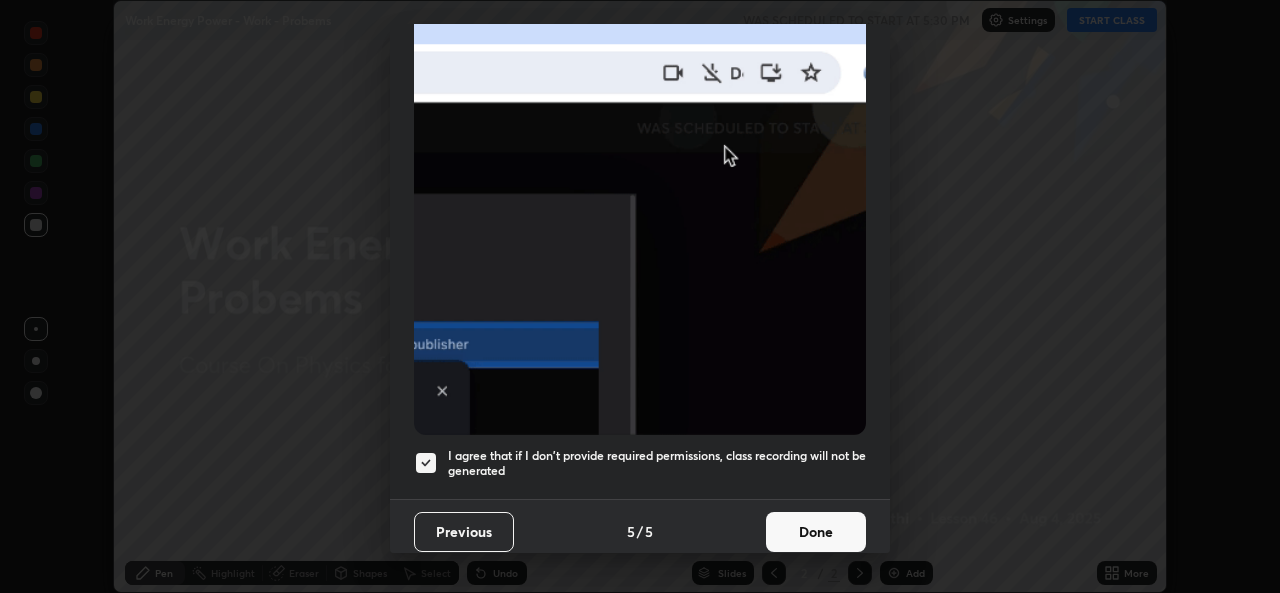click on "Done" at bounding box center [816, 532] 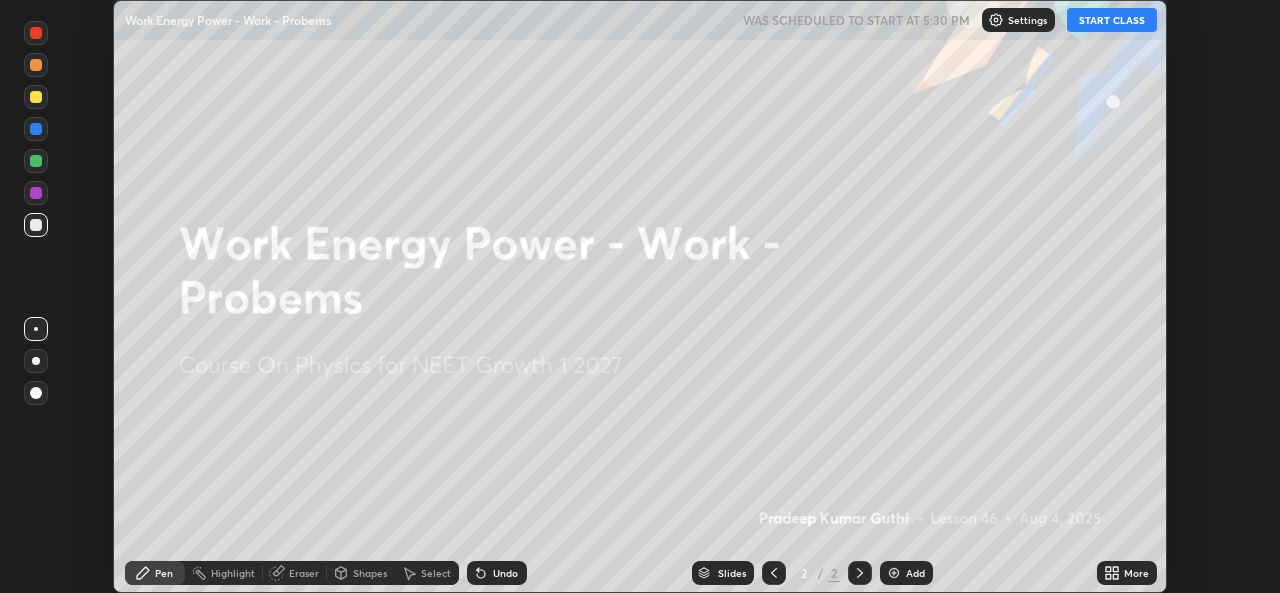 click on "START CLASS" at bounding box center [1112, 20] 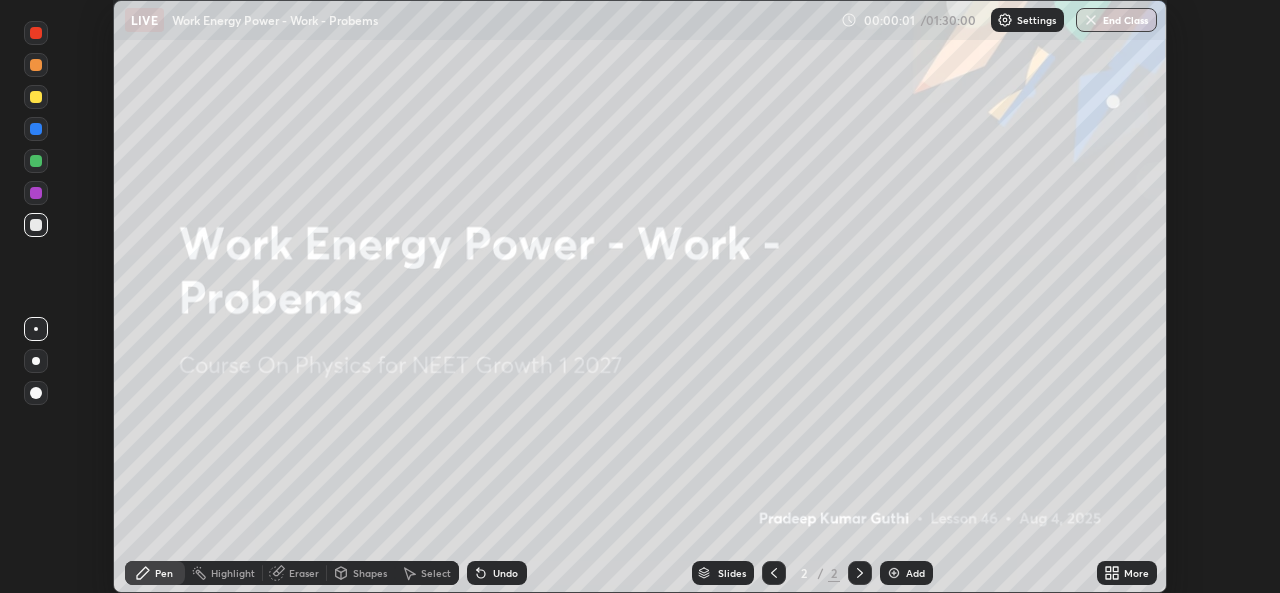click on "Add" at bounding box center (915, 573) 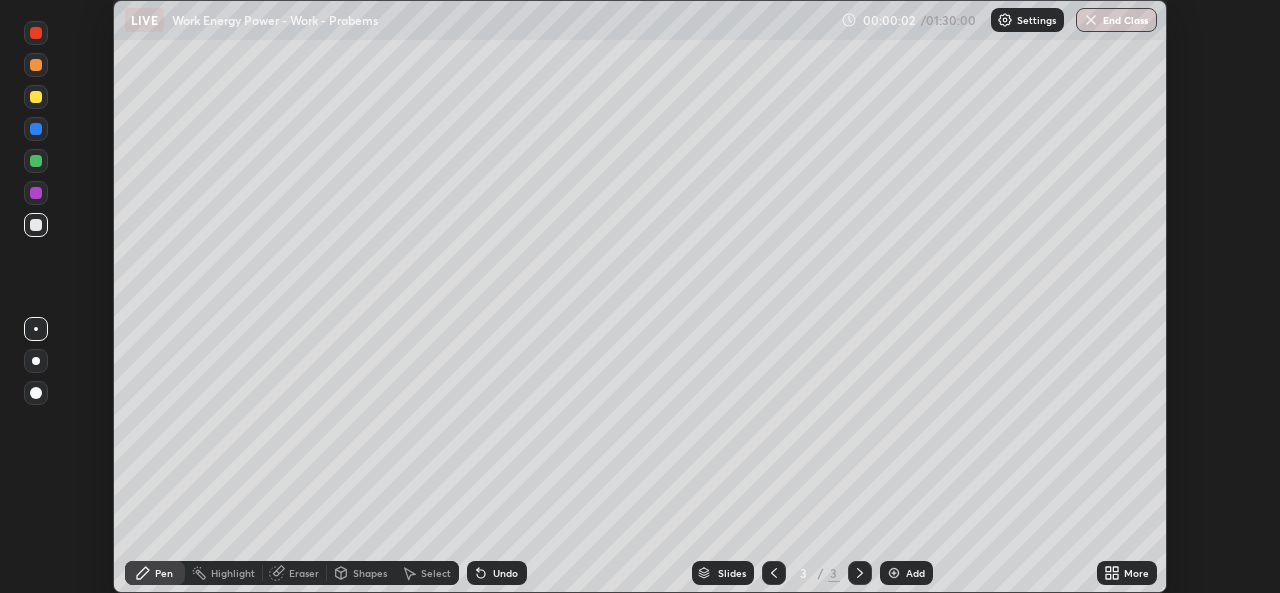 click on "More" at bounding box center (1127, 573) 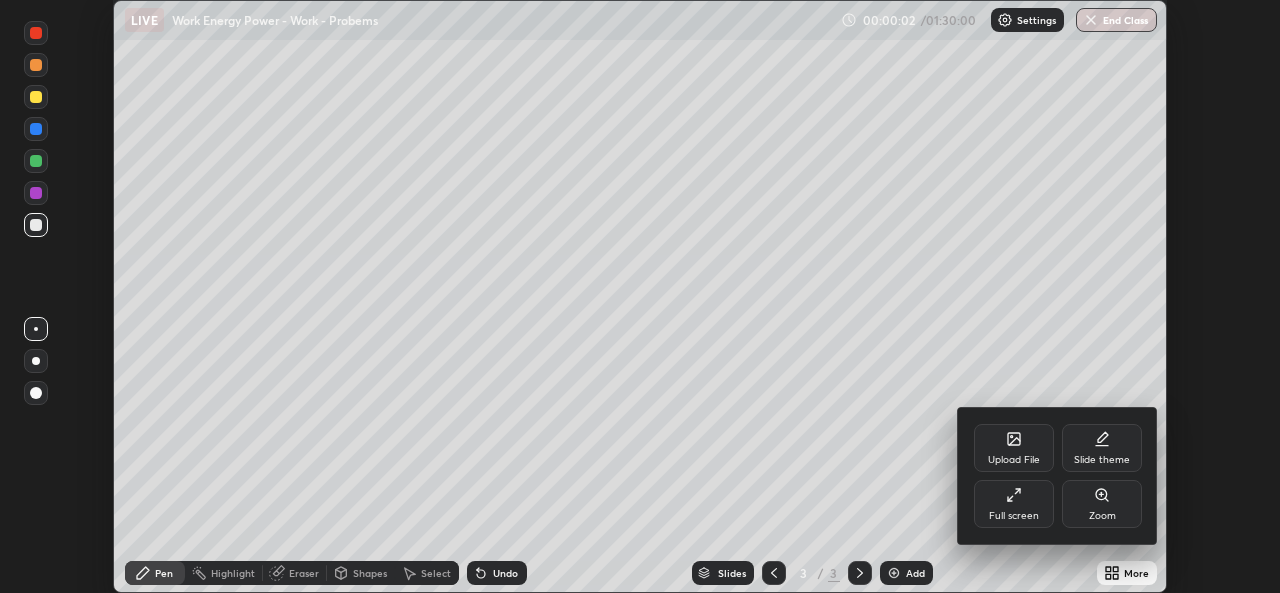click on "Full screen" at bounding box center [1014, 504] 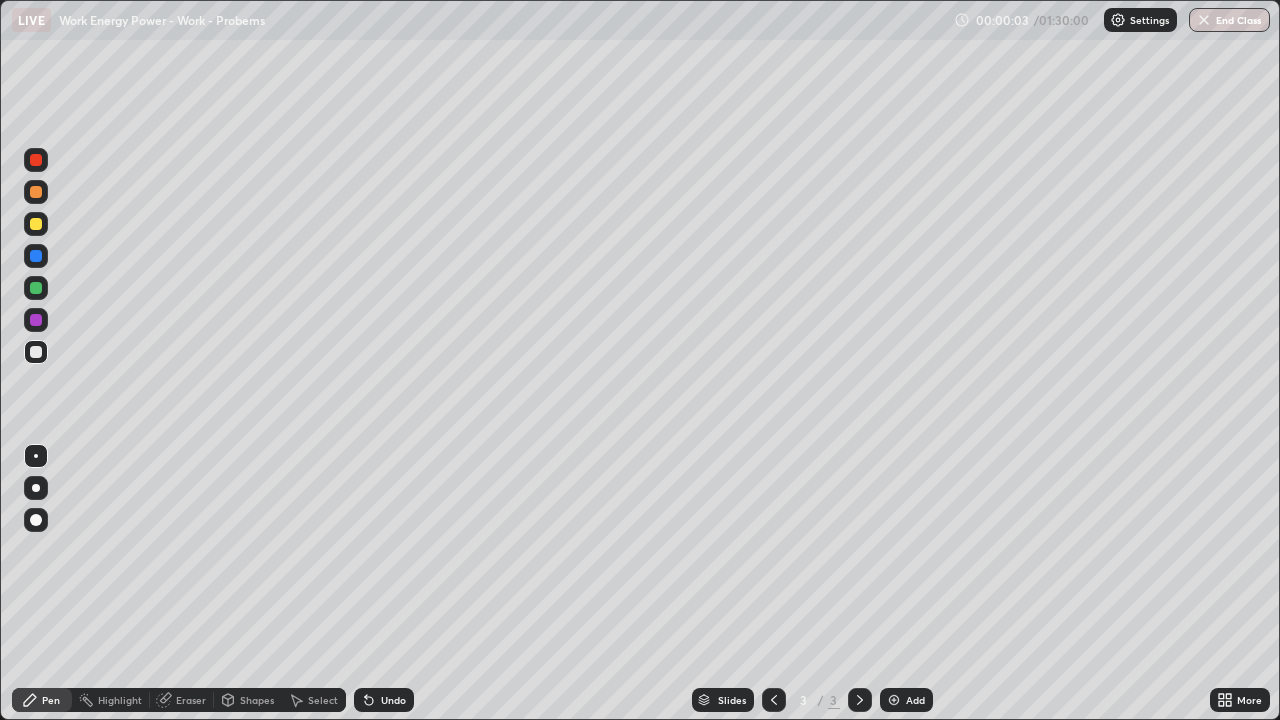 scroll, scrollTop: 99280, scrollLeft: 98720, axis: both 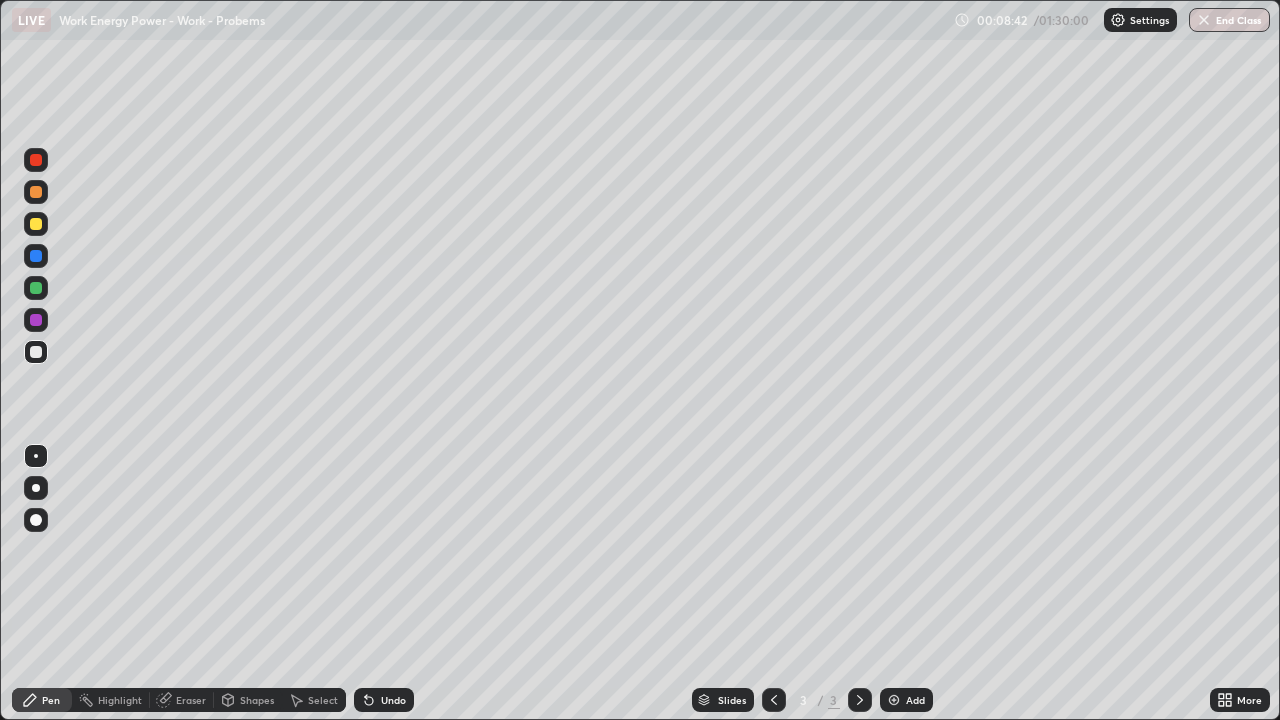 click at bounding box center [36, 224] 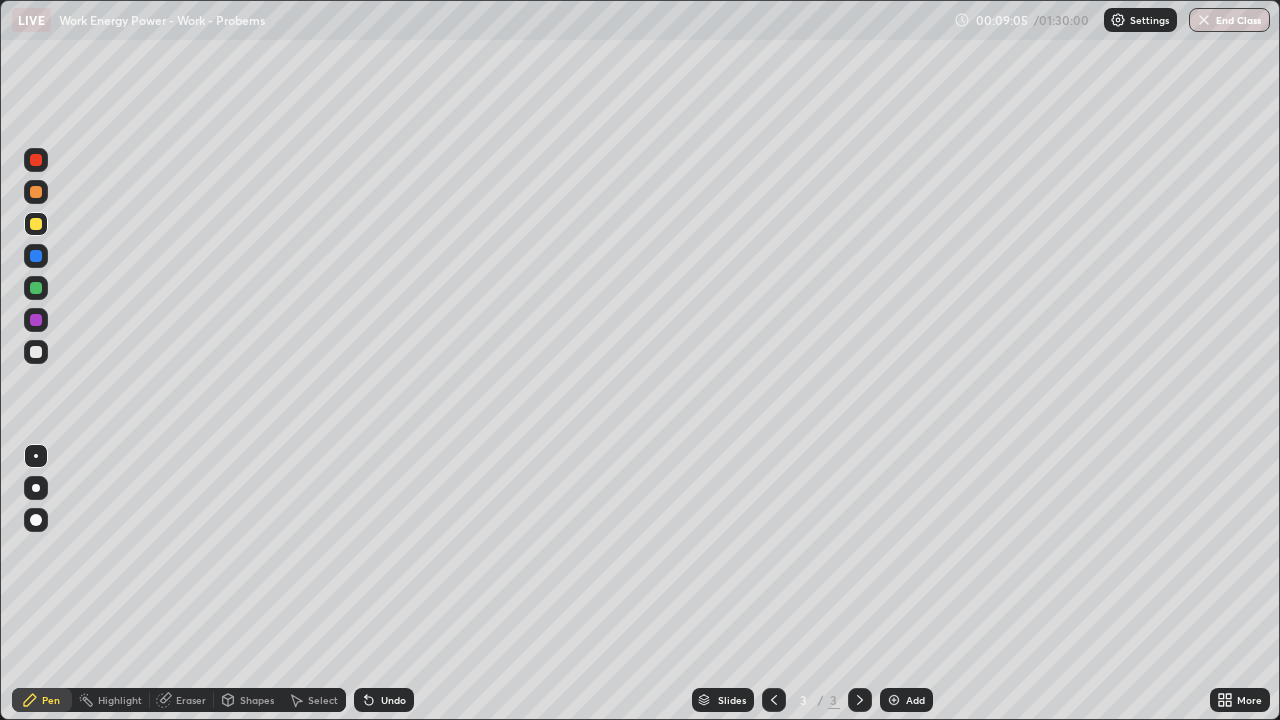 click at bounding box center [36, 224] 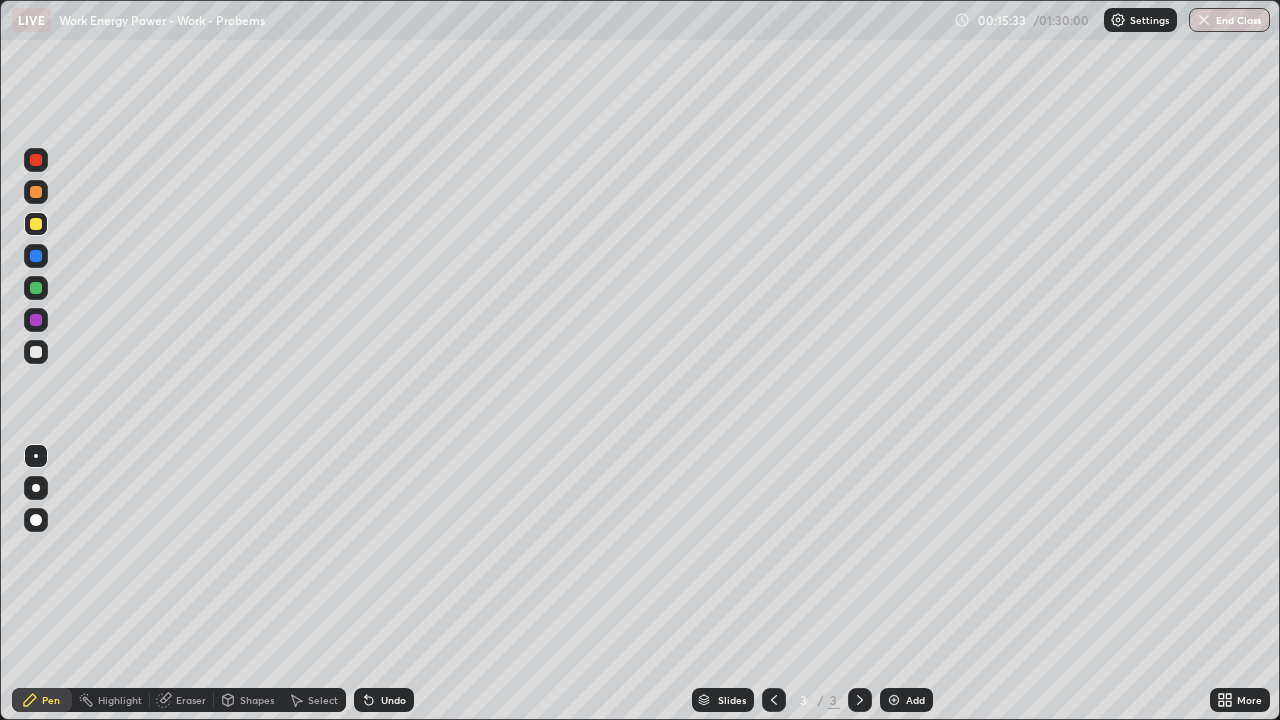 click at bounding box center (36, 352) 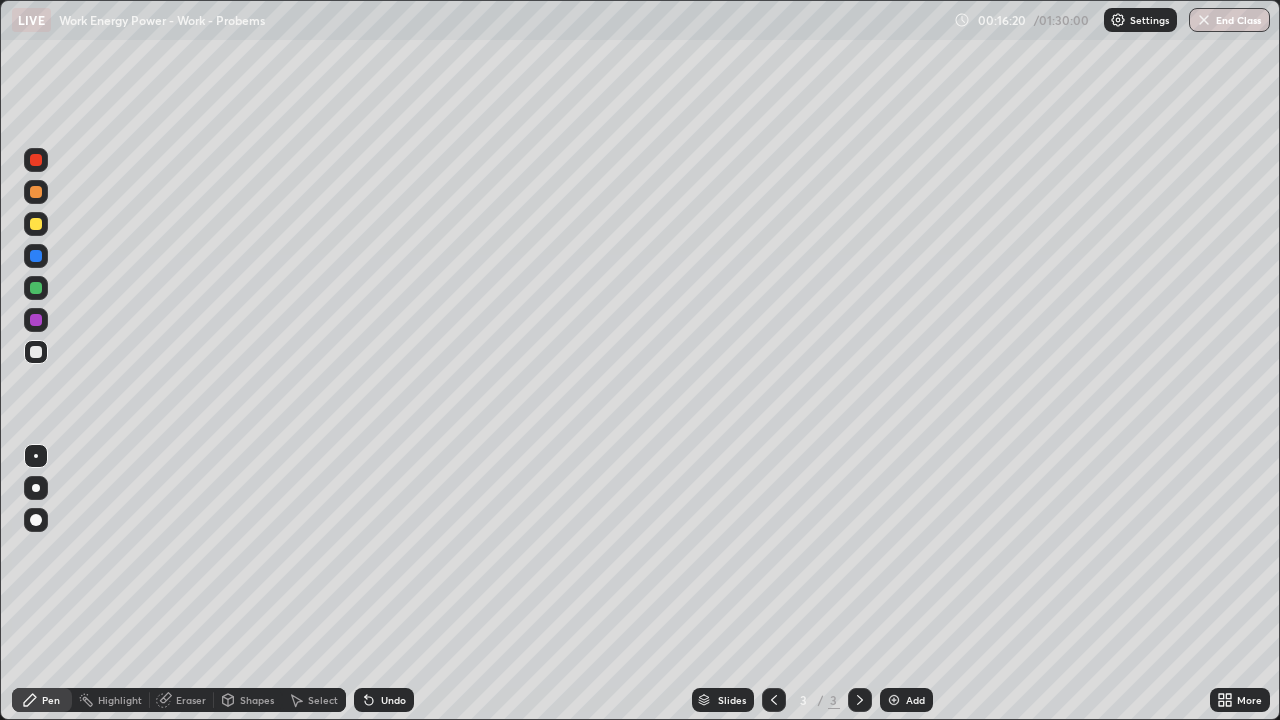 click at bounding box center (36, 288) 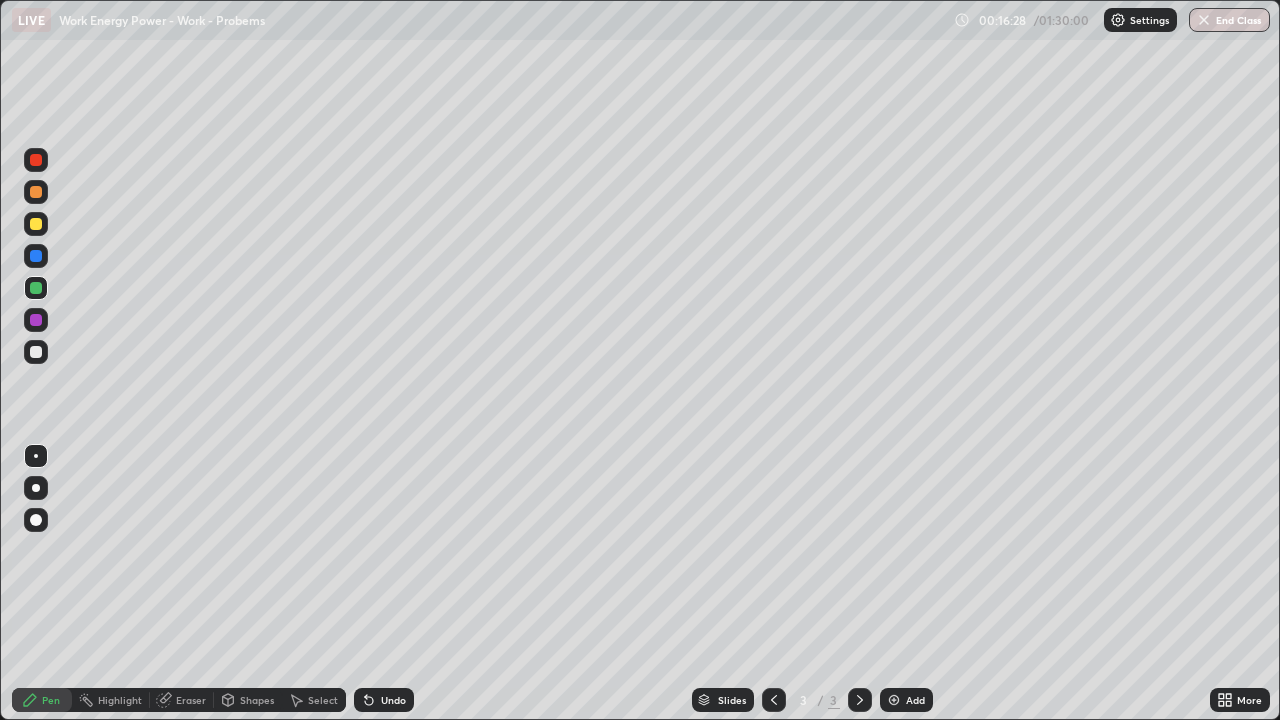 click at bounding box center [36, 224] 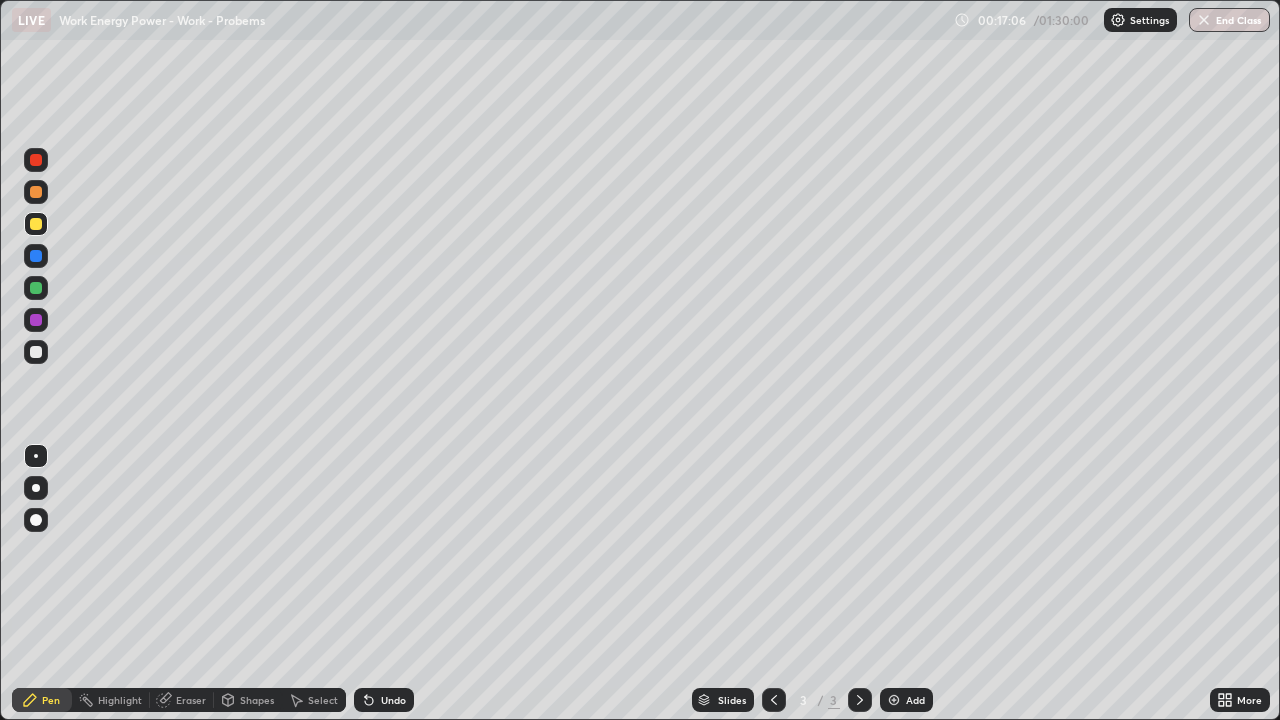 click on "Add" at bounding box center [915, 700] 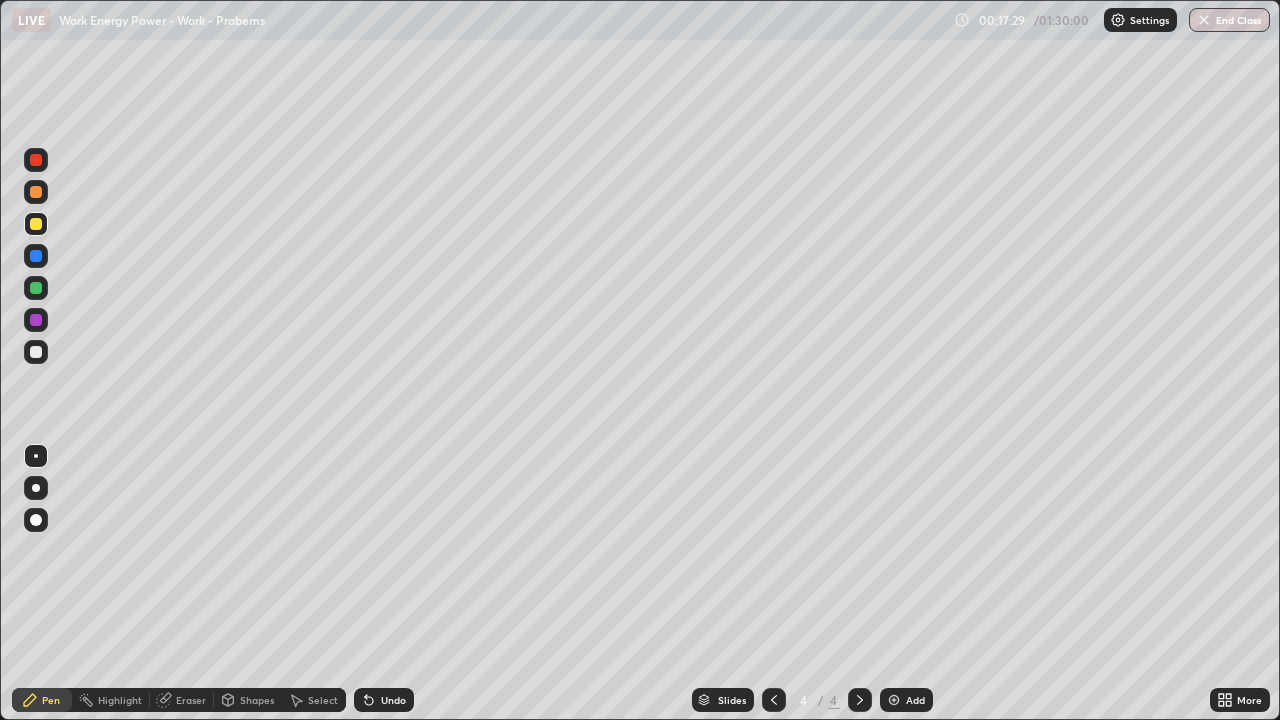 click at bounding box center [36, 352] 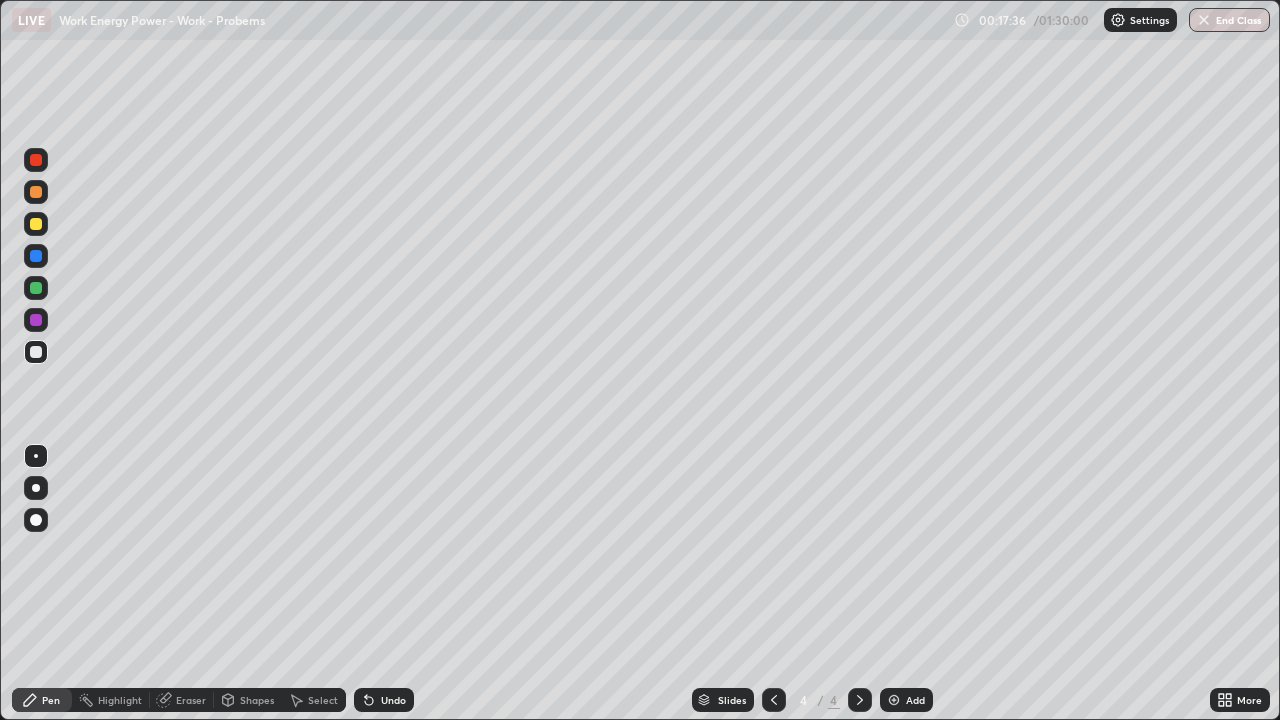 click at bounding box center [36, 224] 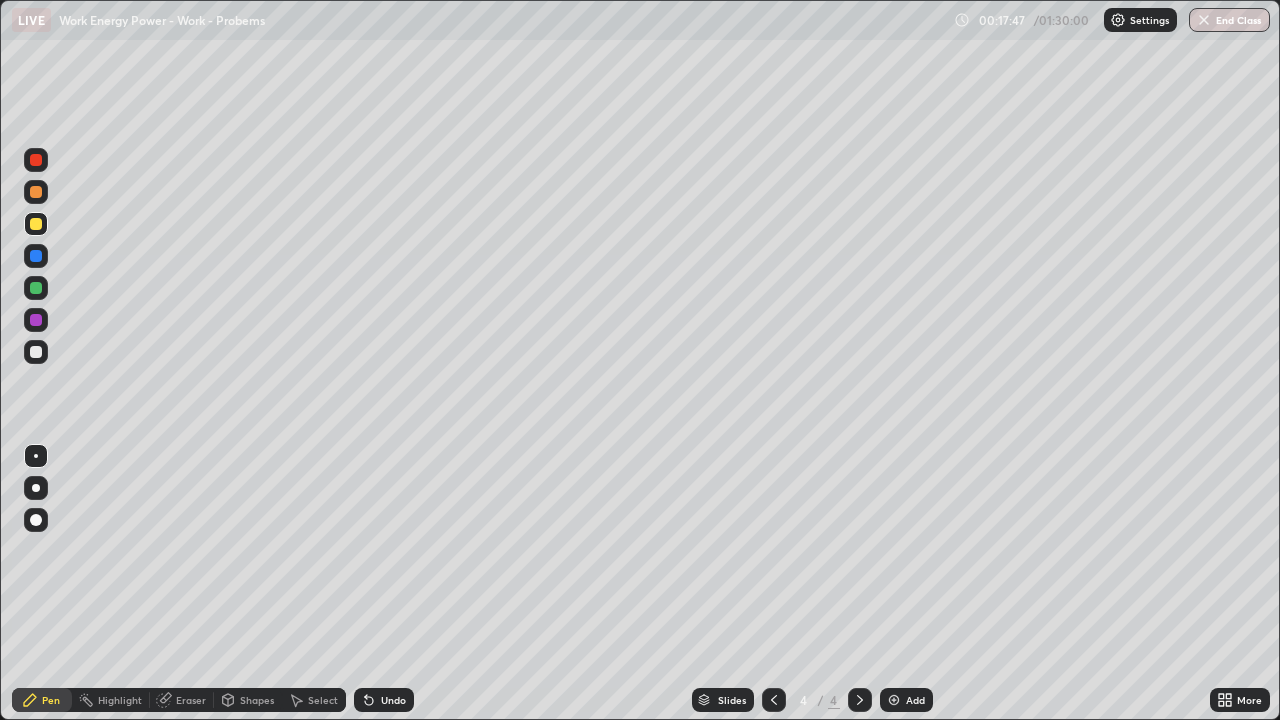 click at bounding box center (36, 352) 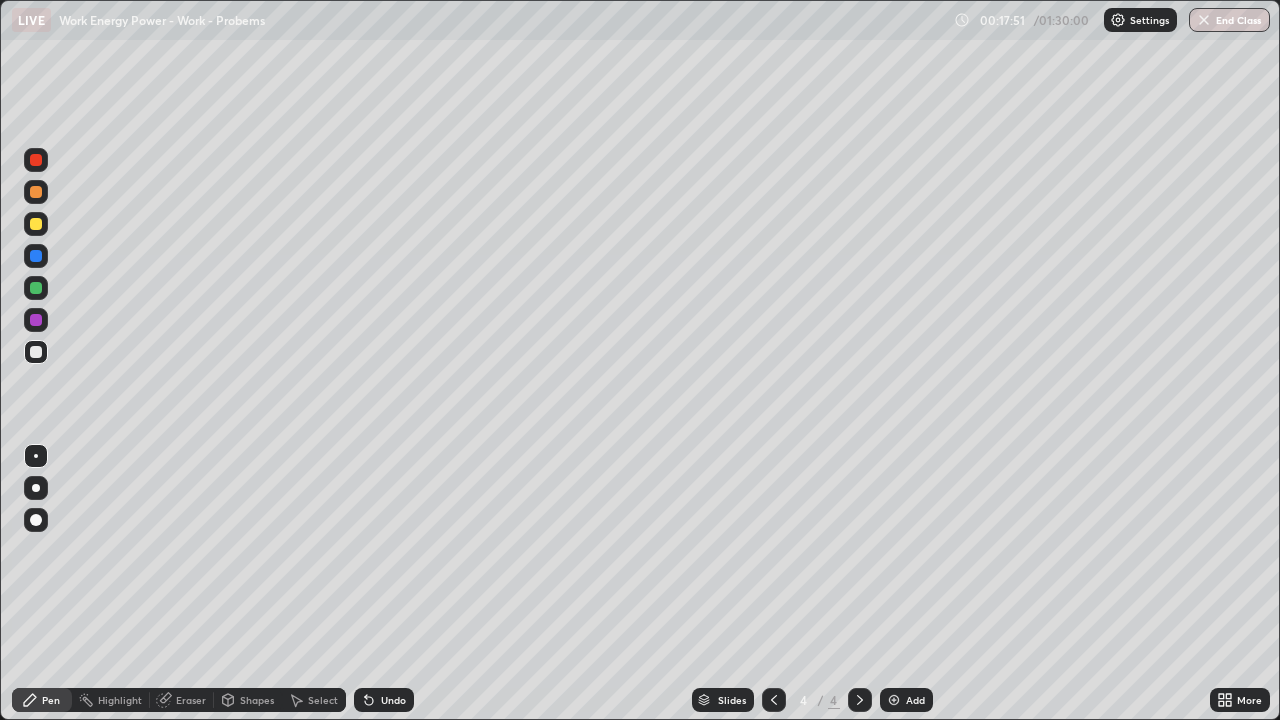 click at bounding box center (36, 224) 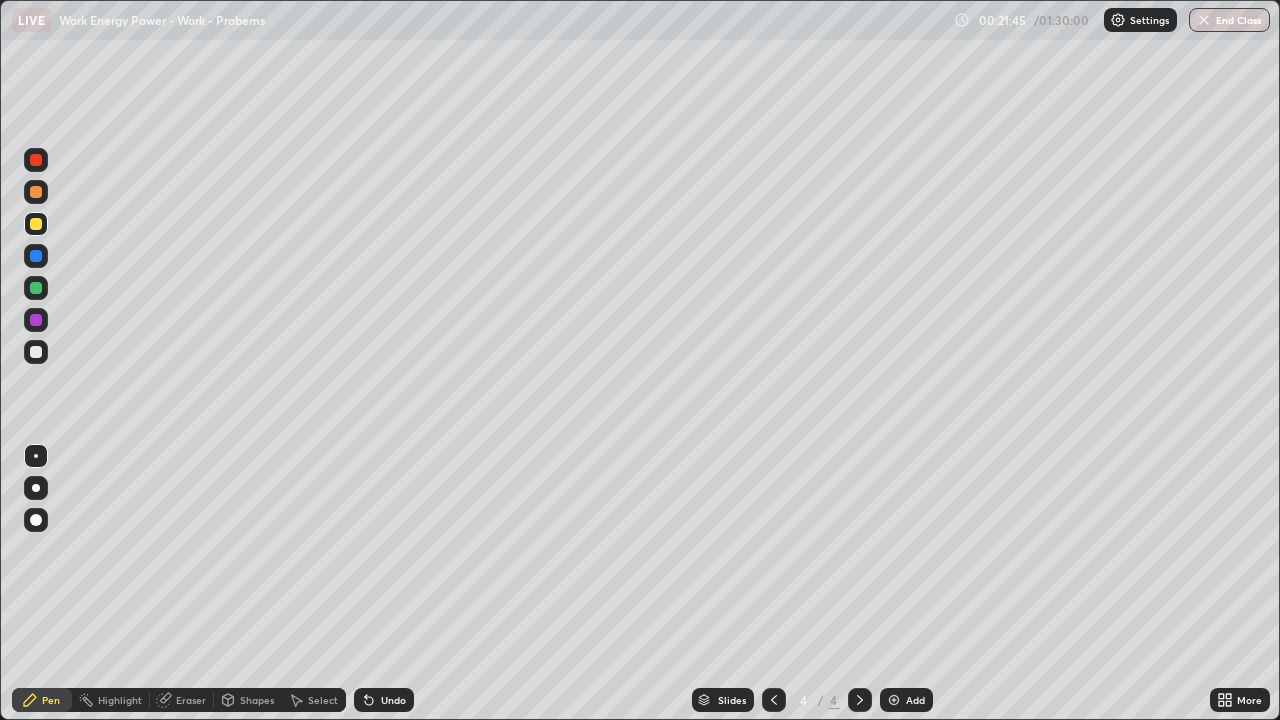 click at bounding box center (36, 288) 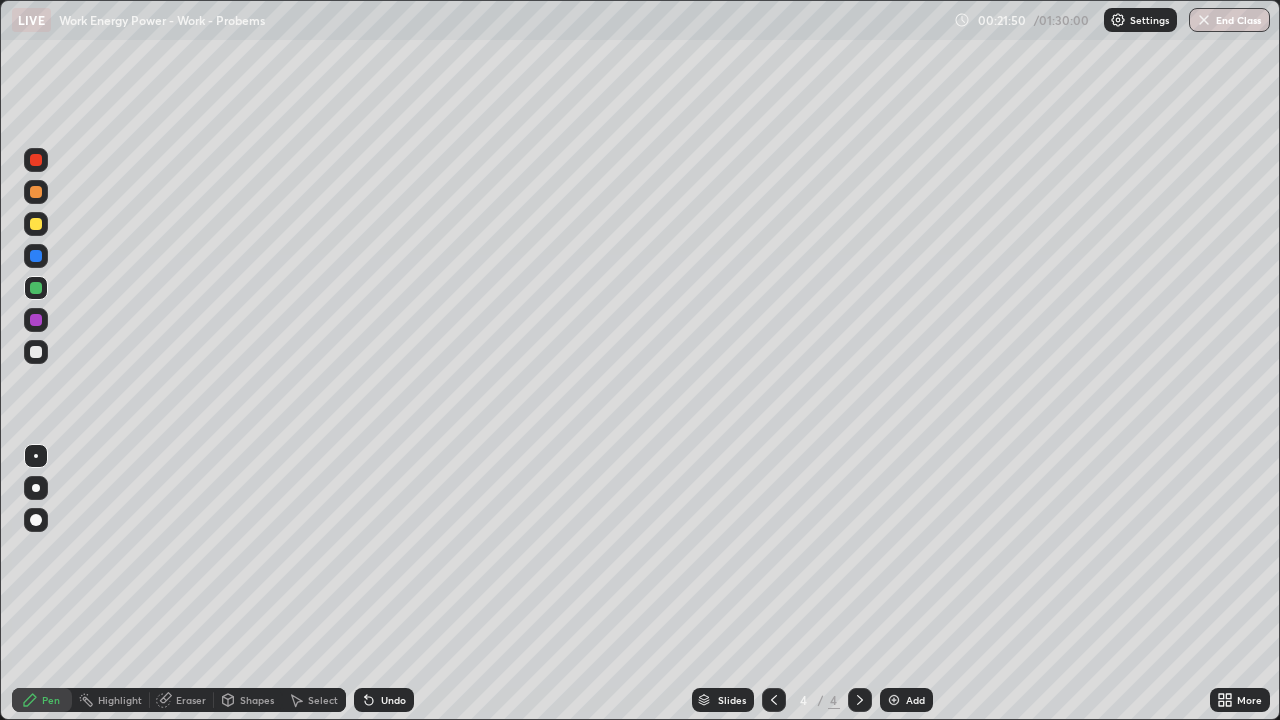 click at bounding box center [36, 352] 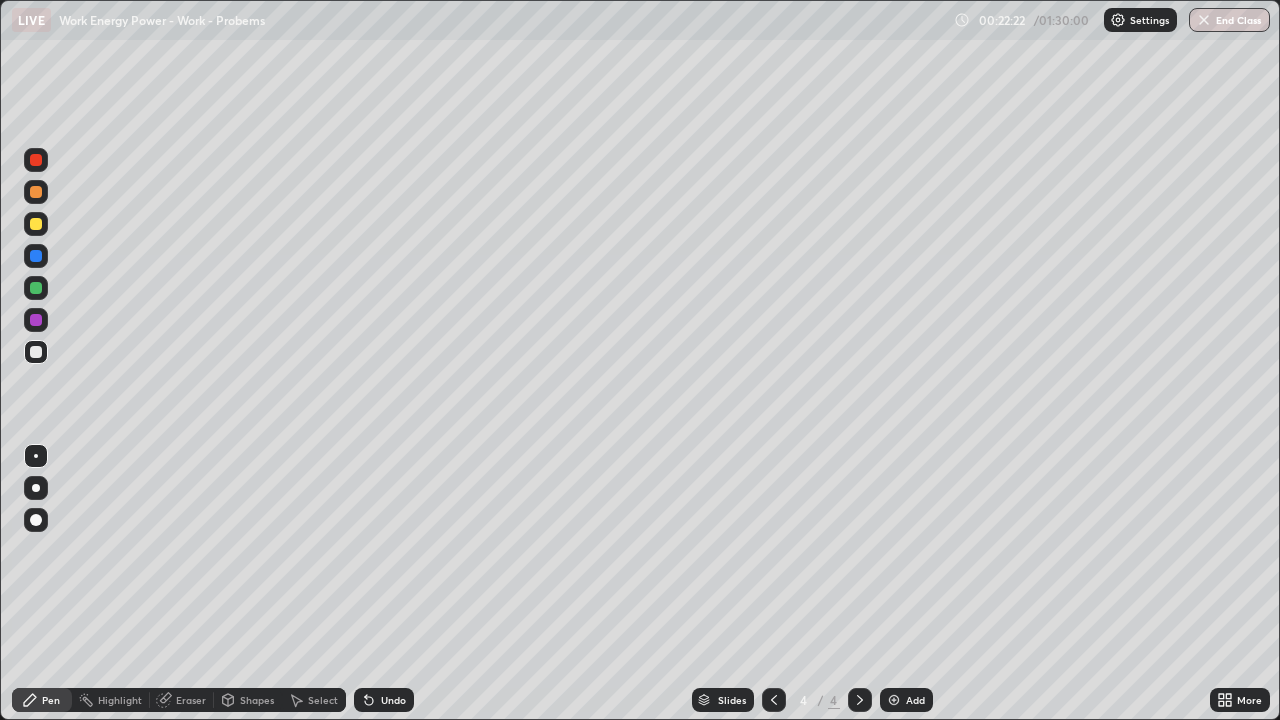 click at bounding box center [36, 224] 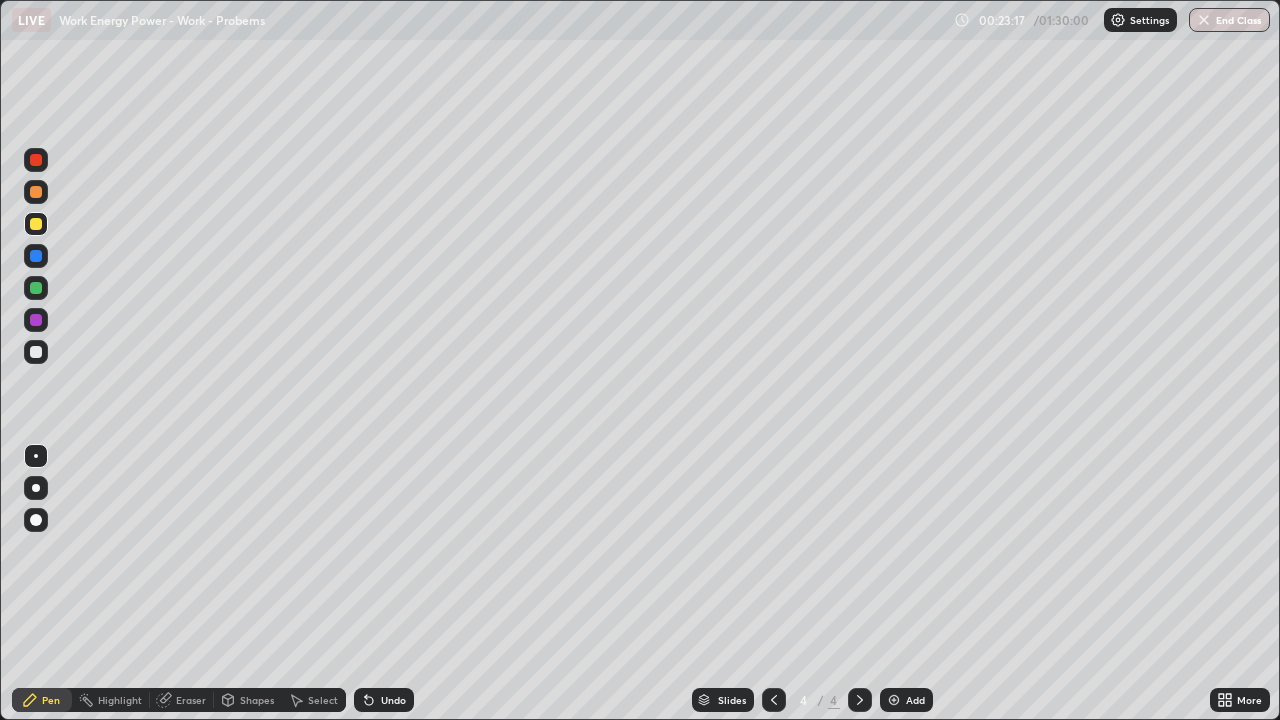 click at bounding box center [36, 320] 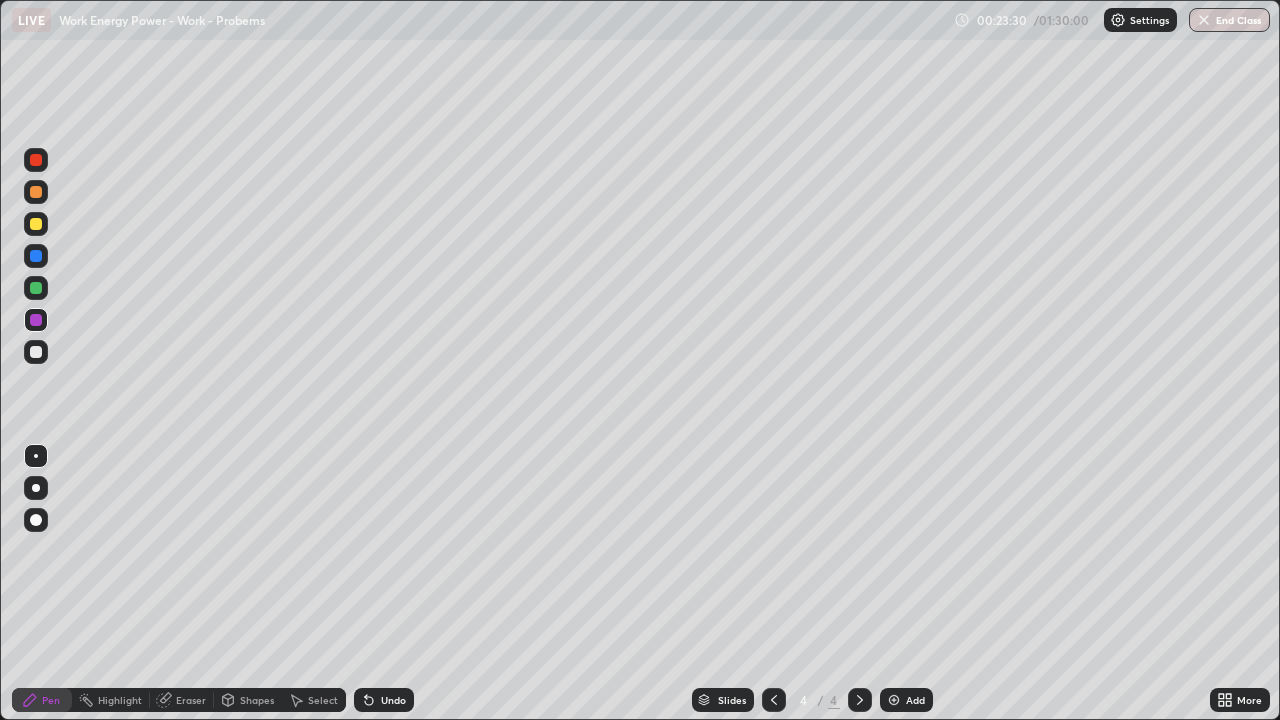 click at bounding box center (36, 224) 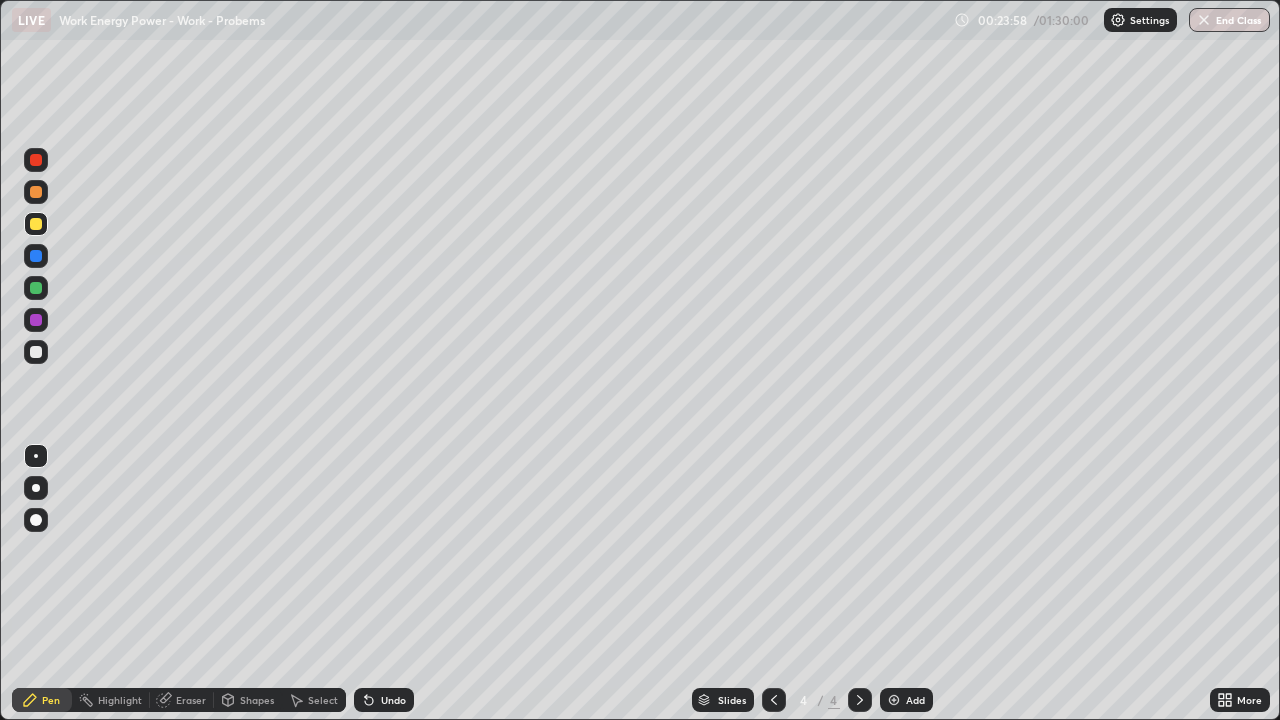 click at bounding box center [36, 320] 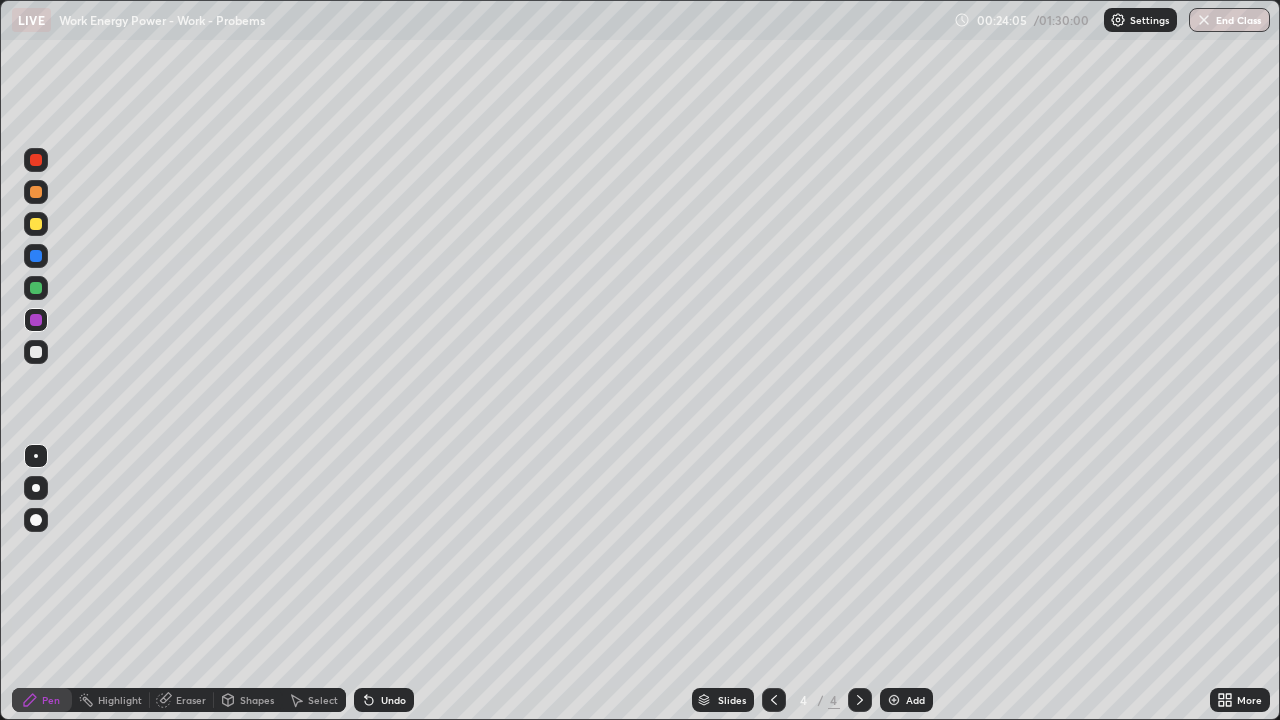 click at bounding box center [36, 352] 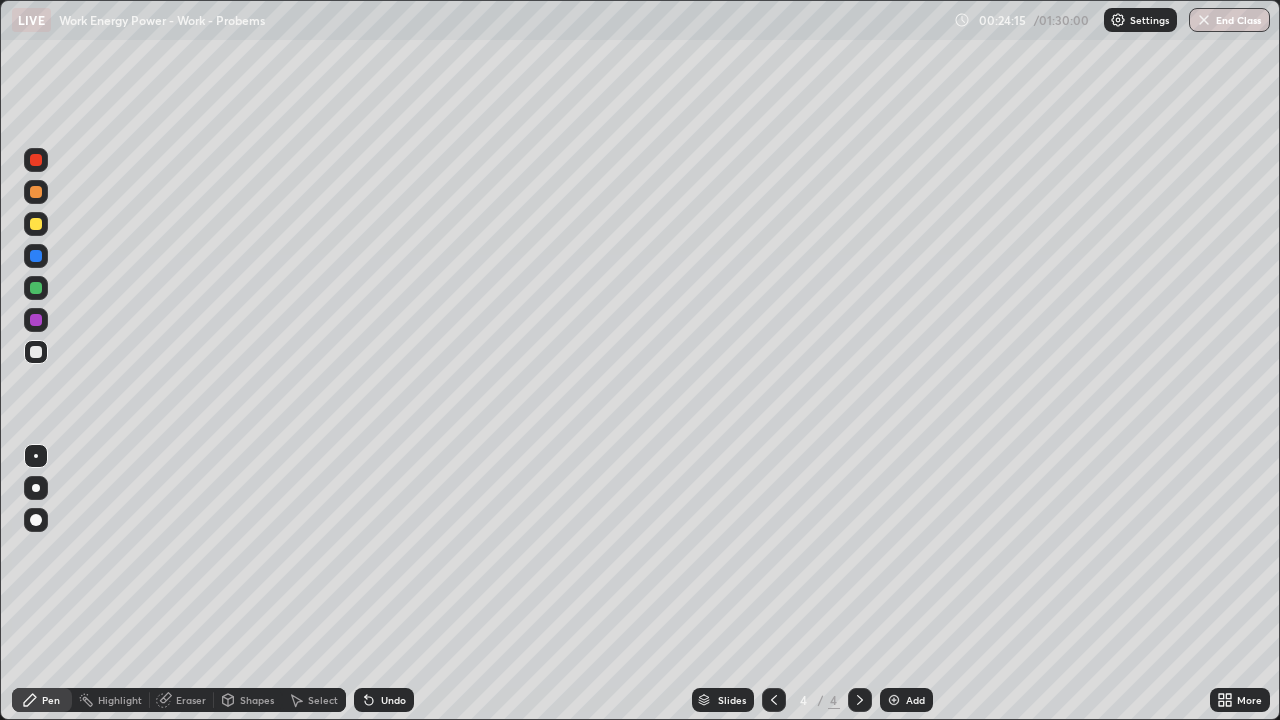 click at bounding box center (36, 256) 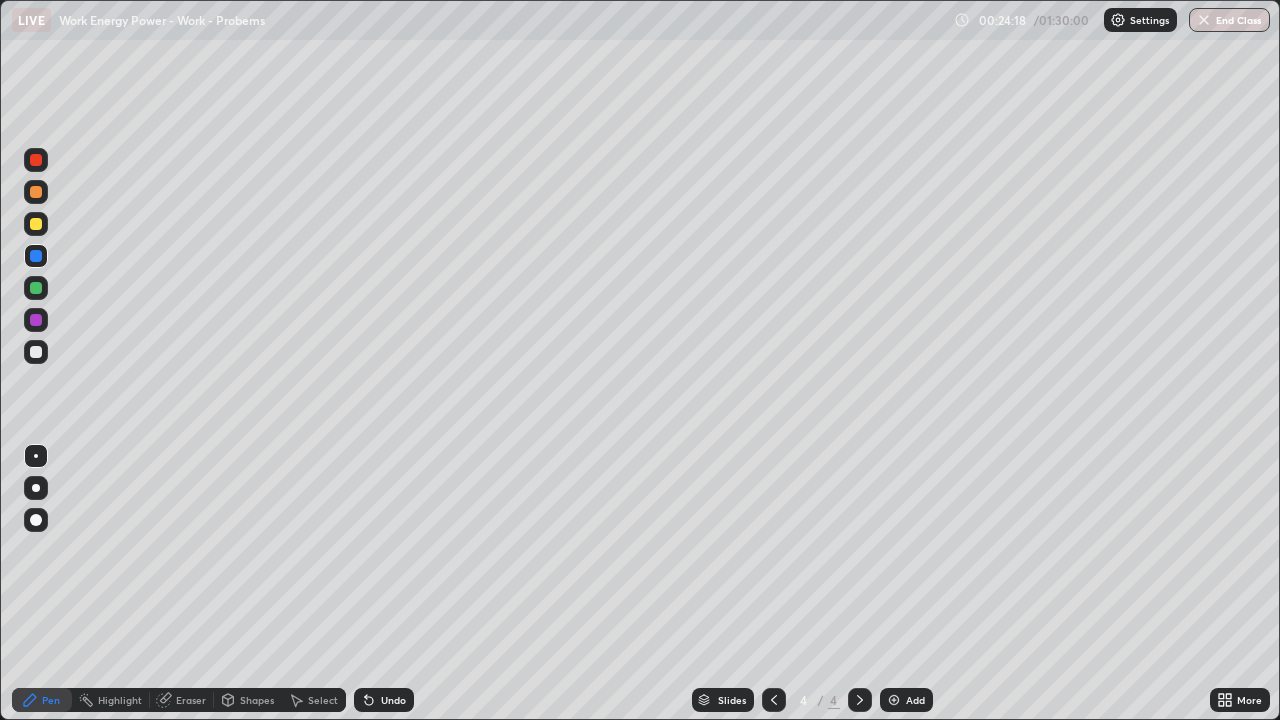 click at bounding box center (36, 224) 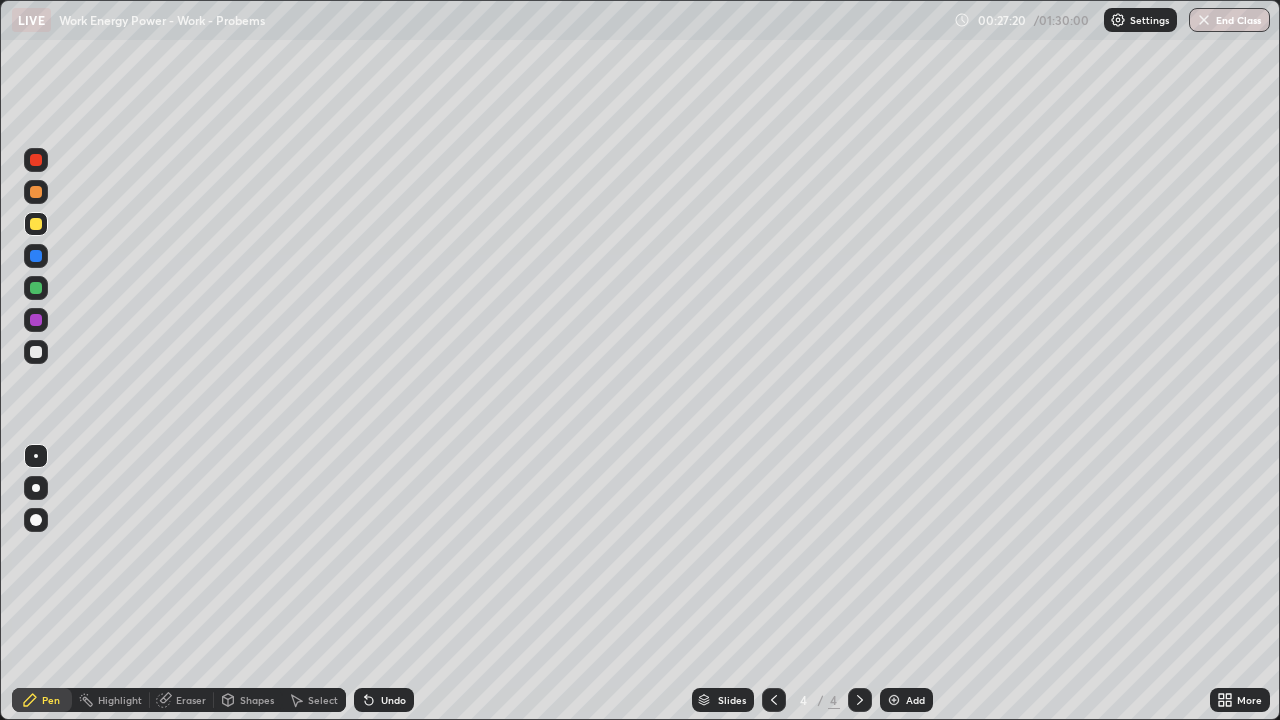 click at bounding box center [36, 288] 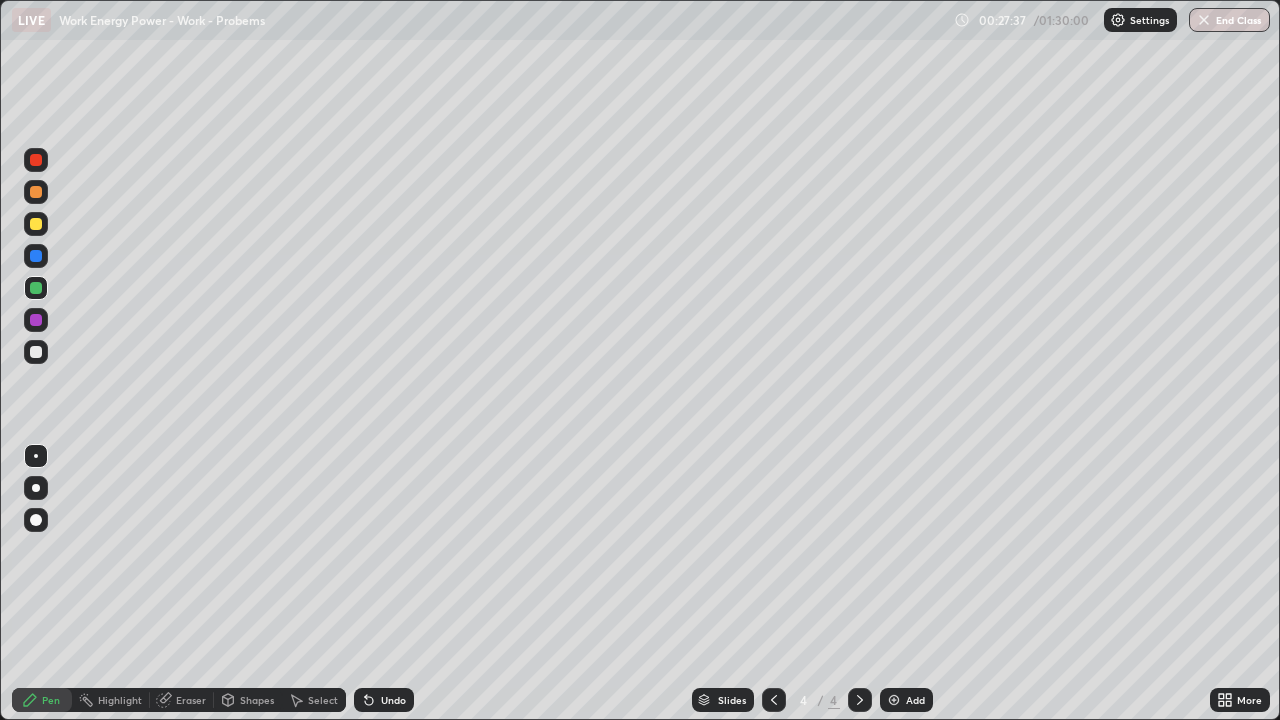 click at bounding box center [36, 224] 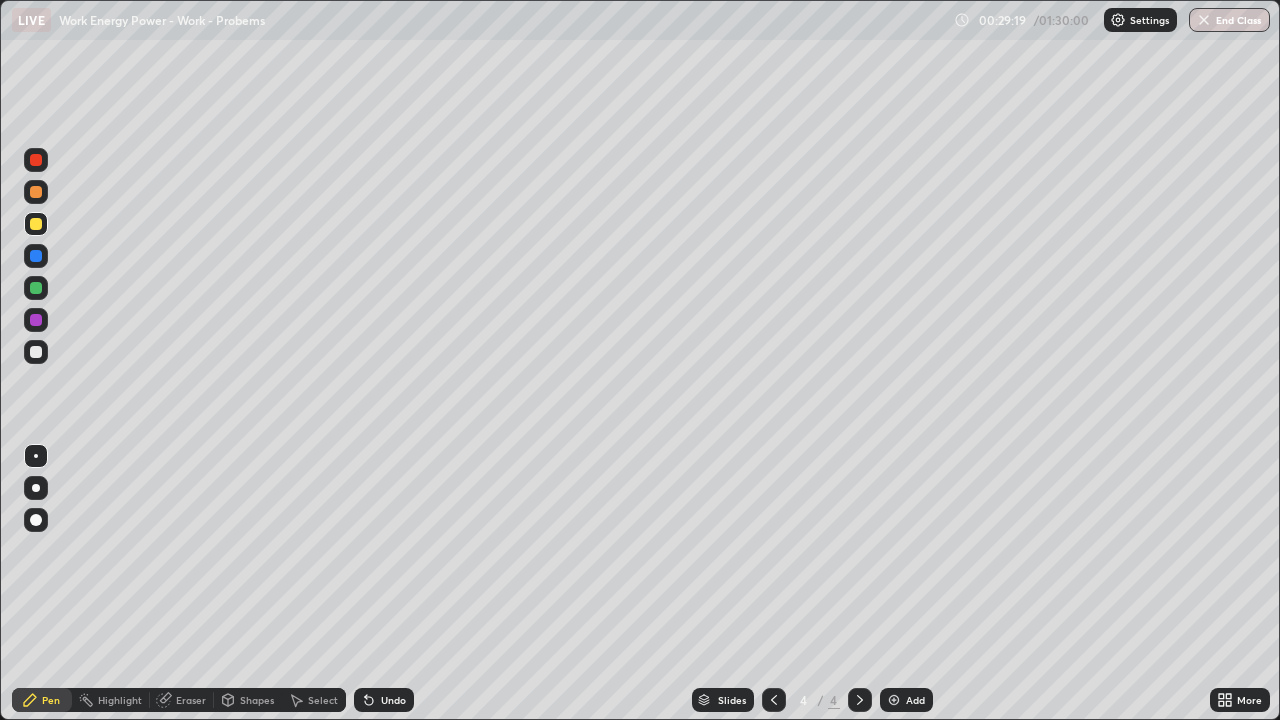 click on "Add" at bounding box center [906, 700] 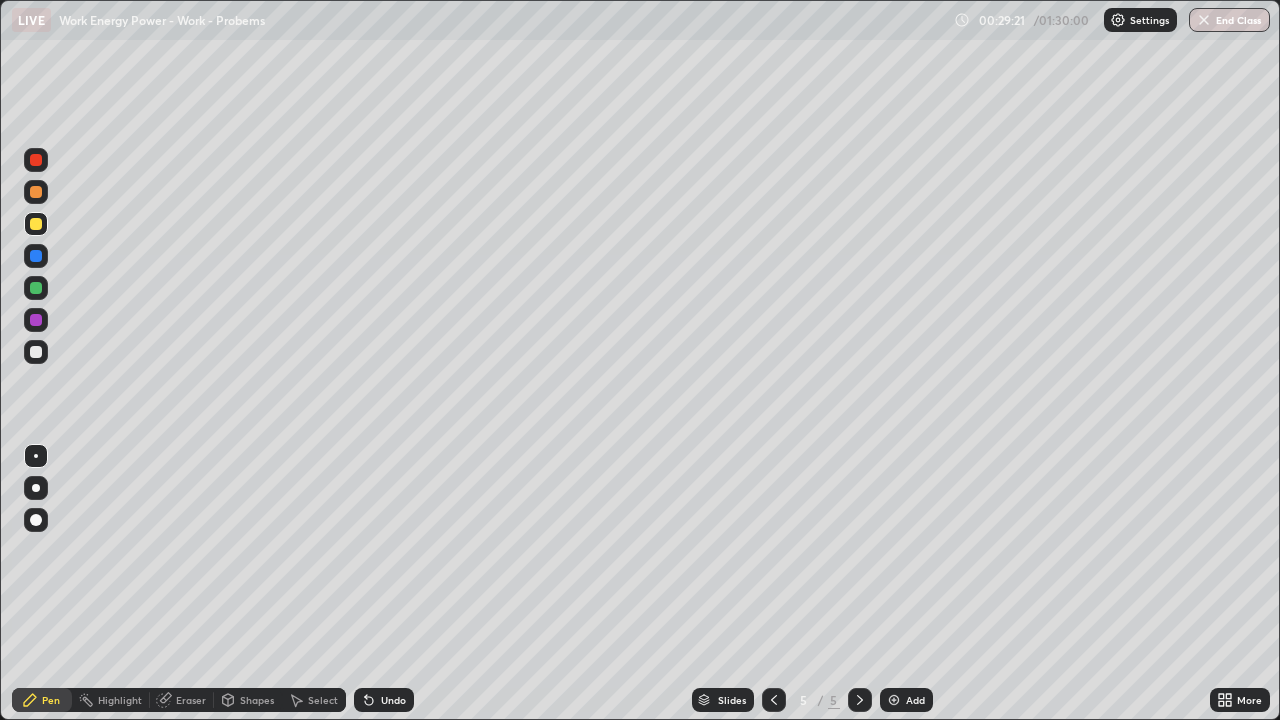 click at bounding box center (36, 352) 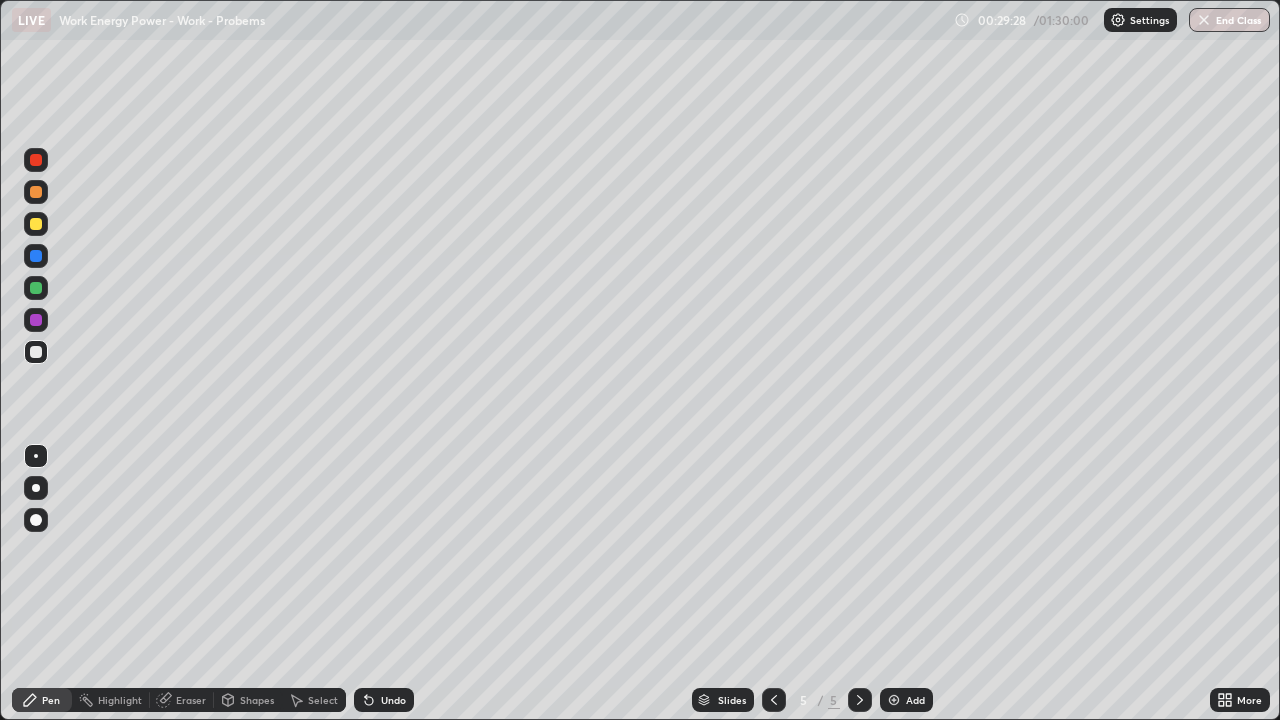 click at bounding box center (36, 224) 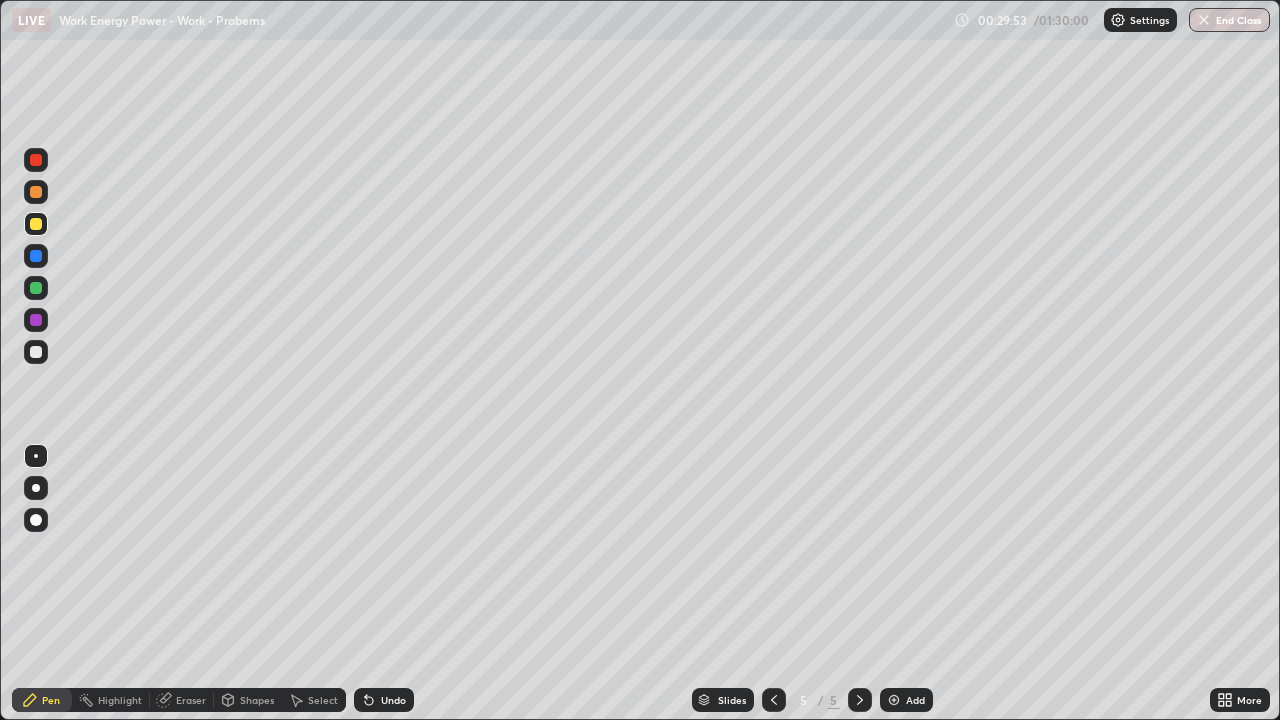 click at bounding box center [36, 288] 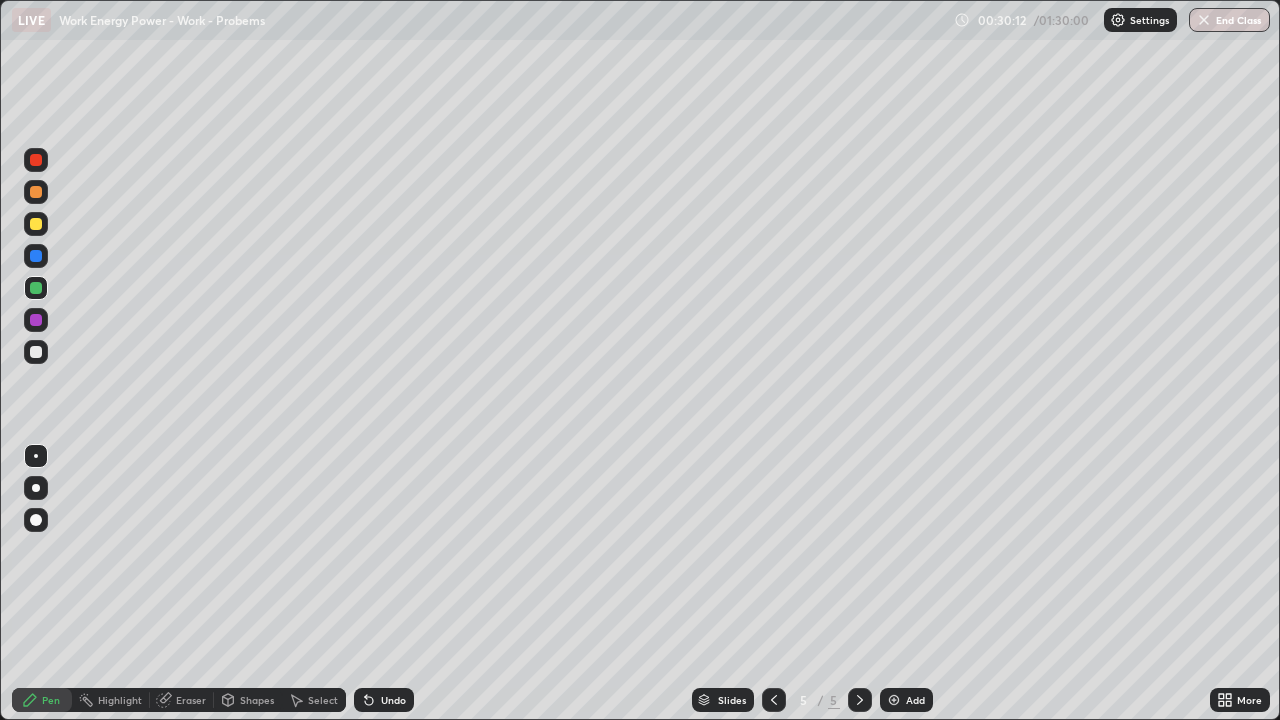 click at bounding box center (36, 352) 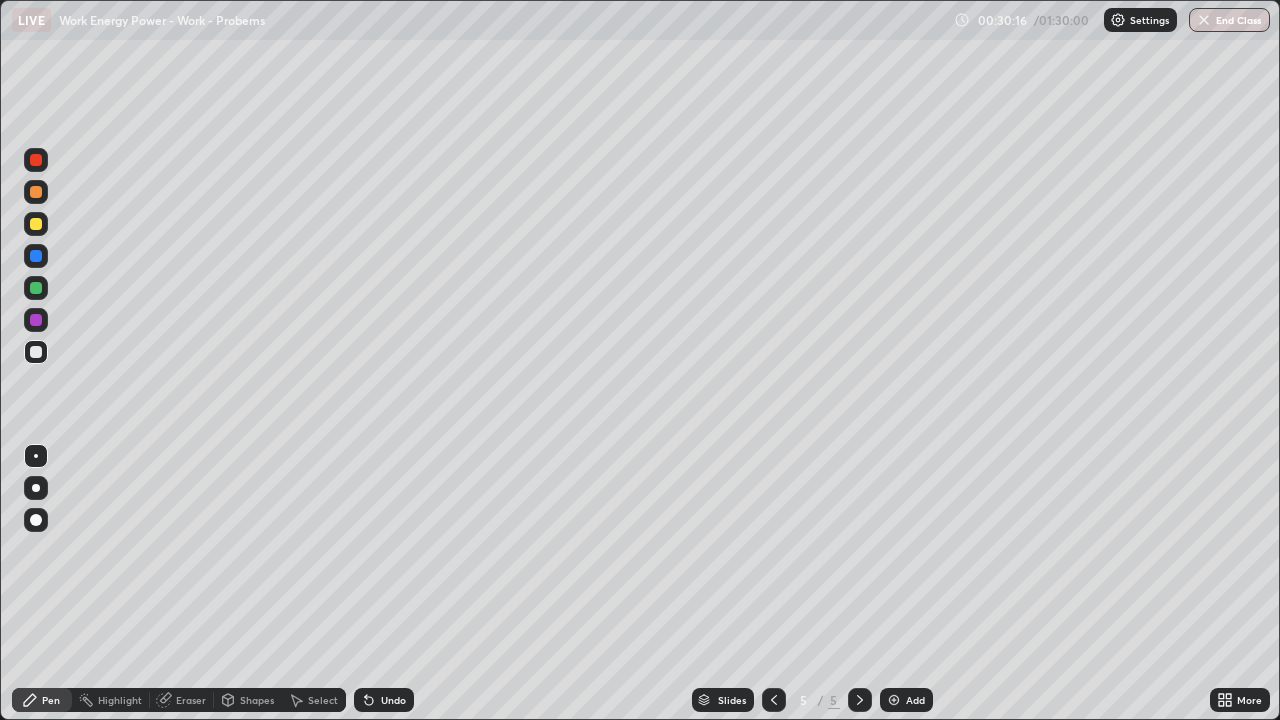 click at bounding box center [36, 224] 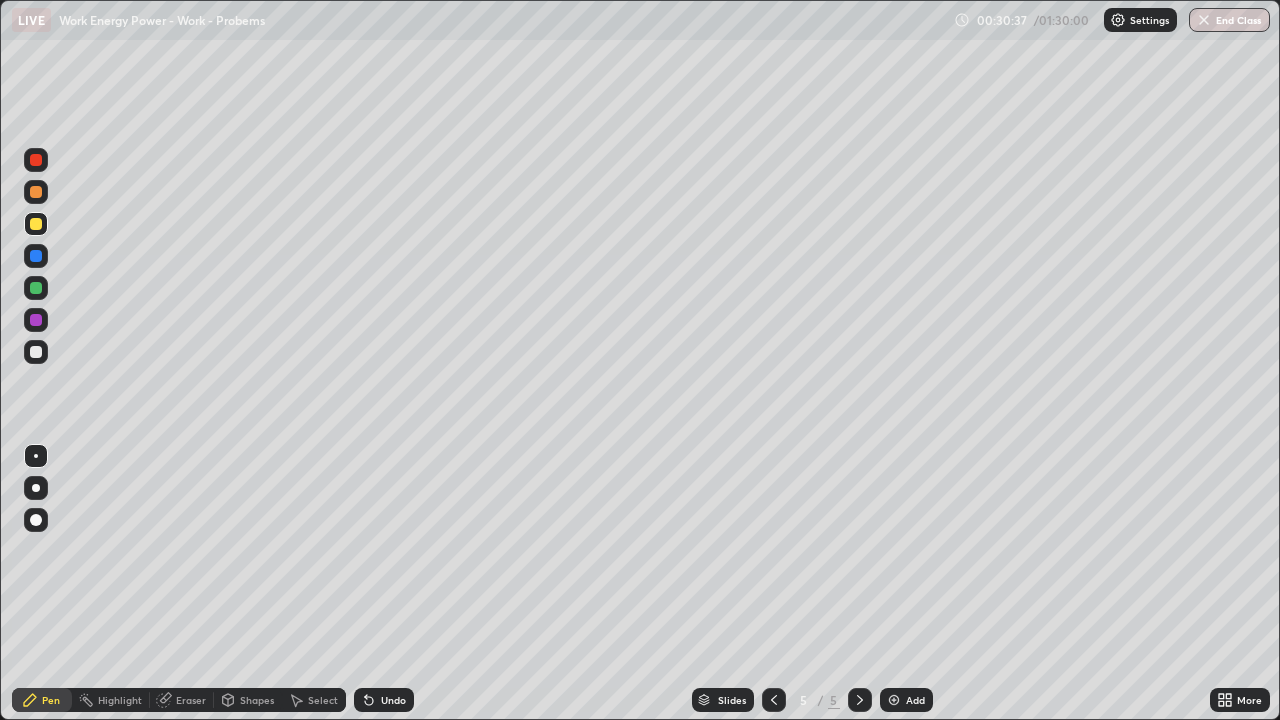 click at bounding box center [36, 288] 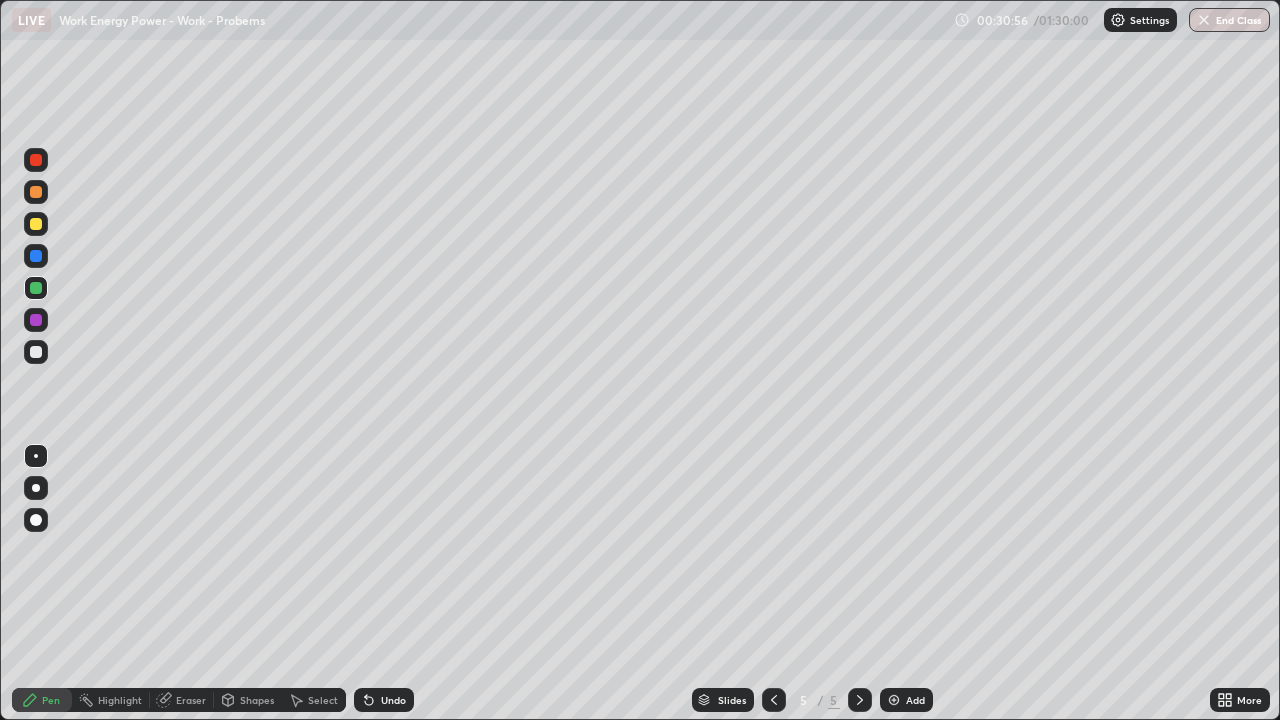 click at bounding box center (36, 352) 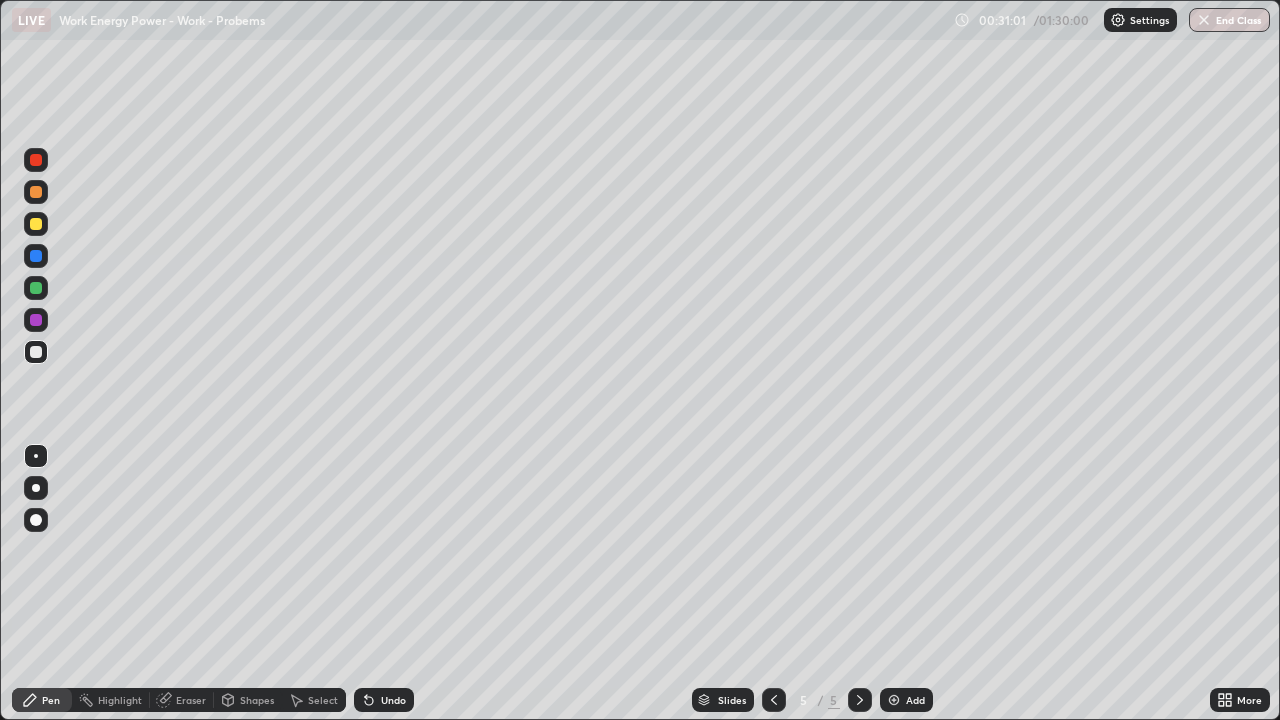 click at bounding box center [36, 224] 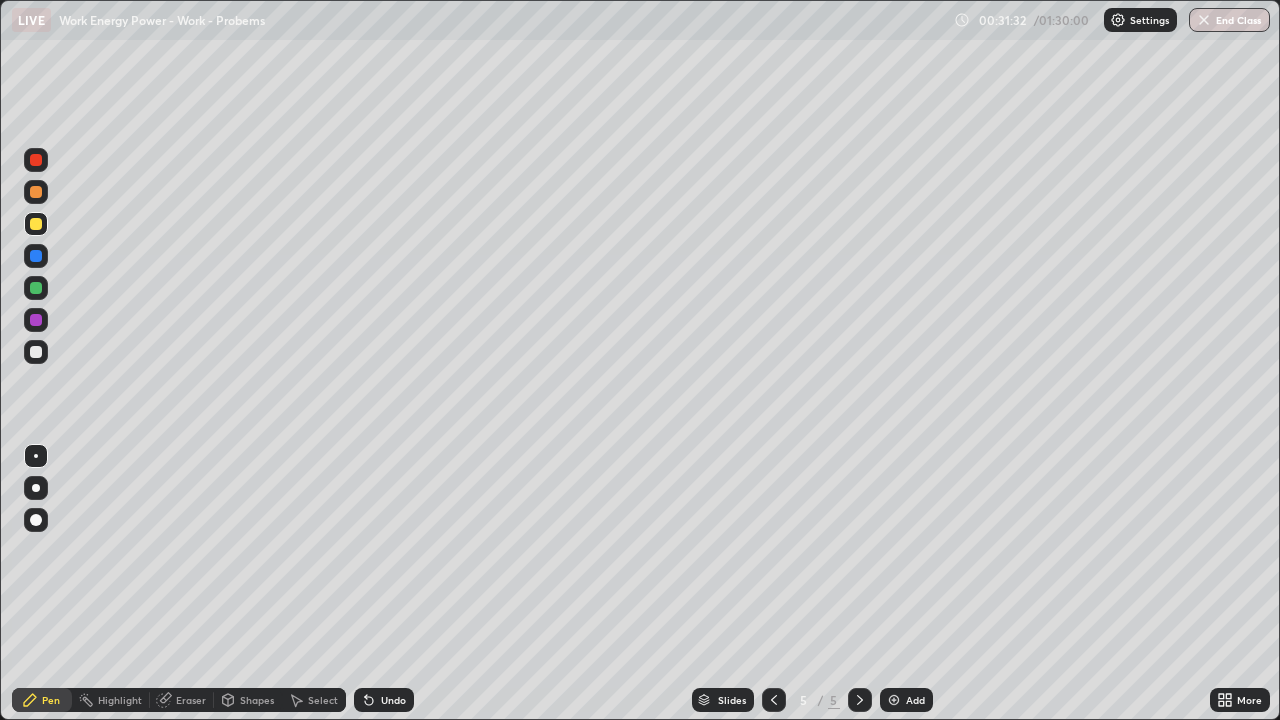 click at bounding box center (36, 288) 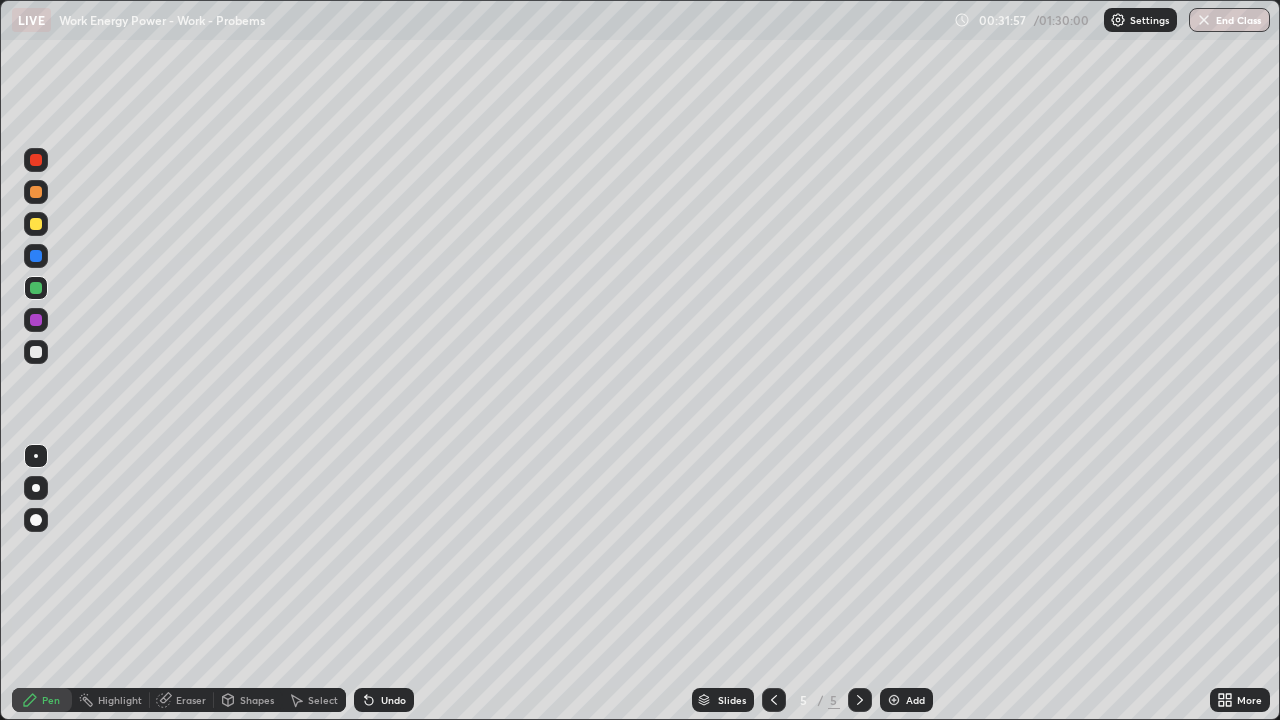 click at bounding box center [36, 352] 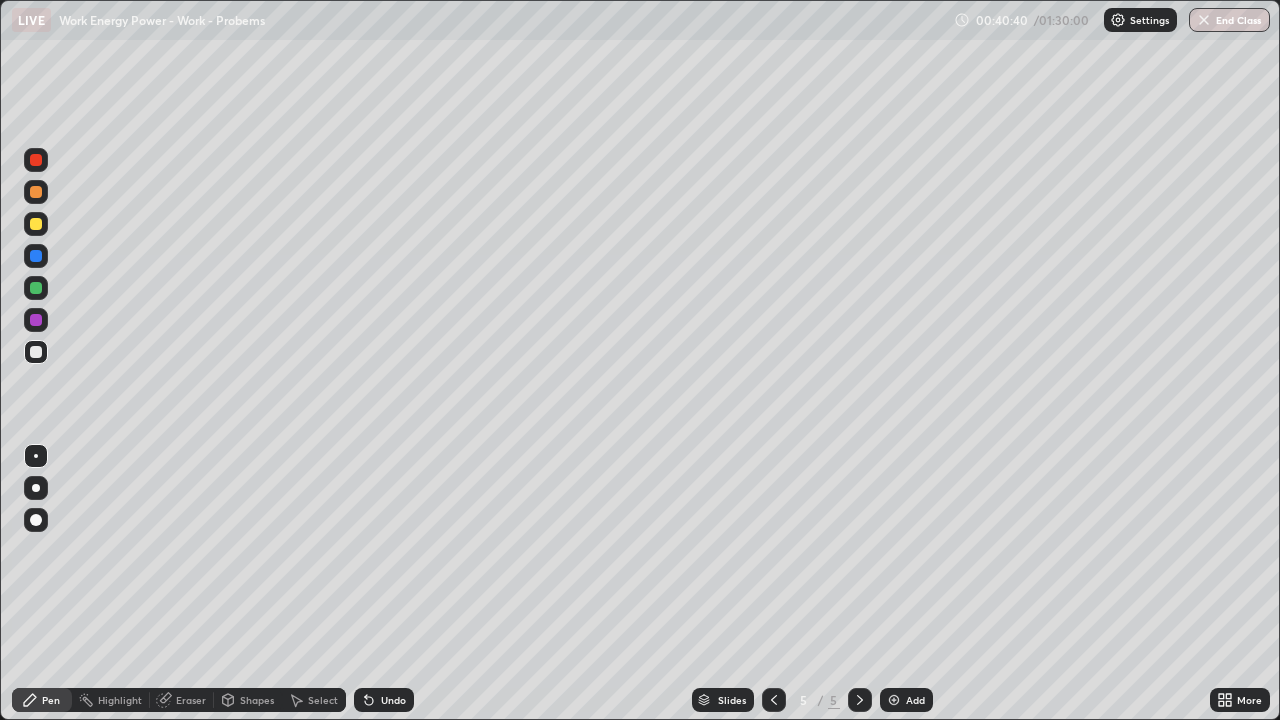 click at bounding box center (36, 224) 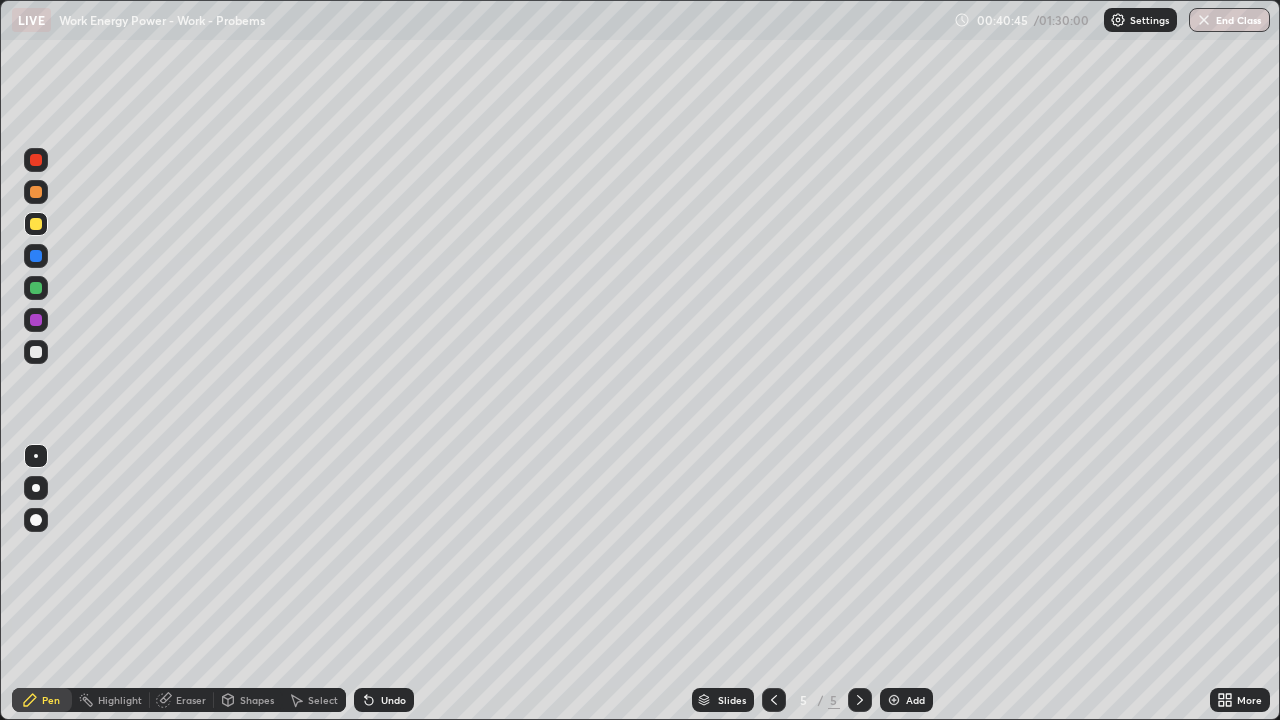 click on "Add" at bounding box center (906, 700) 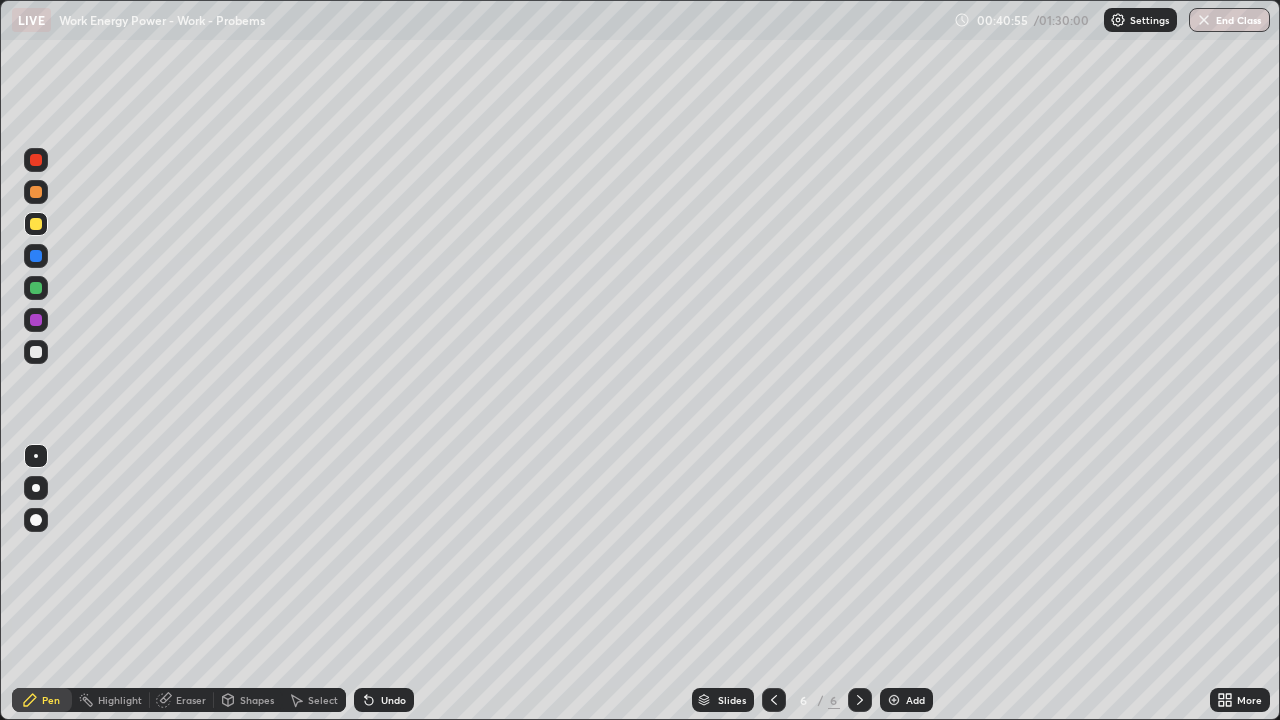 click at bounding box center (36, 352) 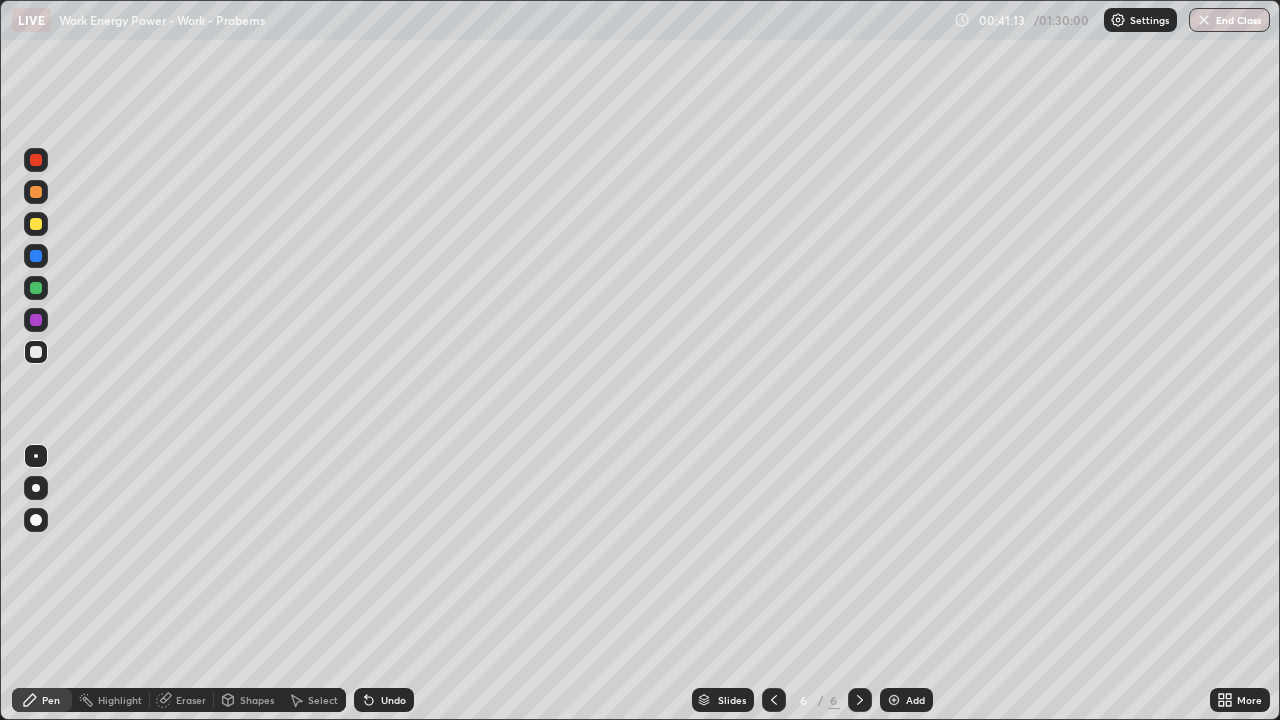 click on "Undo" at bounding box center [384, 700] 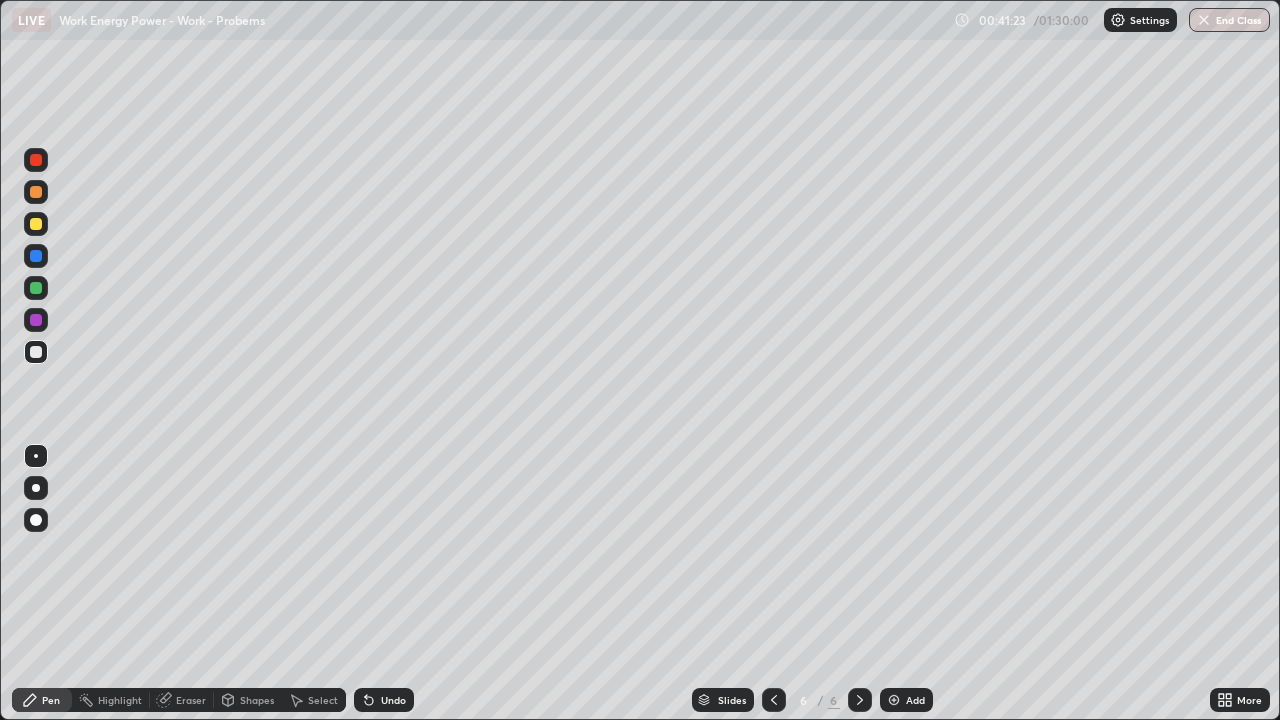click at bounding box center [36, 288] 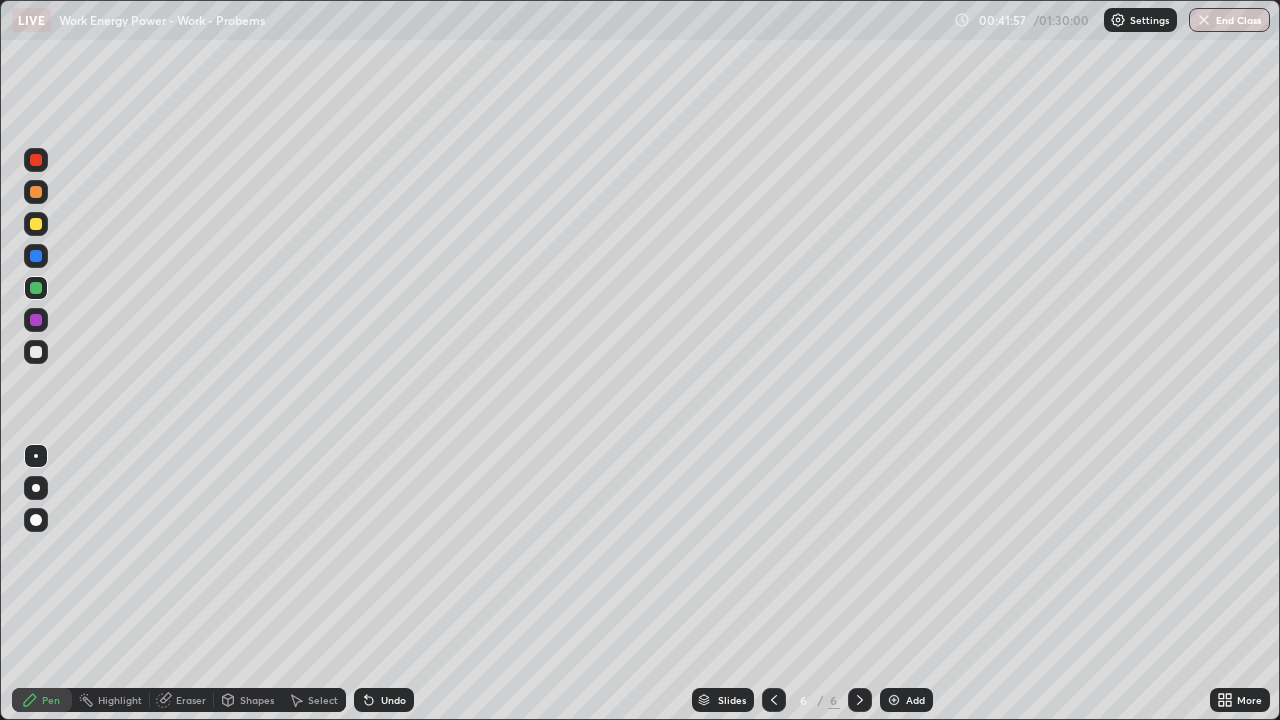 click at bounding box center (36, 352) 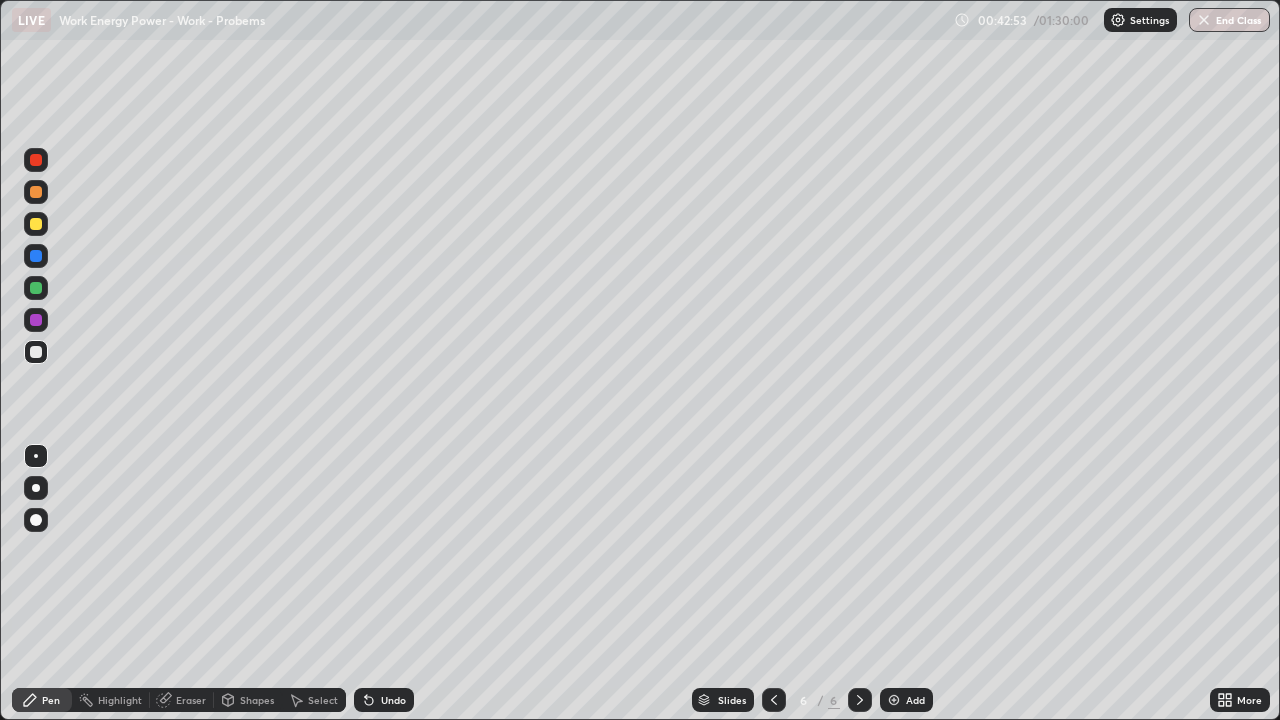 click at bounding box center (36, 224) 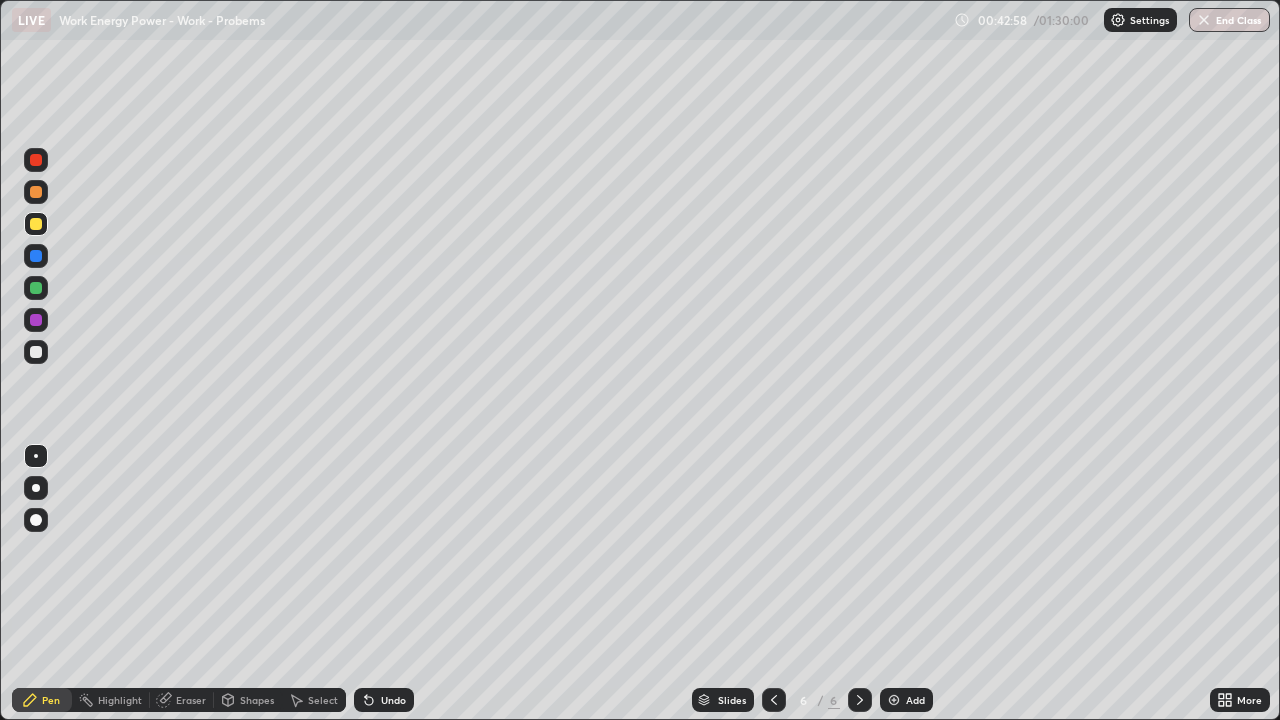 click at bounding box center (36, 352) 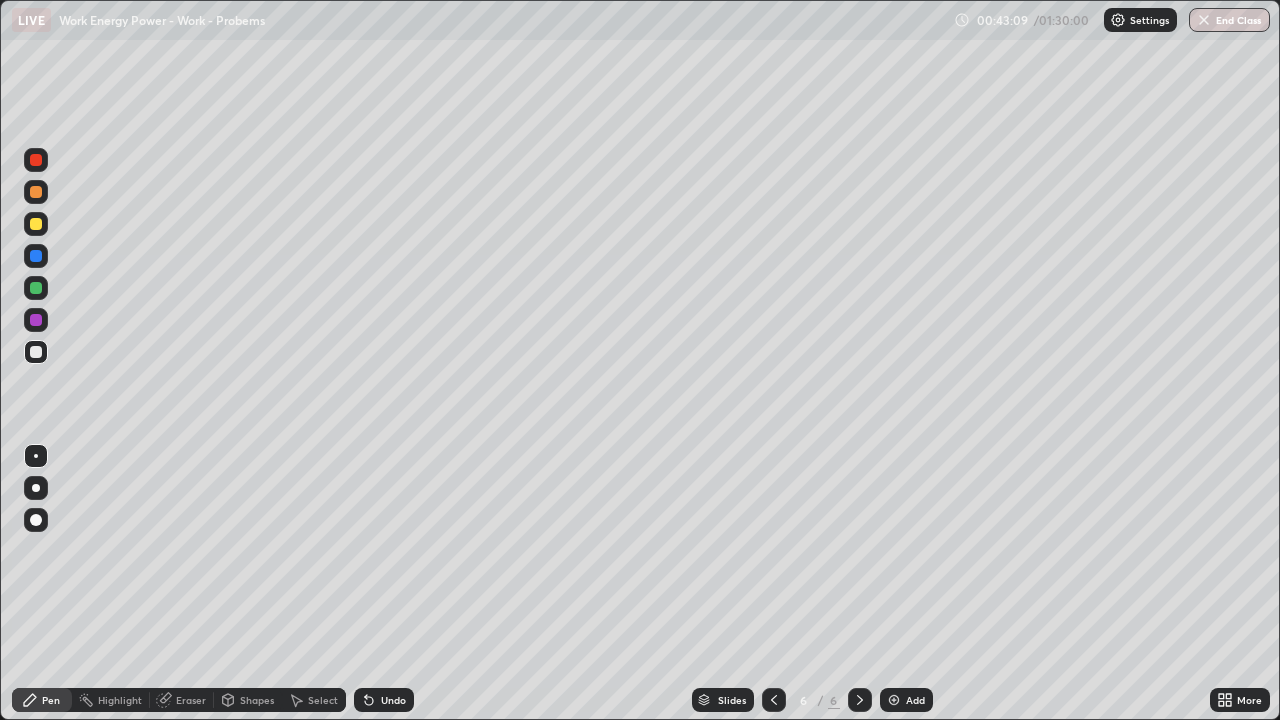 click at bounding box center (36, 288) 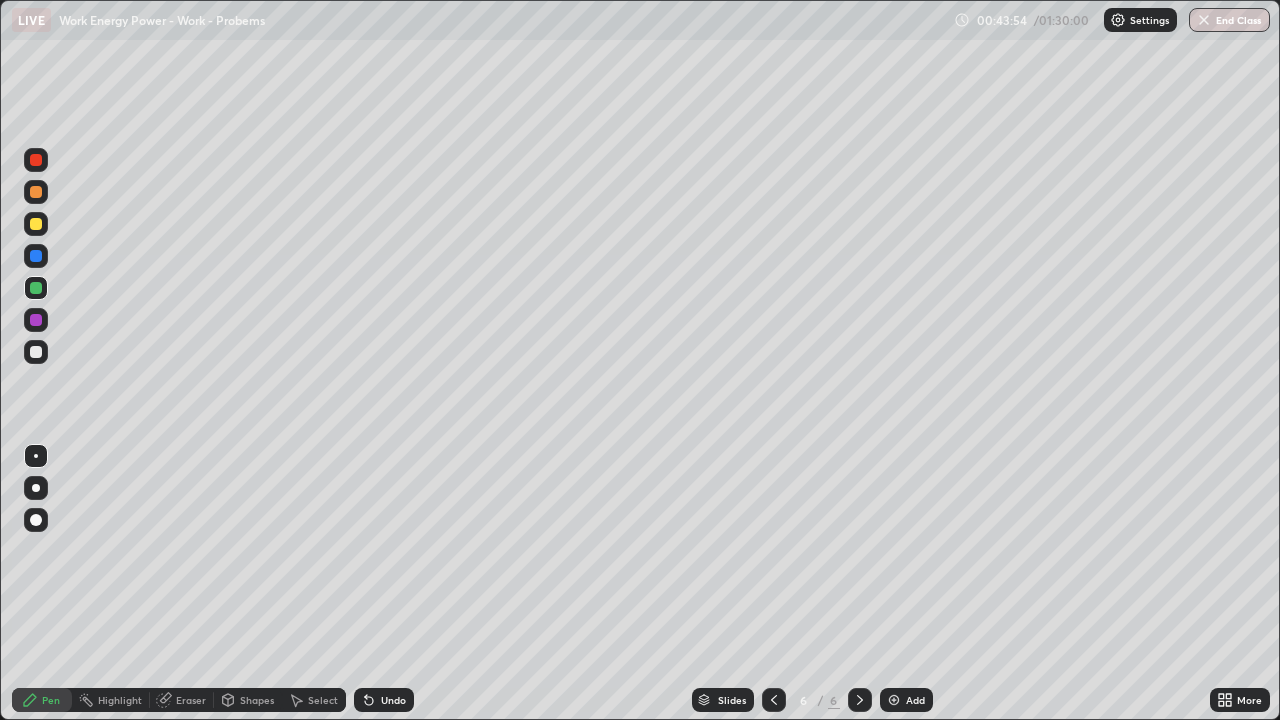 click at bounding box center [36, 352] 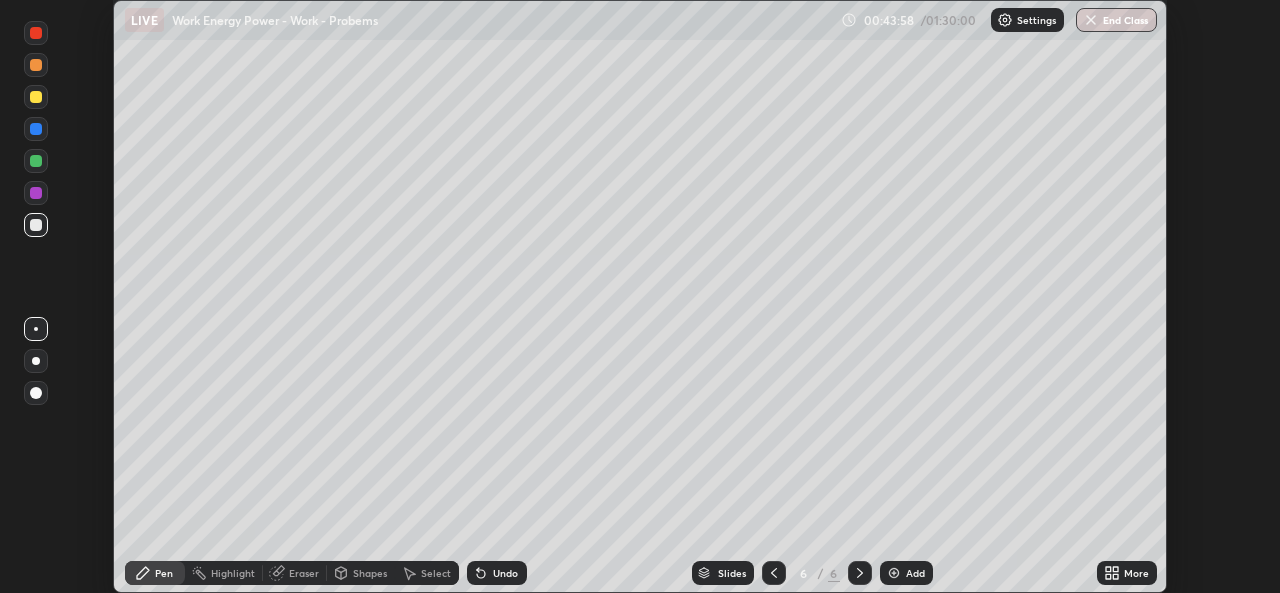 scroll, scrollTop: 593, scrollLeft: 1280, axis: both 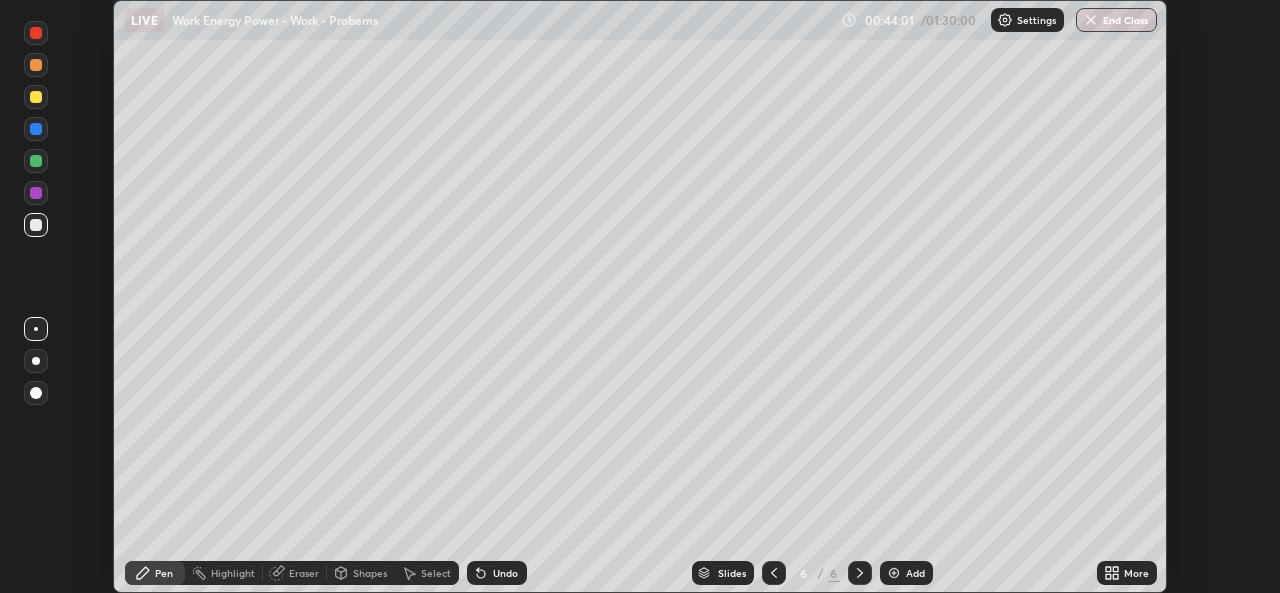 click 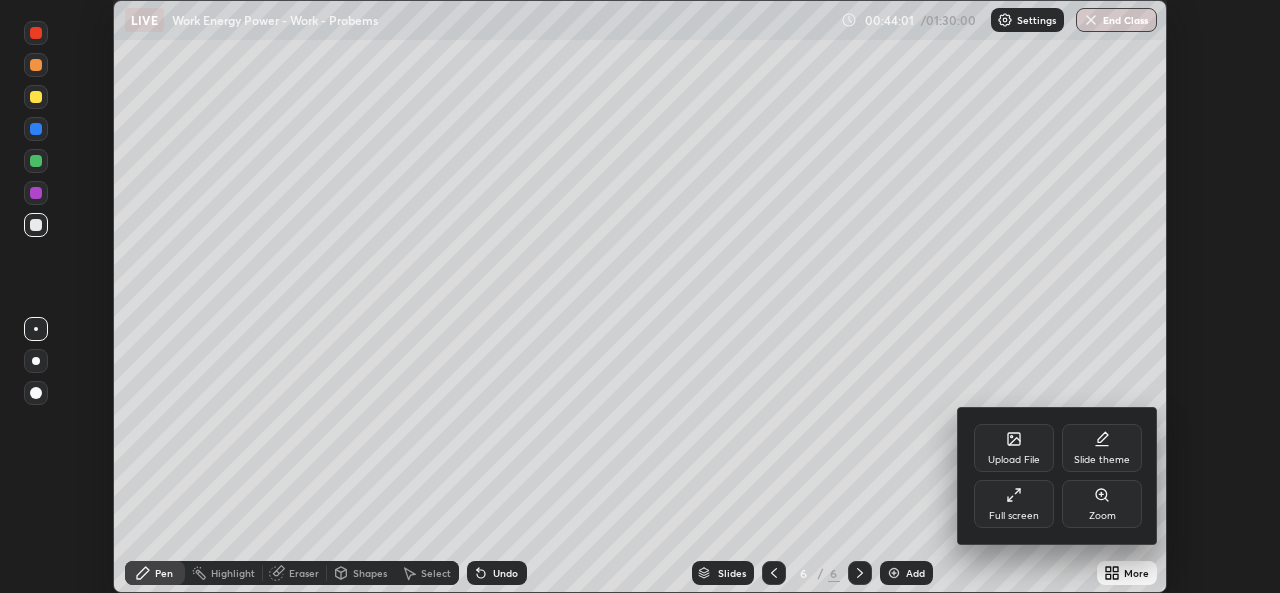 click on "Full screen" at bounding box center (1014, 516) 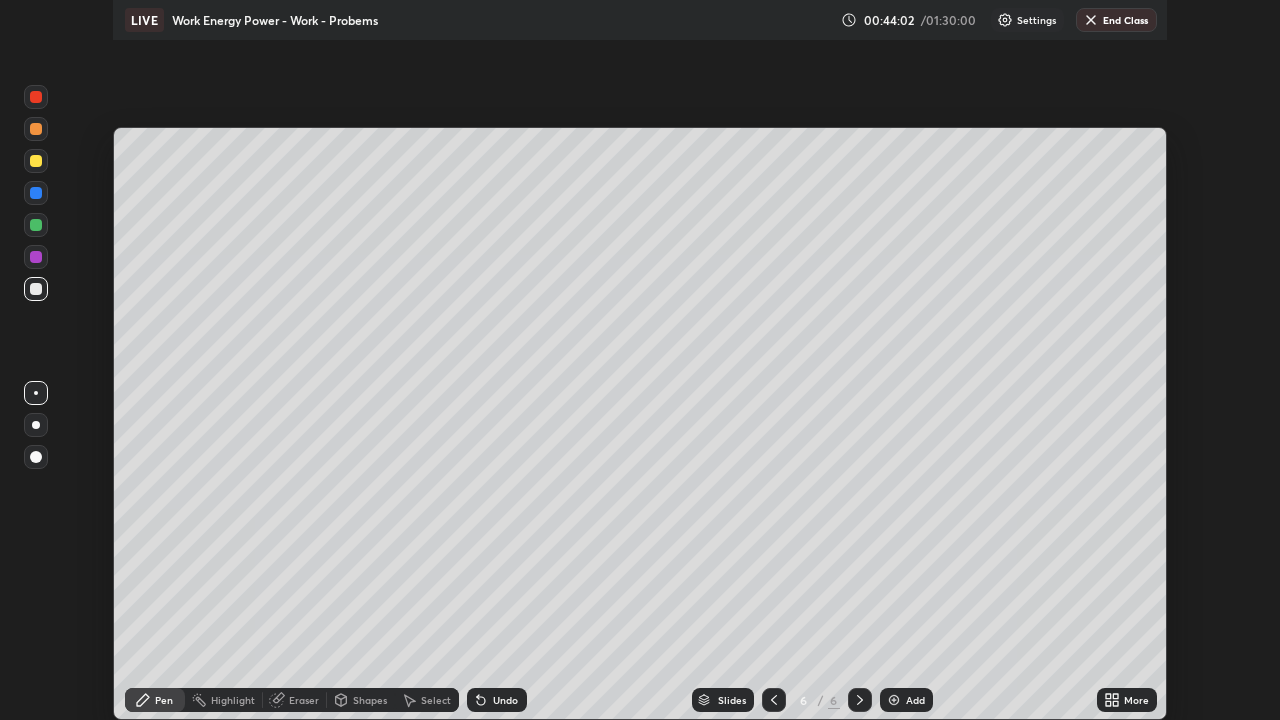 scroll, scrollTop: 99280, scrollLeft: 98720, axis: both 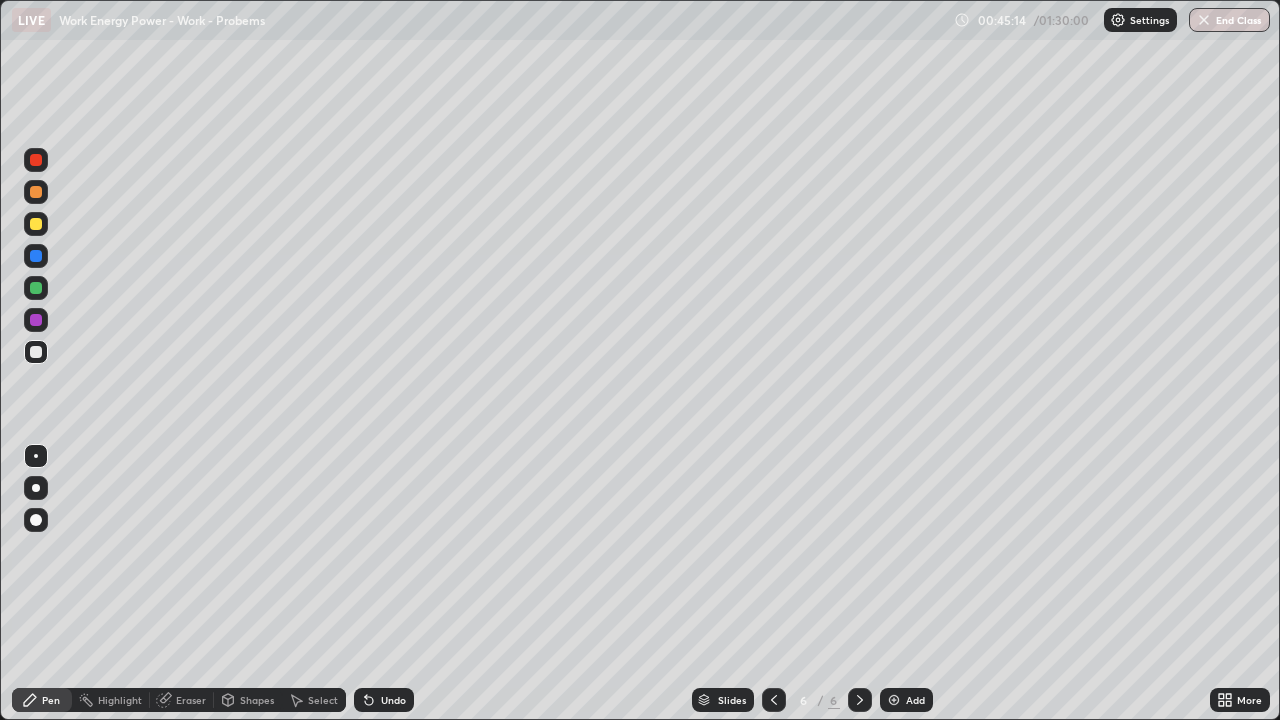 click at bounding box center (36, 224) 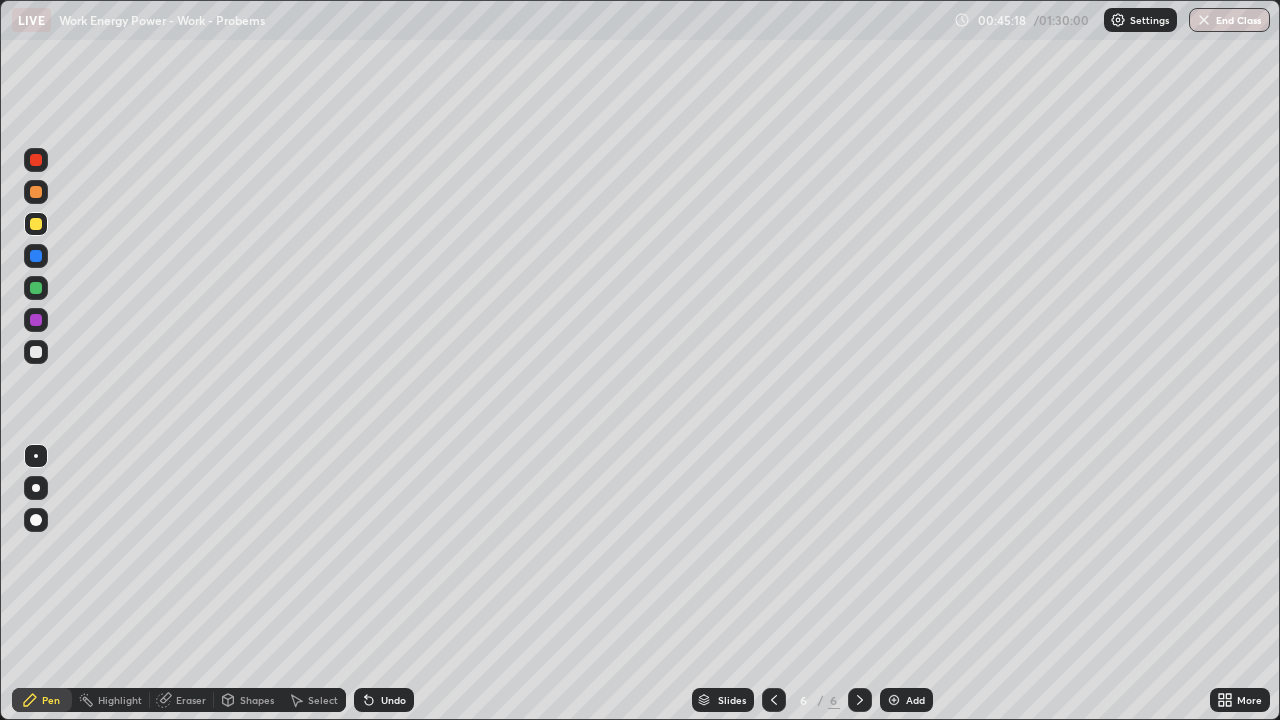 click at bounding box center (36, 352) 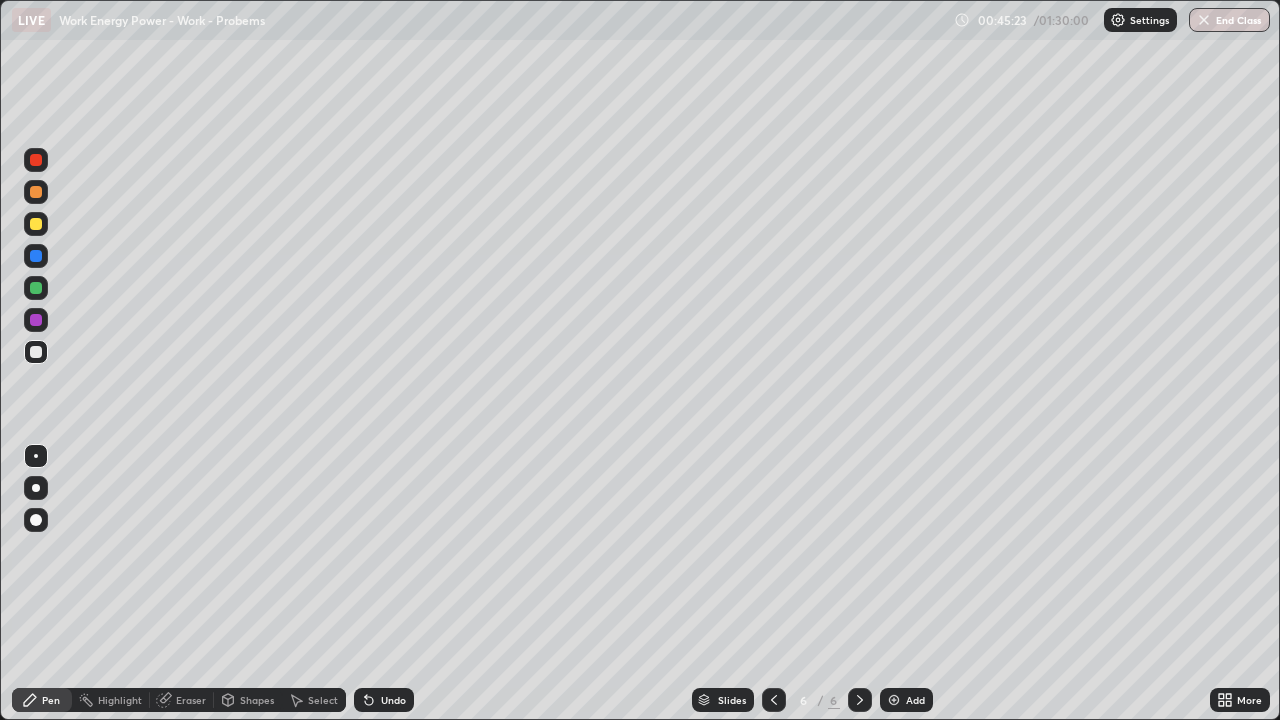 click at bounding box center (36, 288) 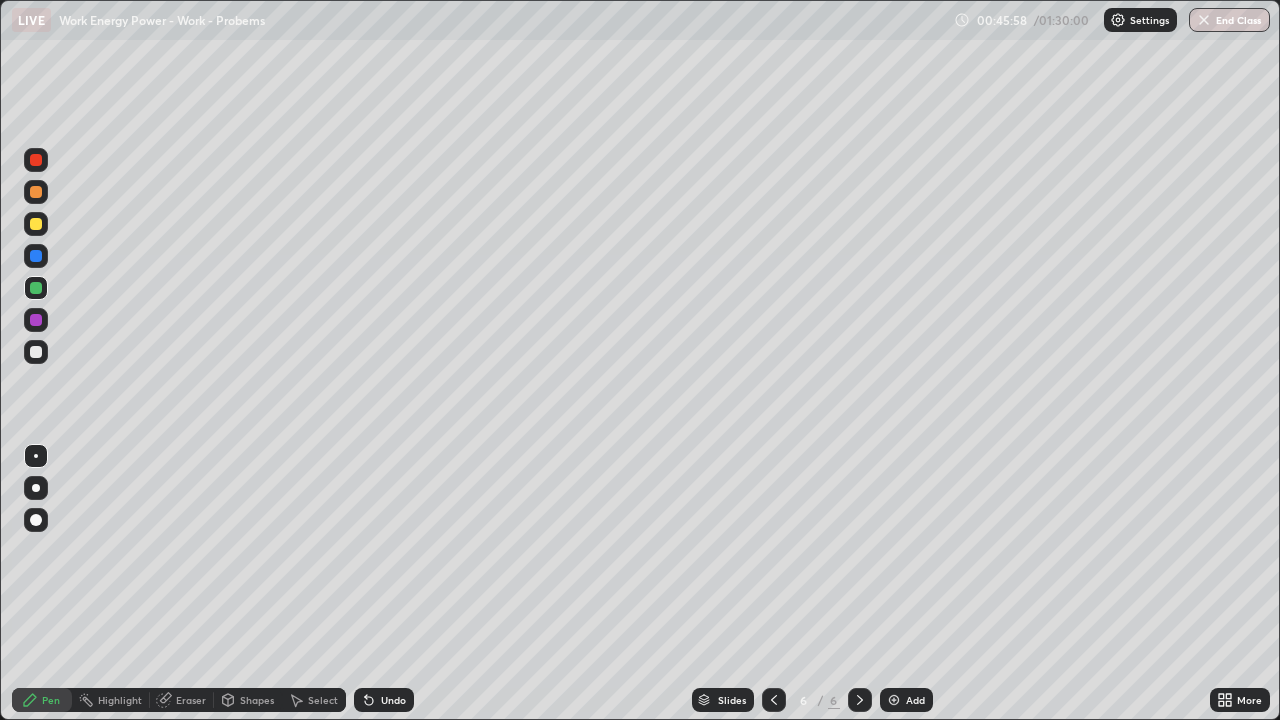 click at bounding box center (36, 352) 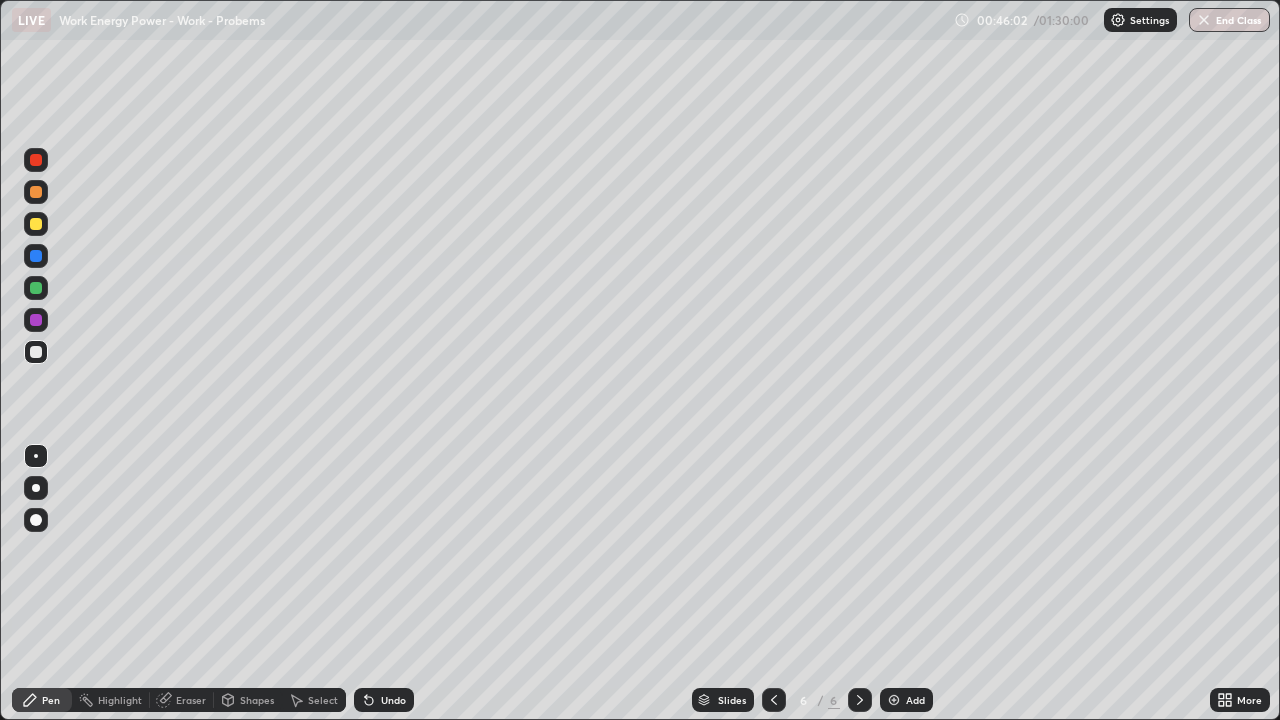 click on "Undo" at bounding box center (393, 700) 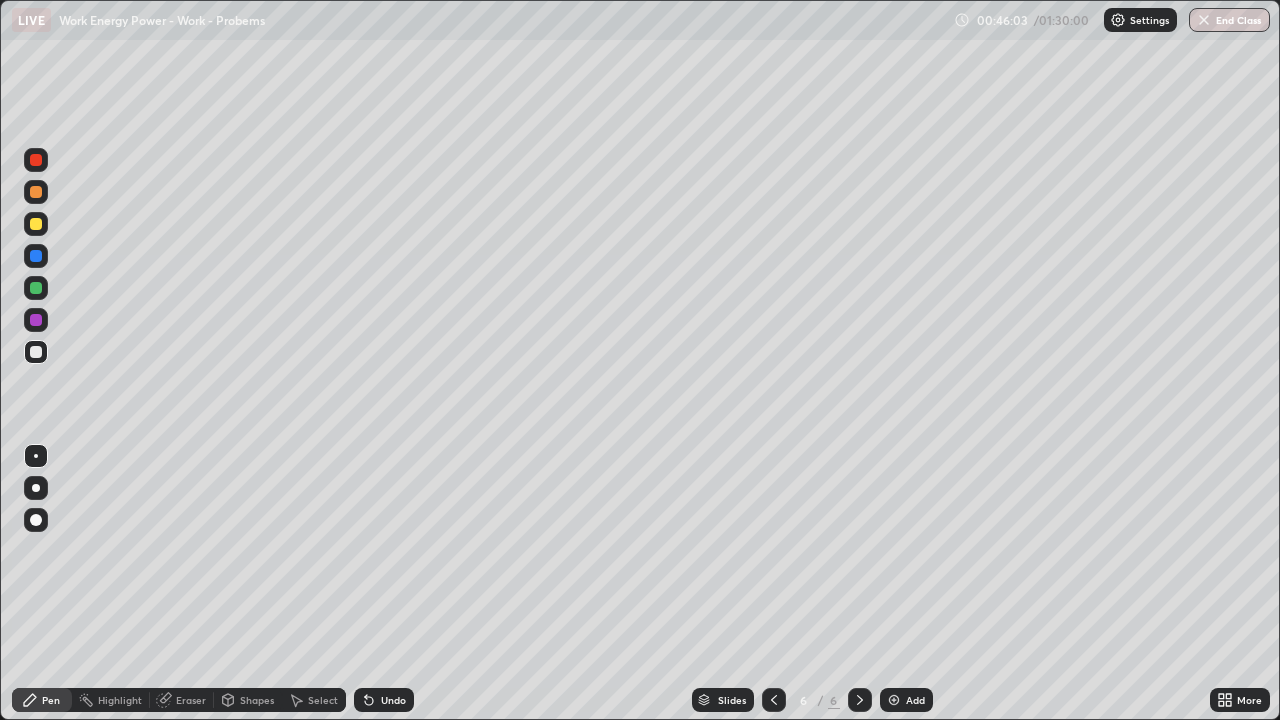 click on "Undo" at bounding box center [393, 700] 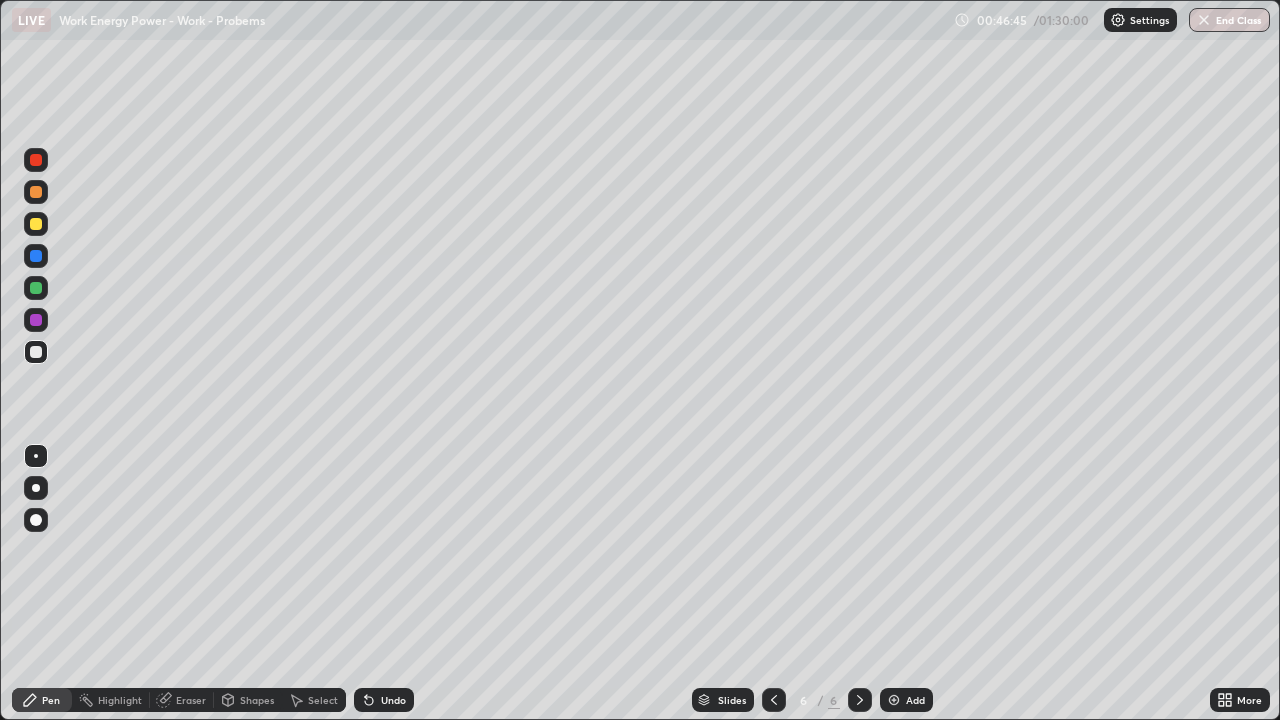 click on "Add" at bounding box center (906, 700) 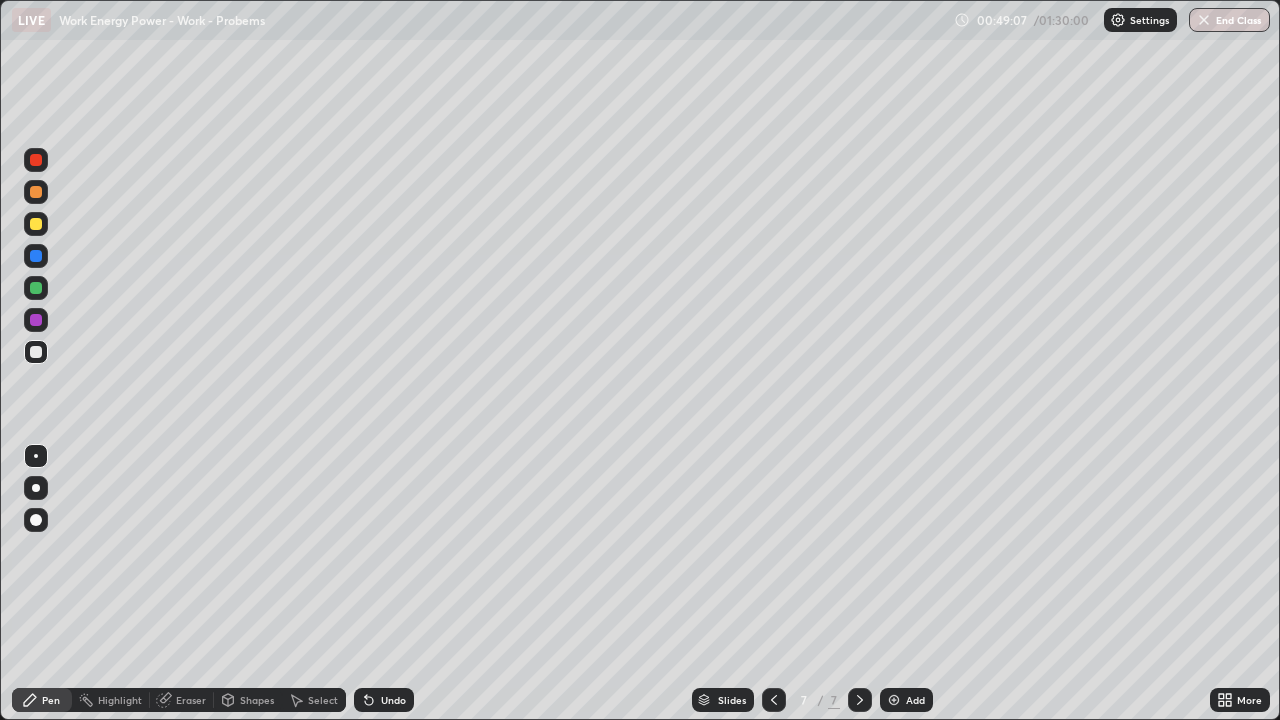 click on "Undo" at bounding box center [393, 700] 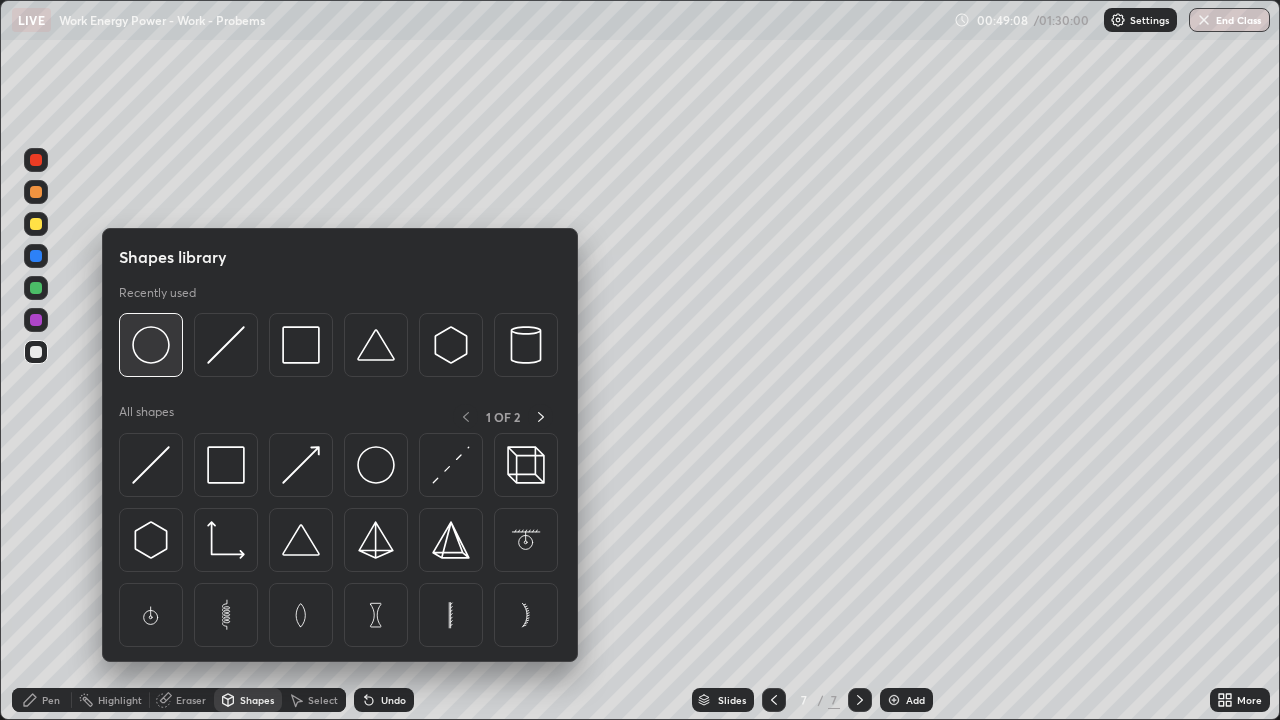 click at bounding box center [151, 345] 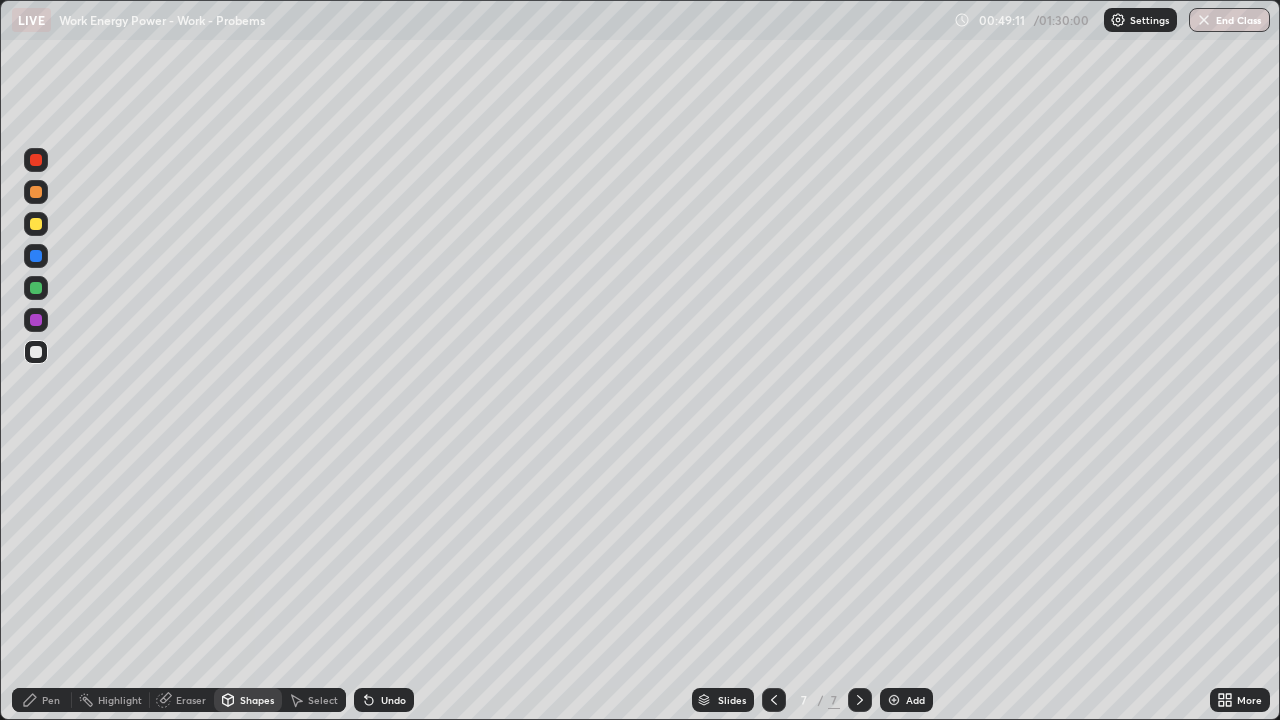 click on "Pen" at bounding box center (51, 700) 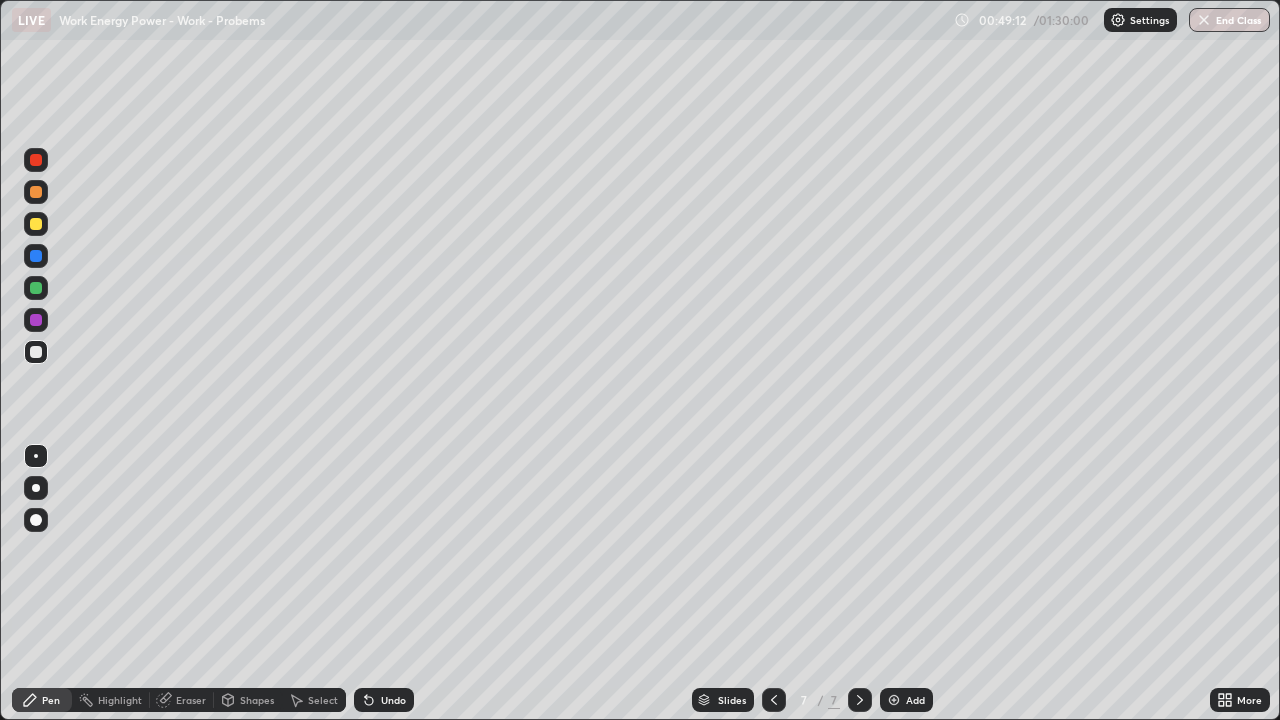 click at bounding box center (36, 224) 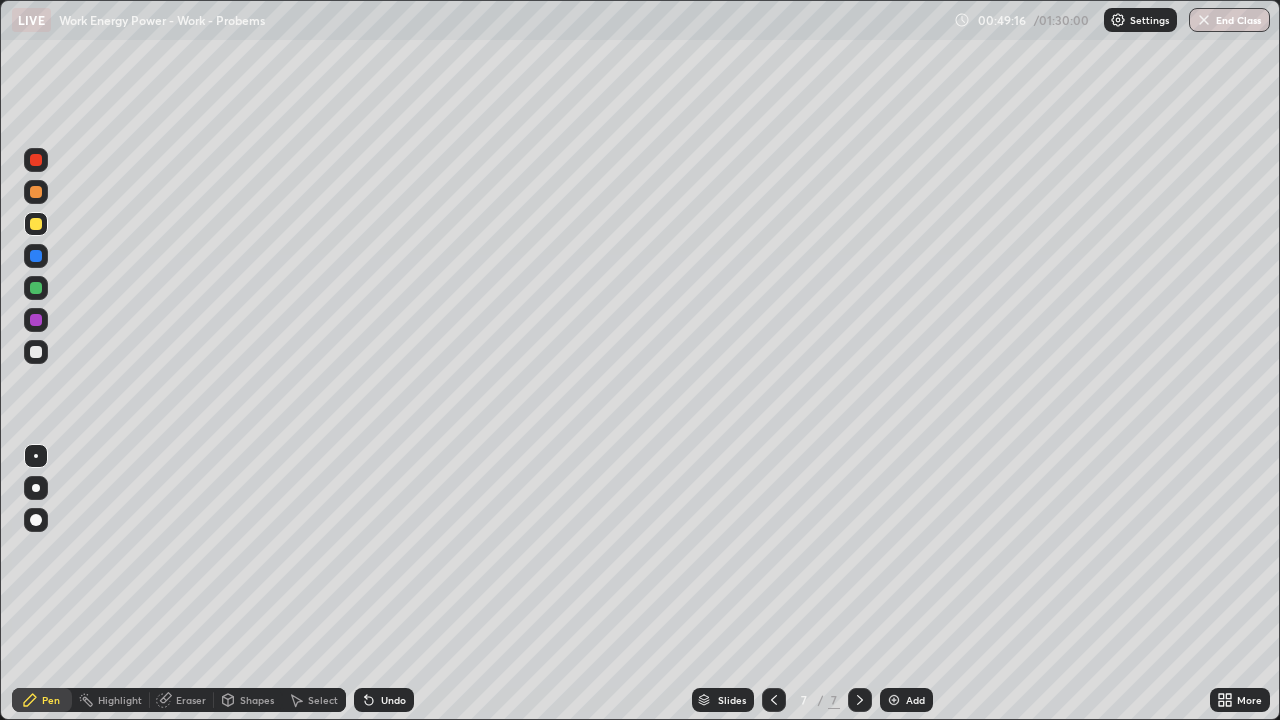 click on "Shapes" at bounding box center [257, 700] 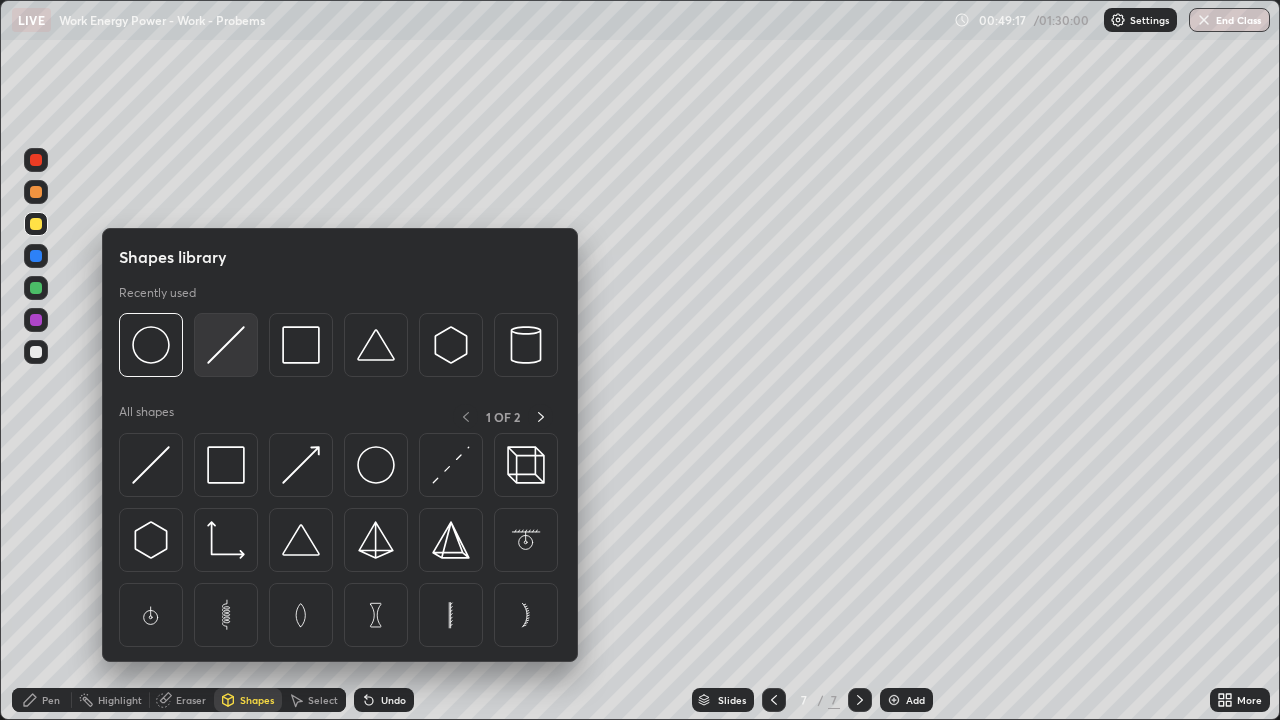 click at bounding box center (226, 345) 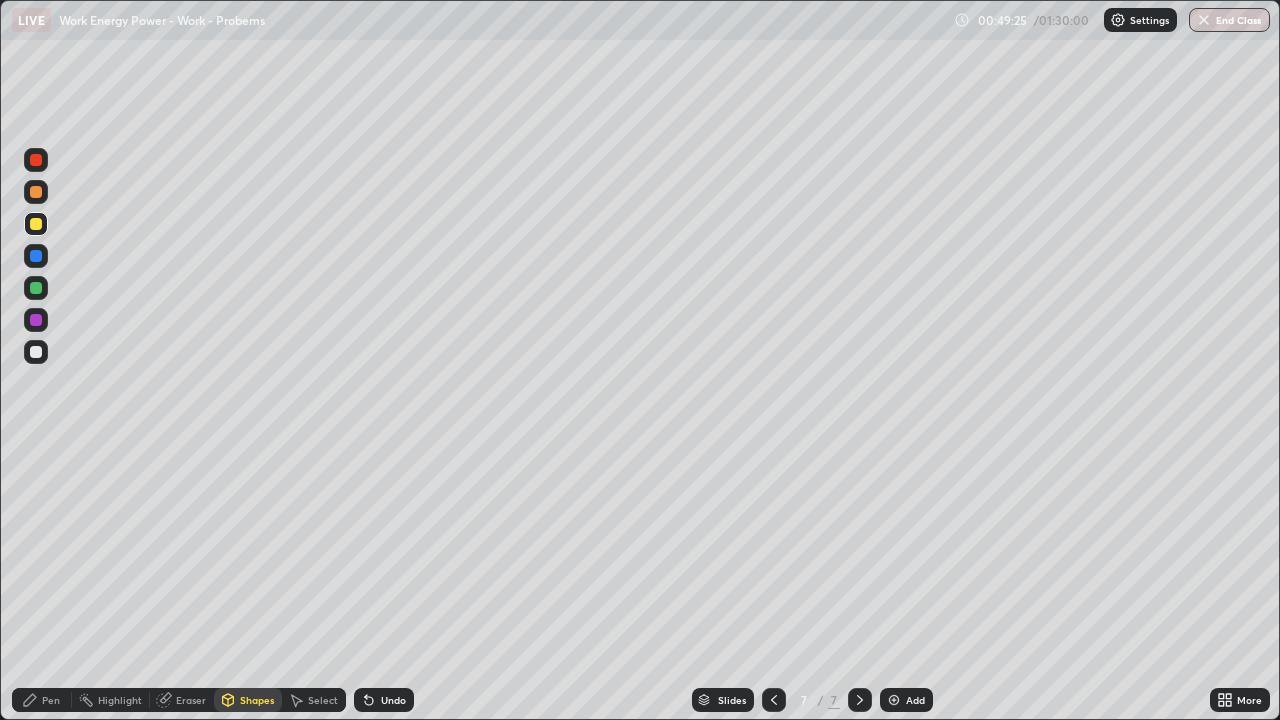 click on "Undo" at bounding box center [393, 700] 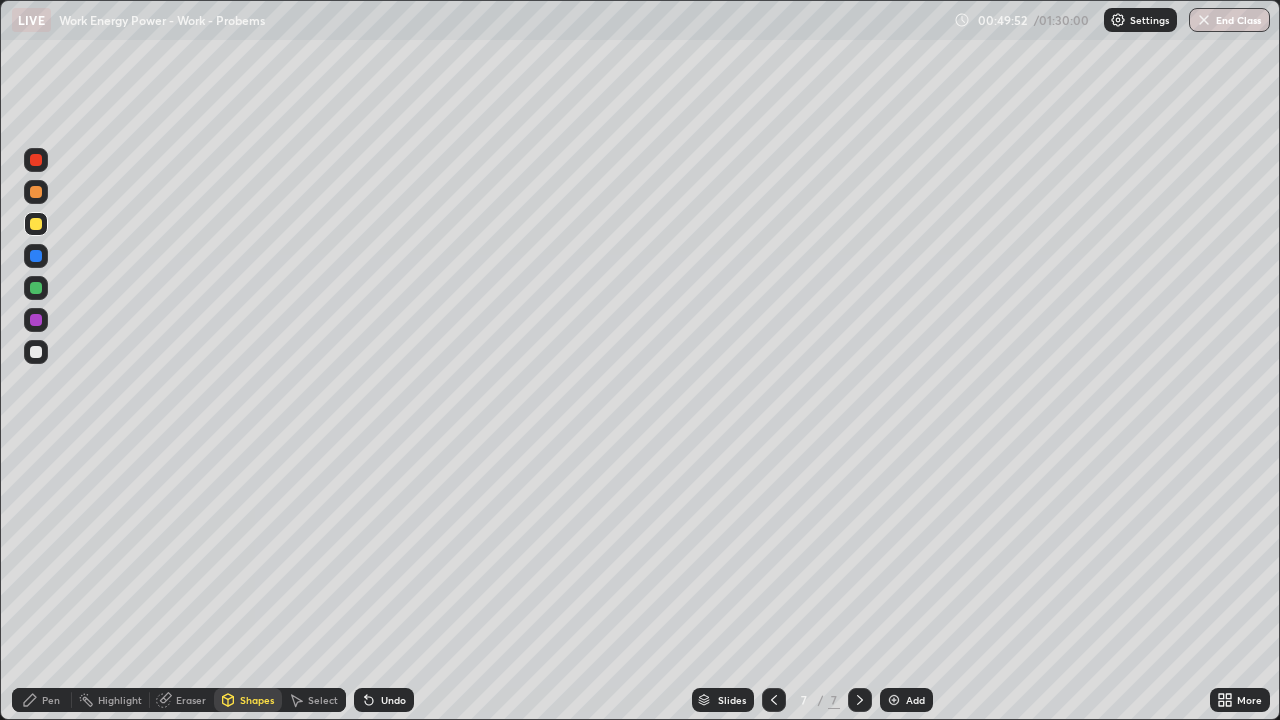 click on "Add" at bounding box center (906, 700) 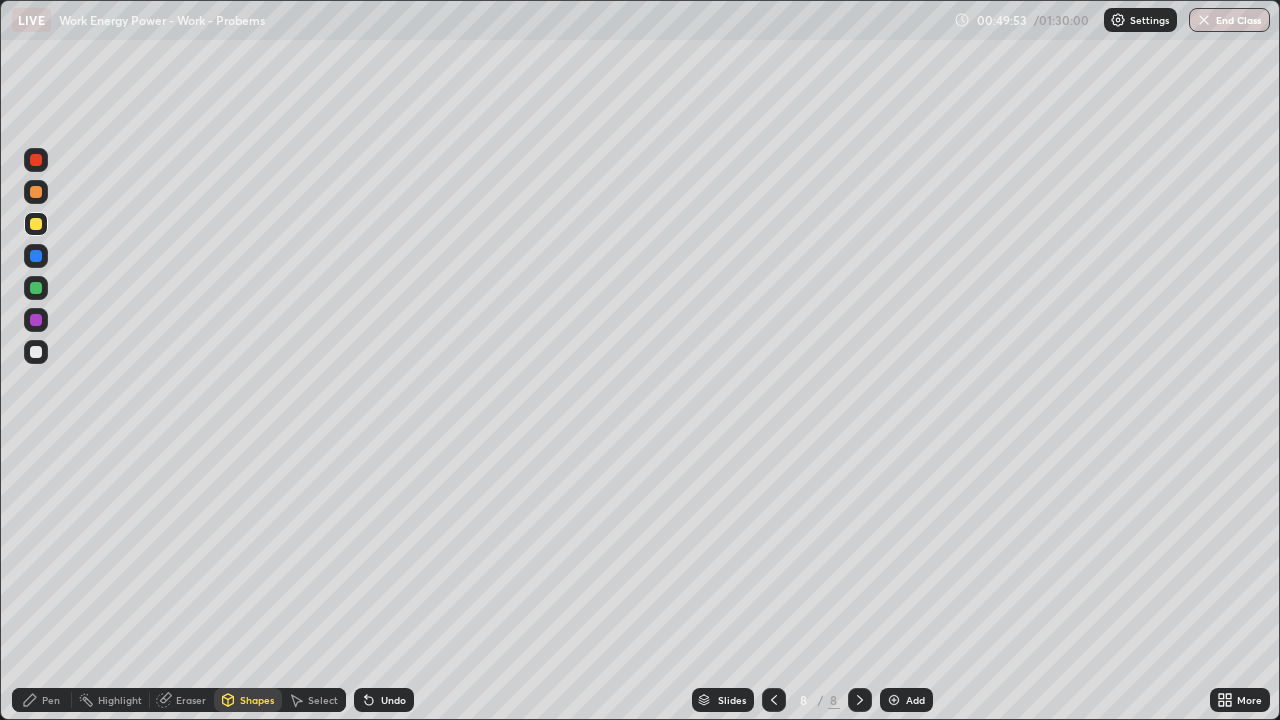 click 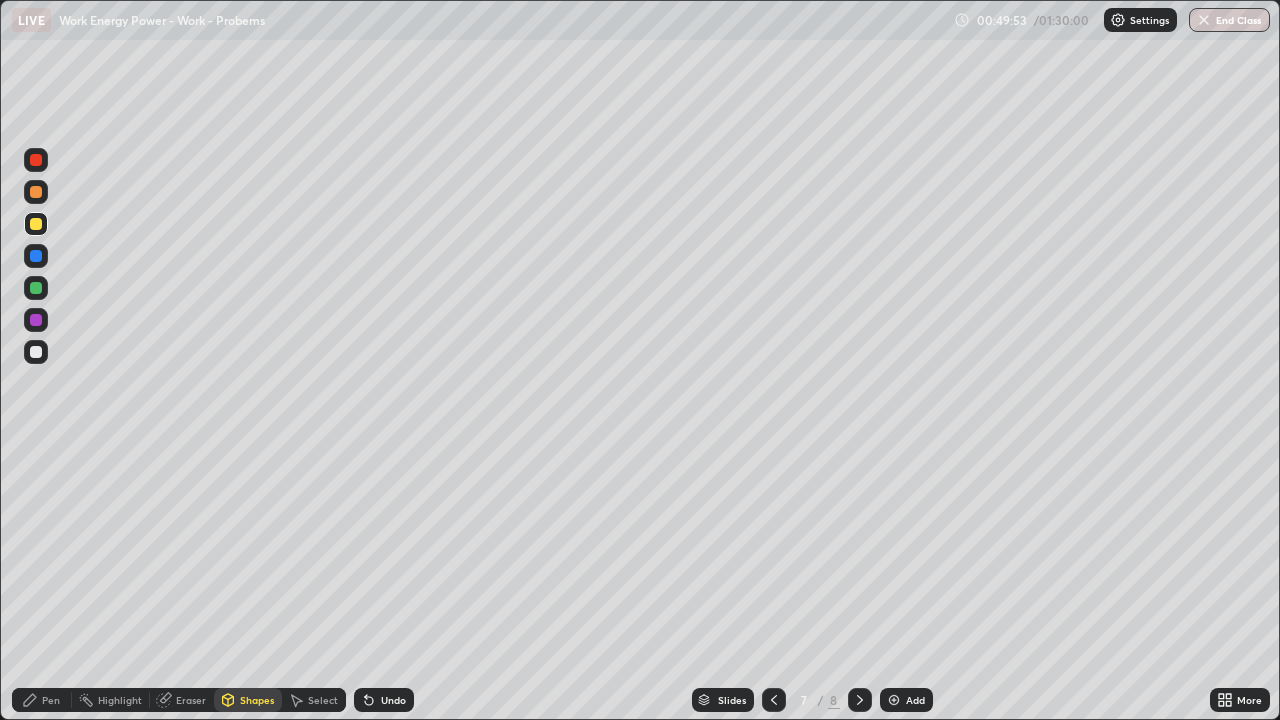click at bounding box center [774, 700] 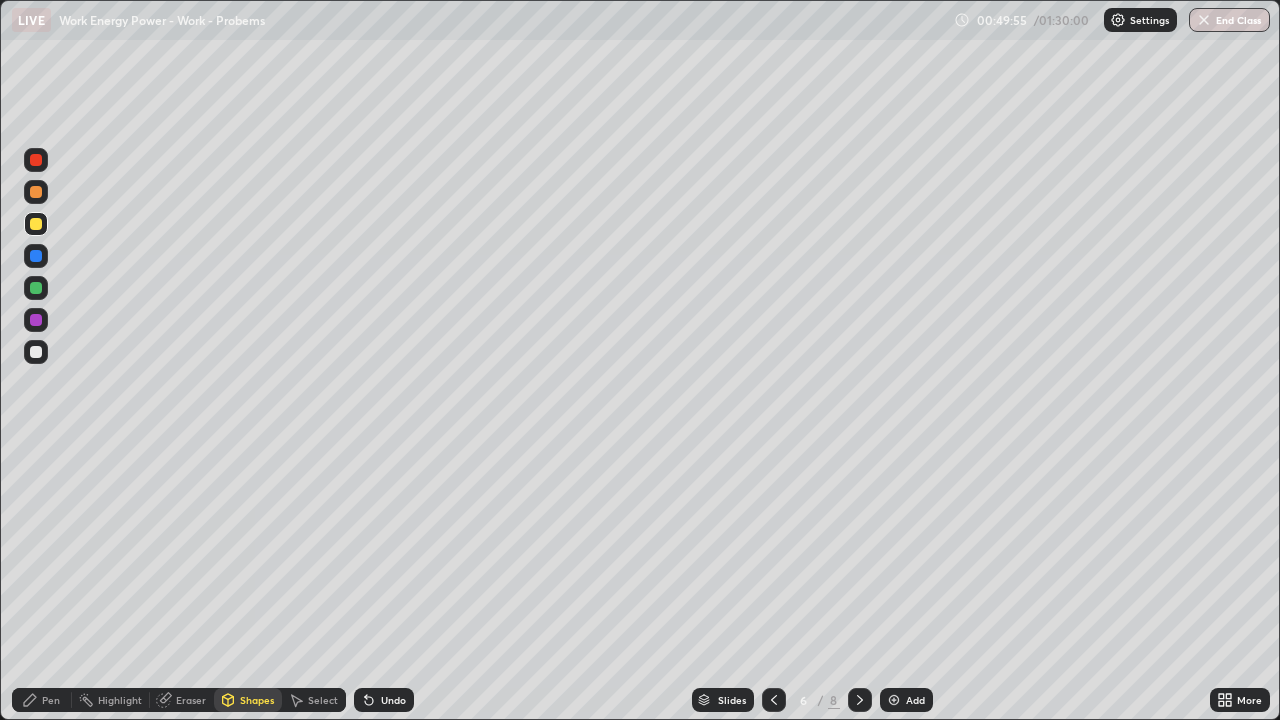 click at bounding box center [36, 352] 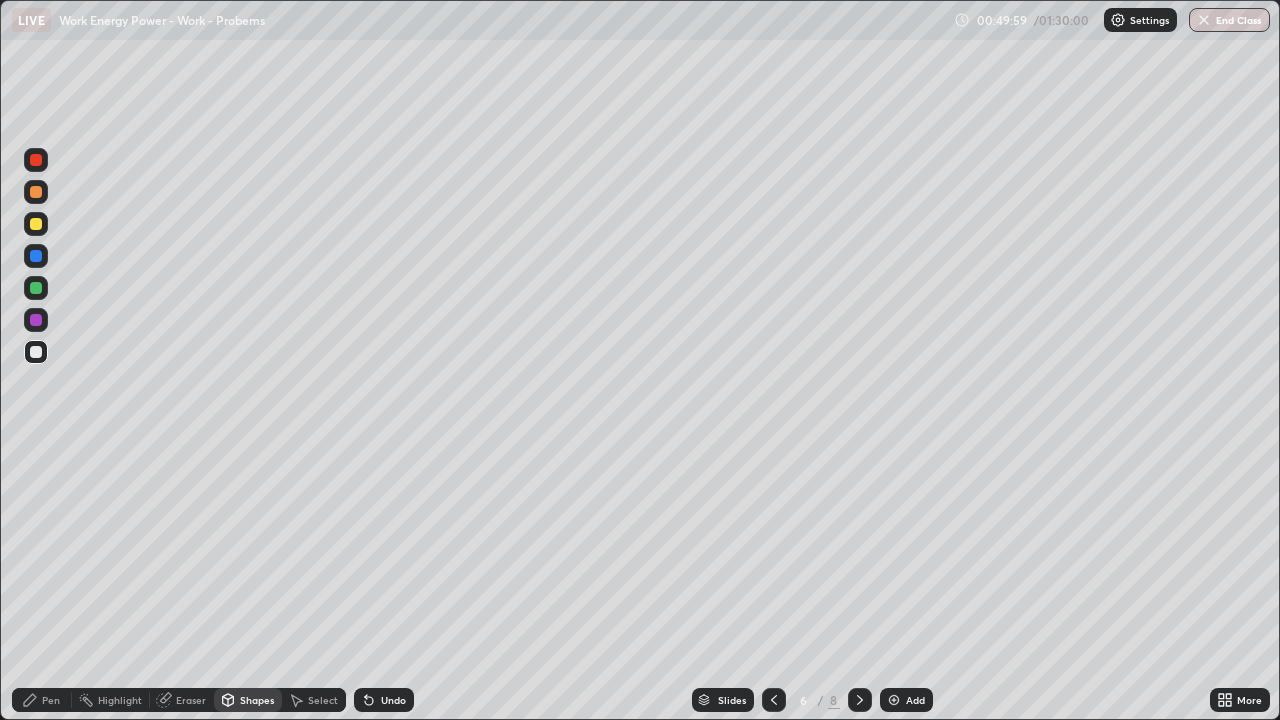 click on "Undo" at bounding box center [384, 700] 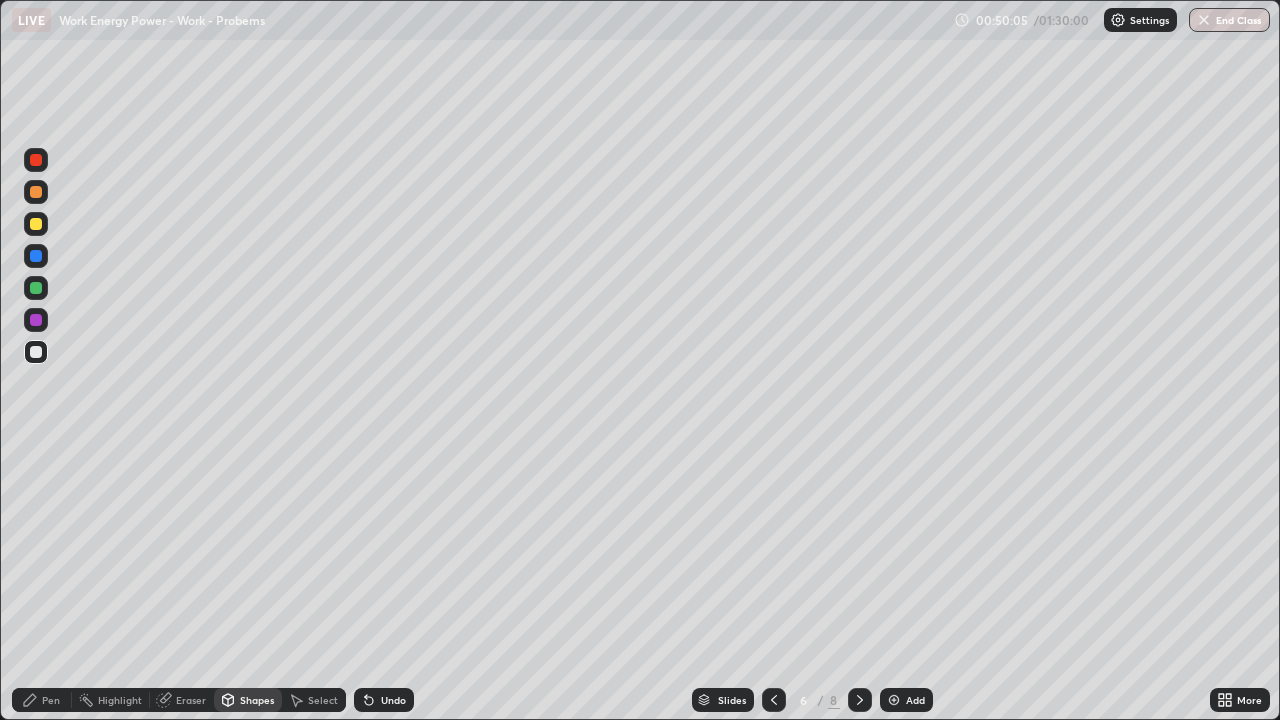click on "Pen" at bounding box center [51, 700] 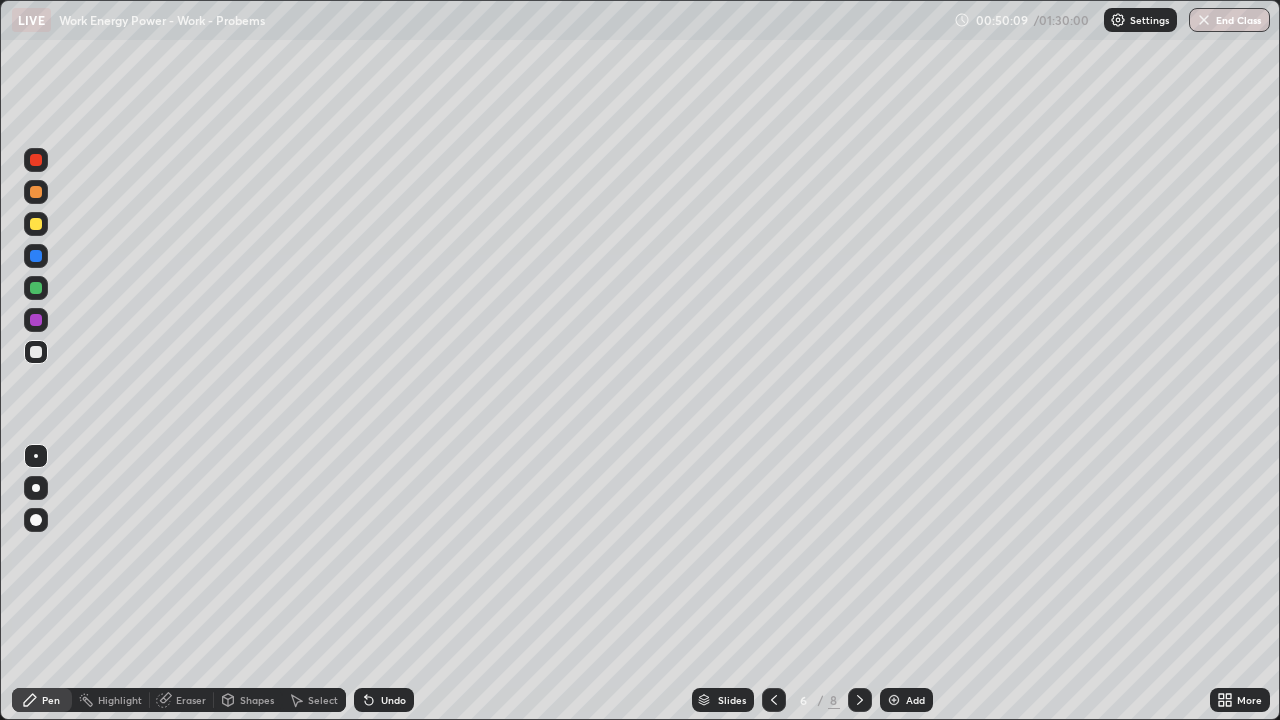 click on "Undo" at bounding box center [384, 700] 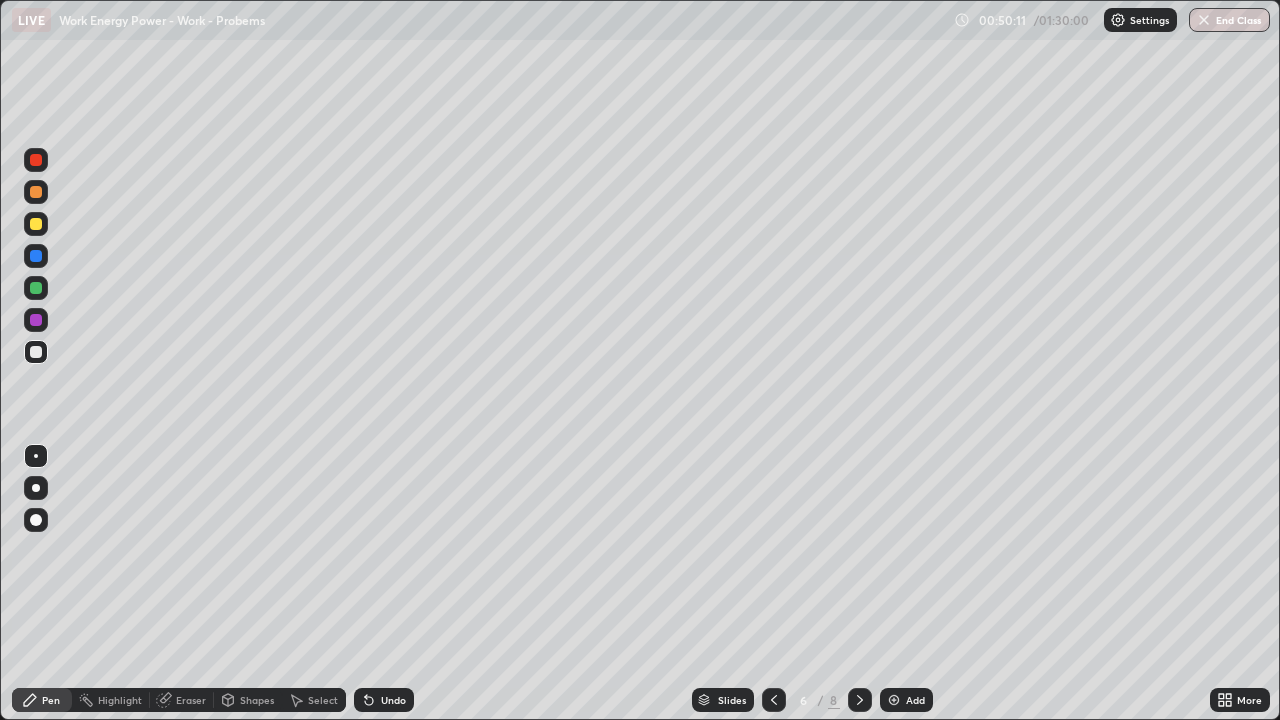 click on "Shapes" at bounding box center (257, 700) 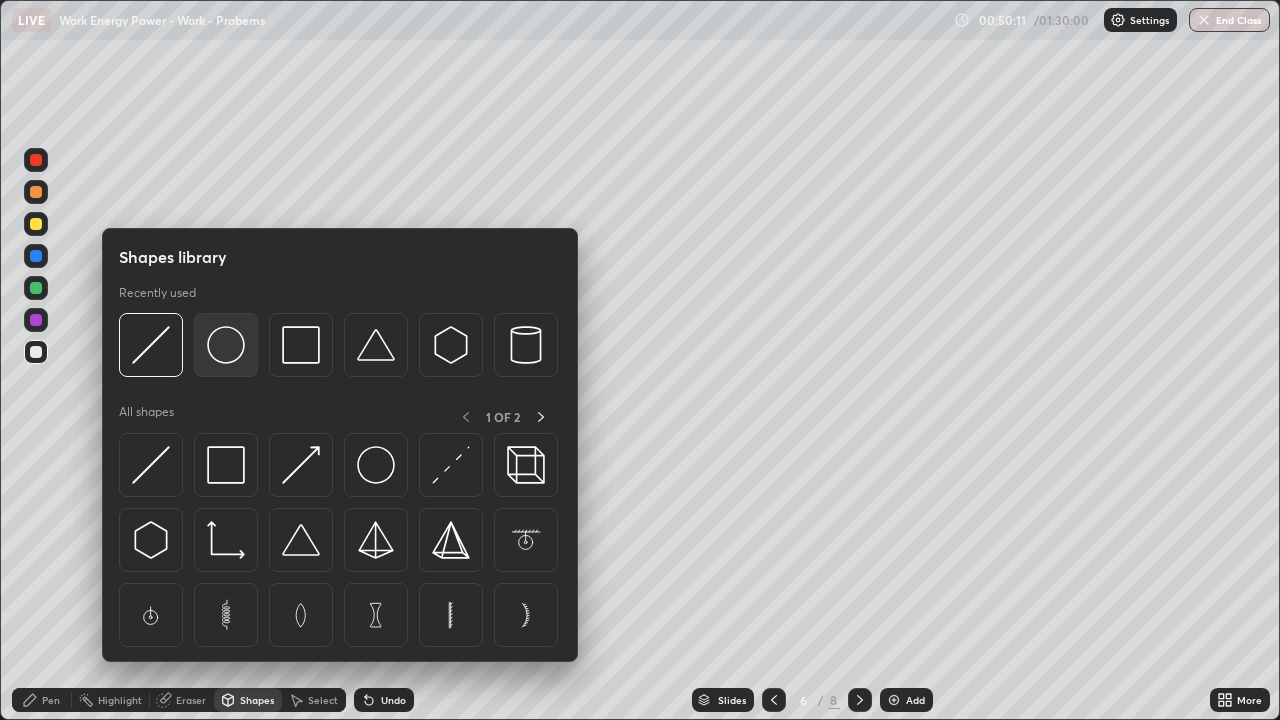 click at bounding box center (226, 345) 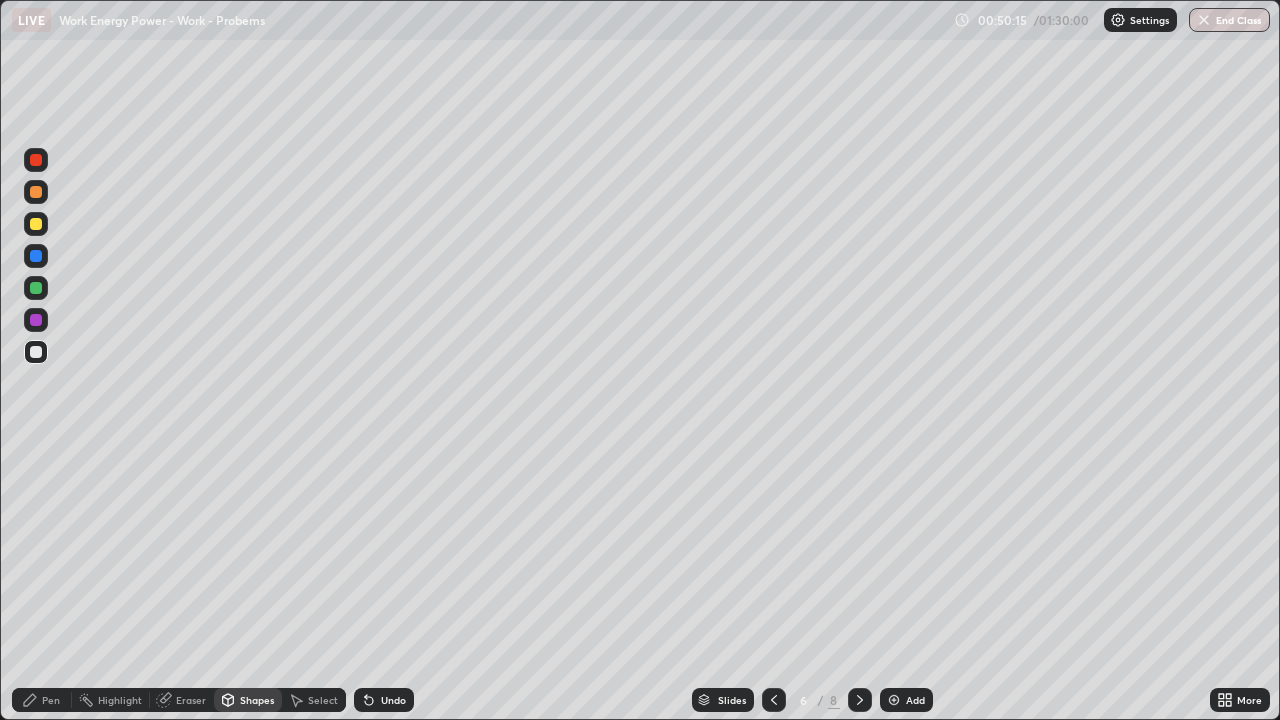 click on "Pen" at bounding box center [51, 700] 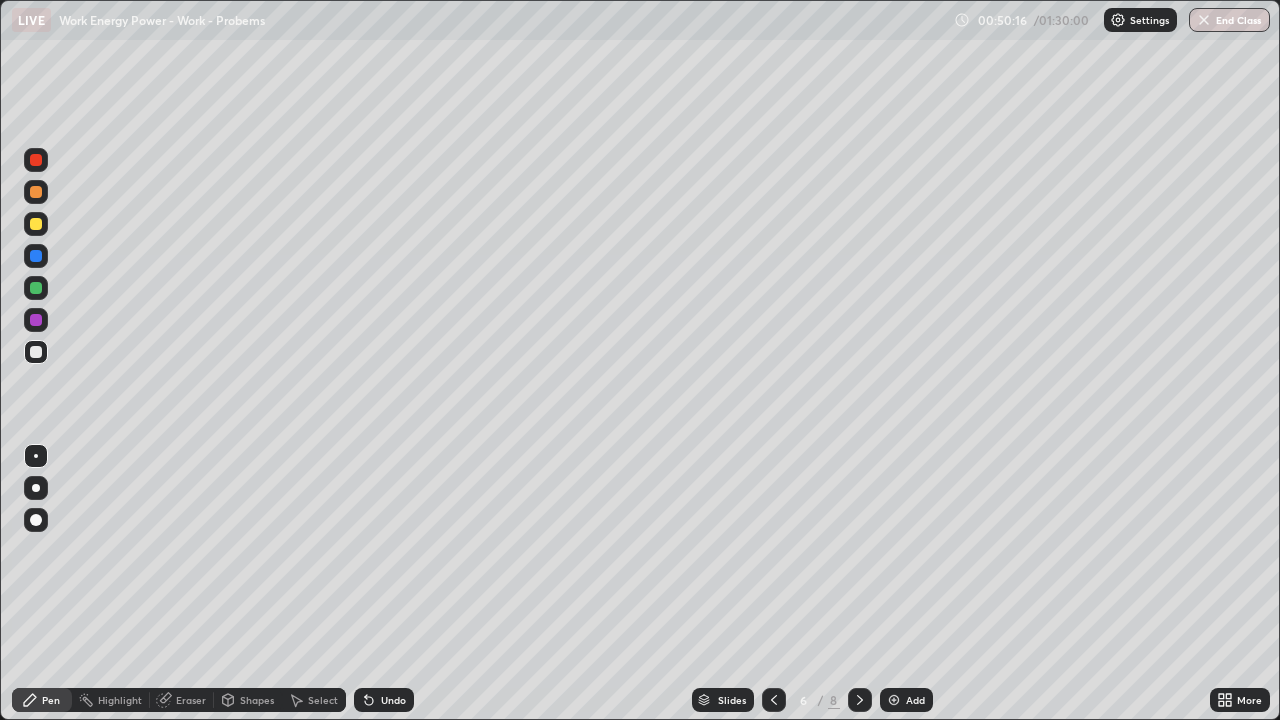 click at bounding box center [36, 224] 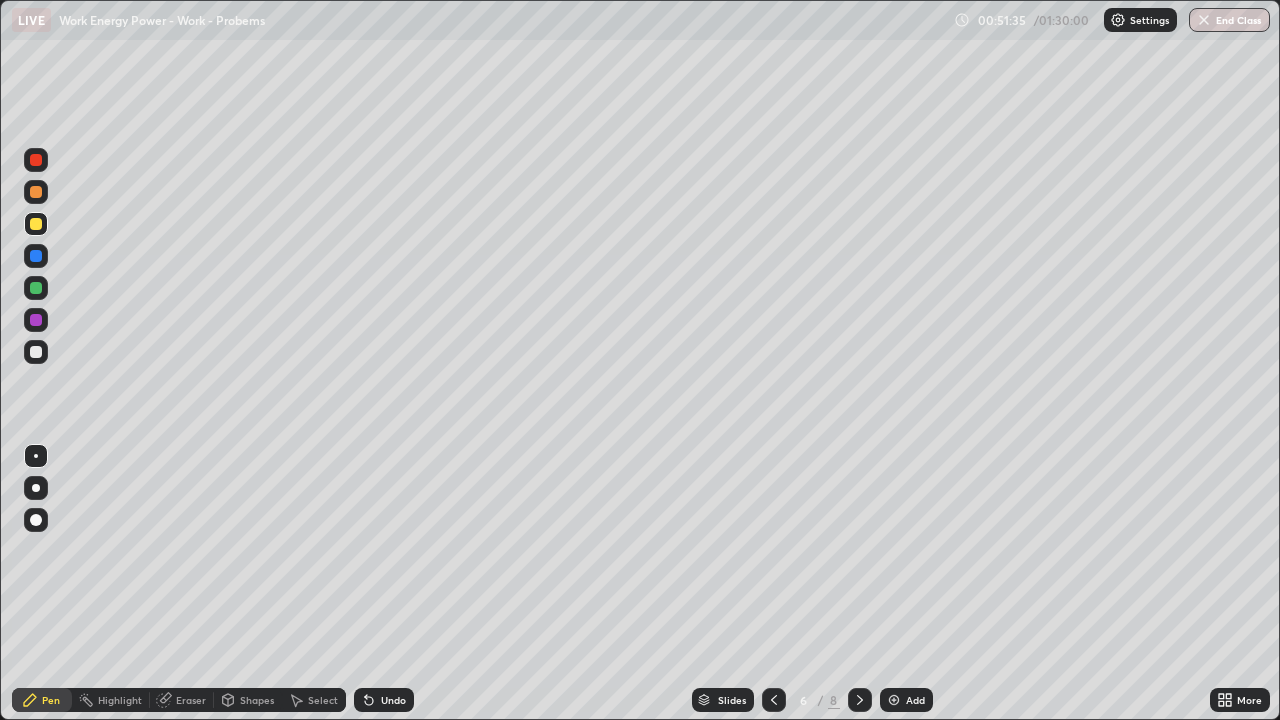 click 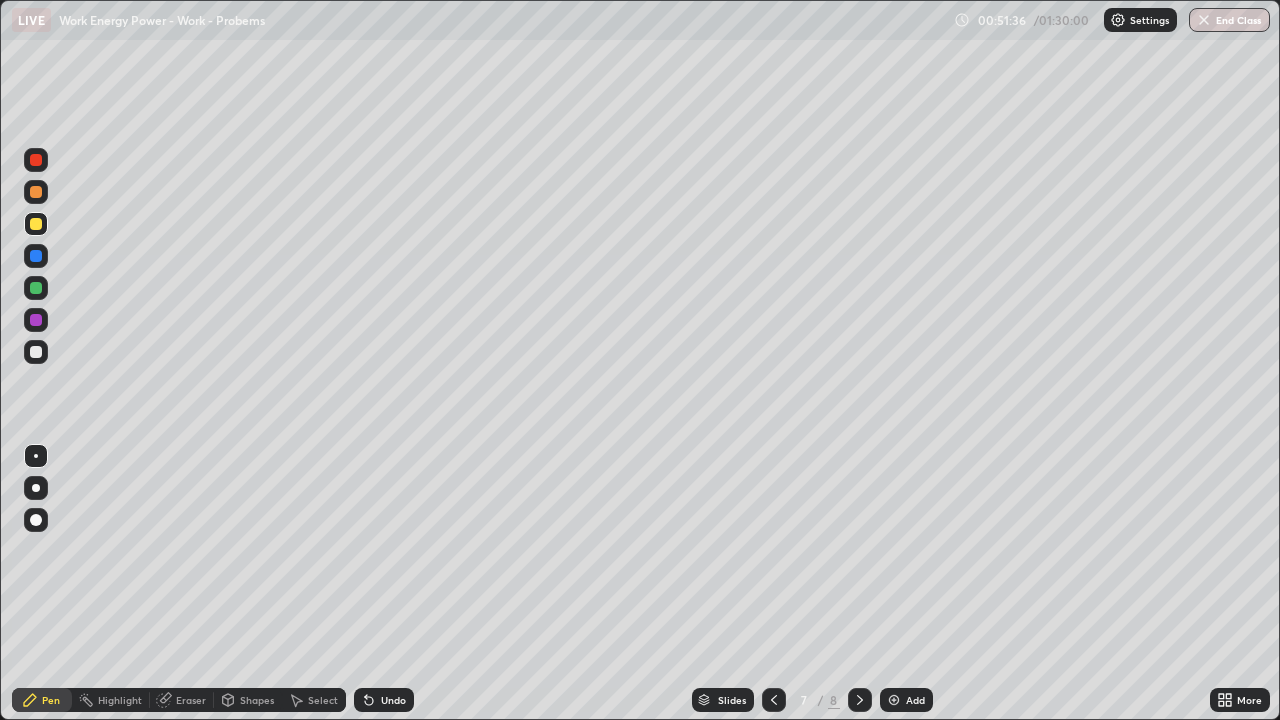 click on "Select" at bounding box center (323, 700) 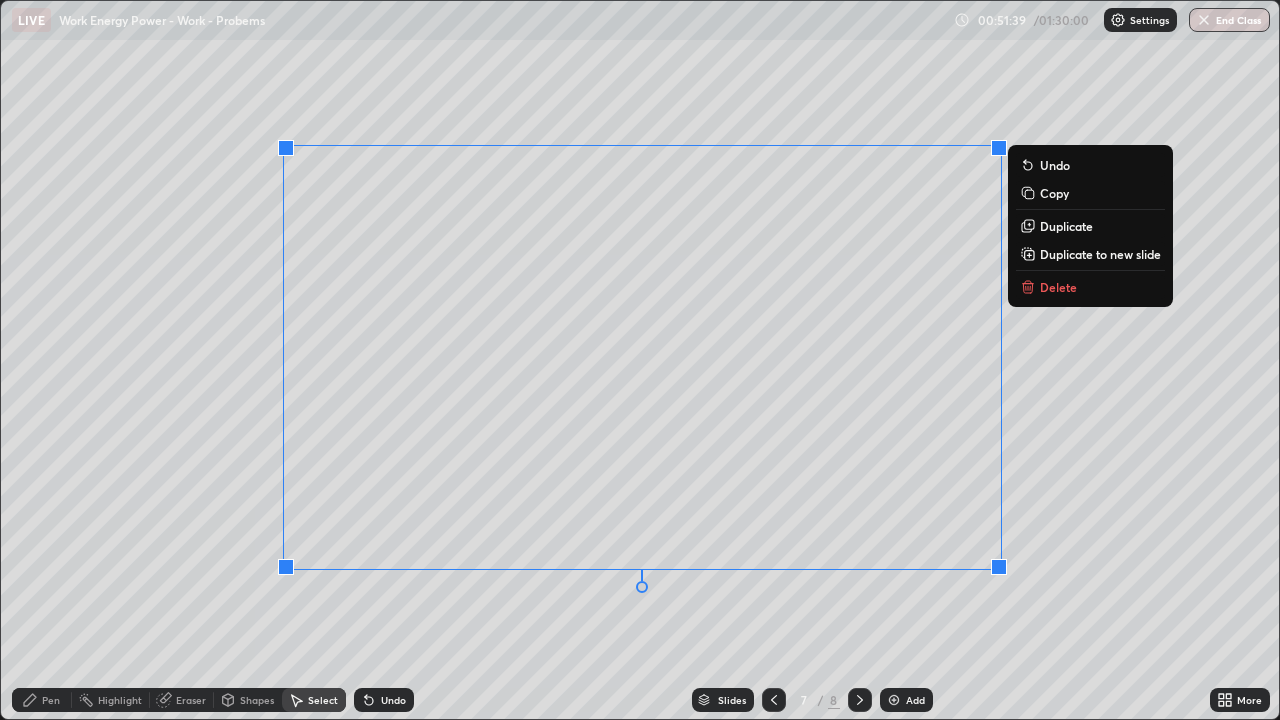 click on "Delete" at bounding box center (1058, 287) 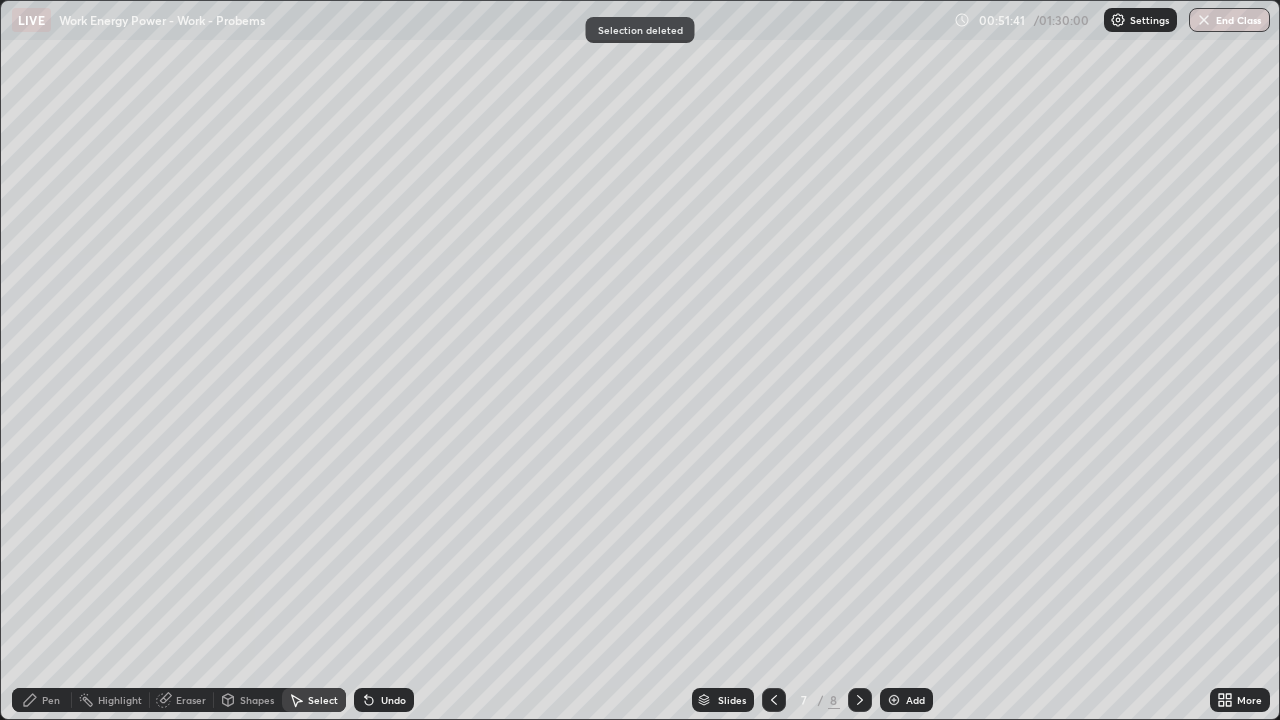 click on "Pen" at bounding box center [51, 700] 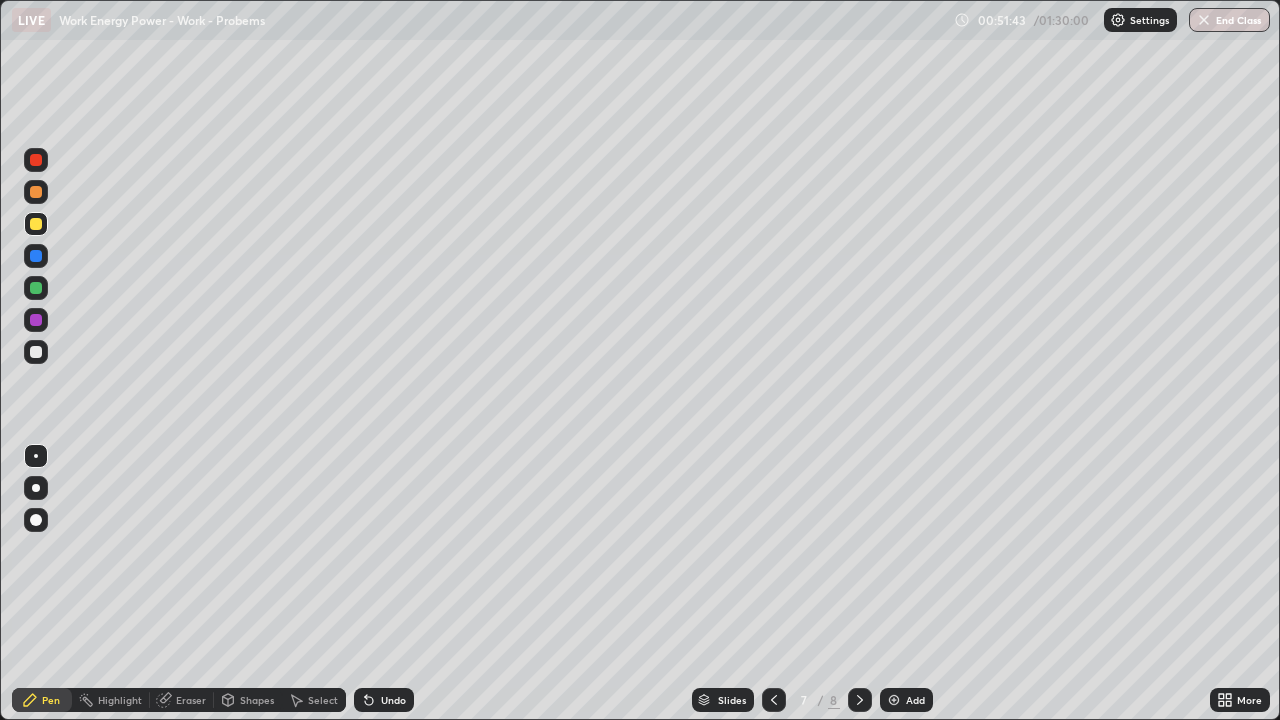 click on "Shapes" at bounding box center [257, 700] 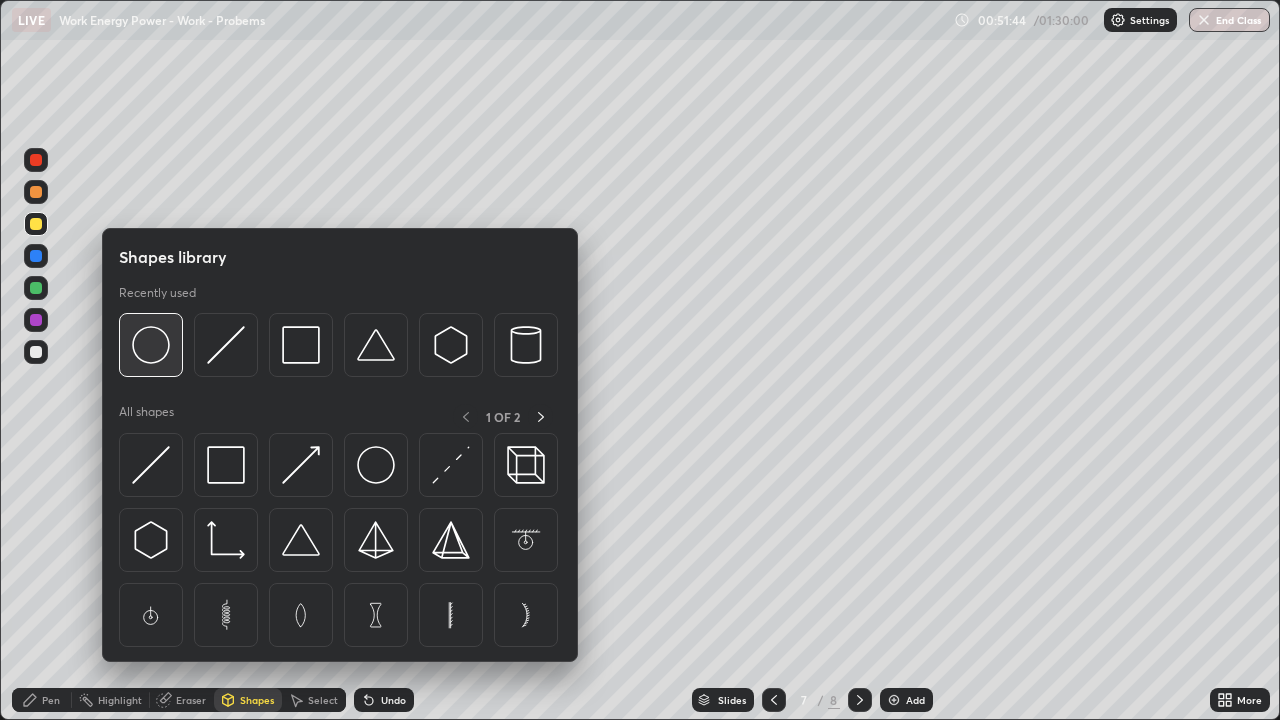click at bounding box center (151, 345) 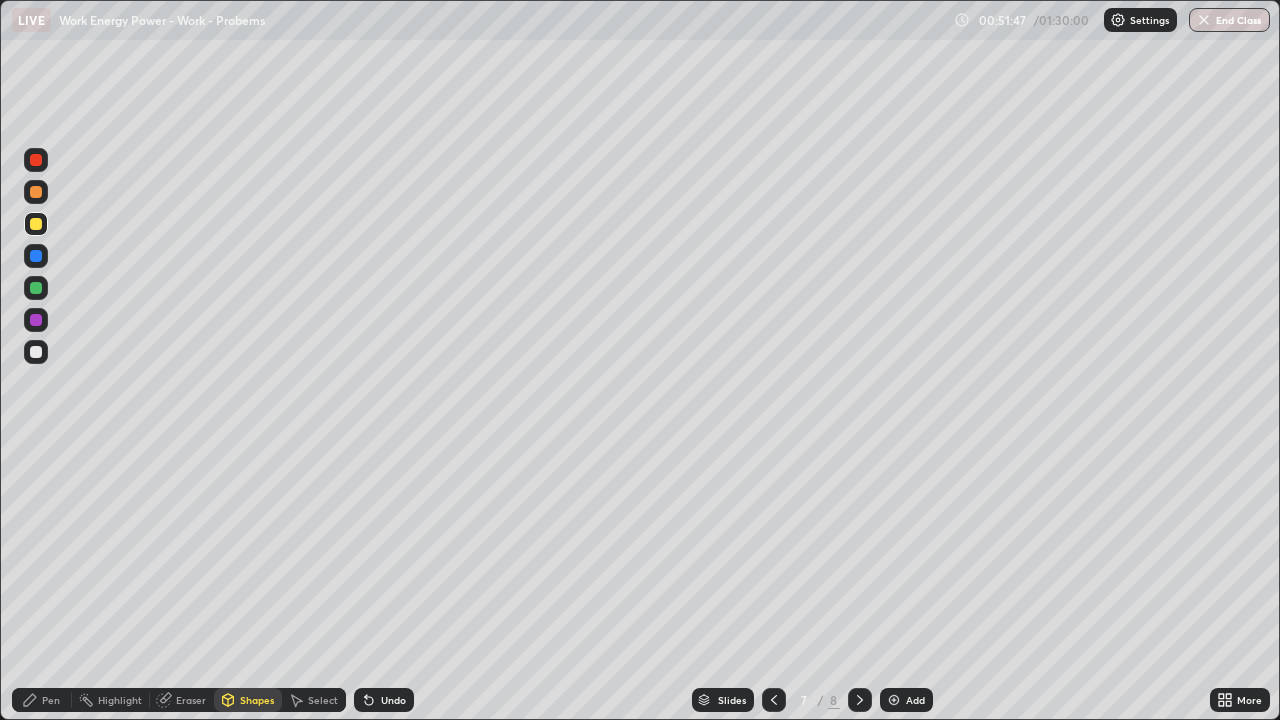 click on "Pen" at bounding box center [51, 700] 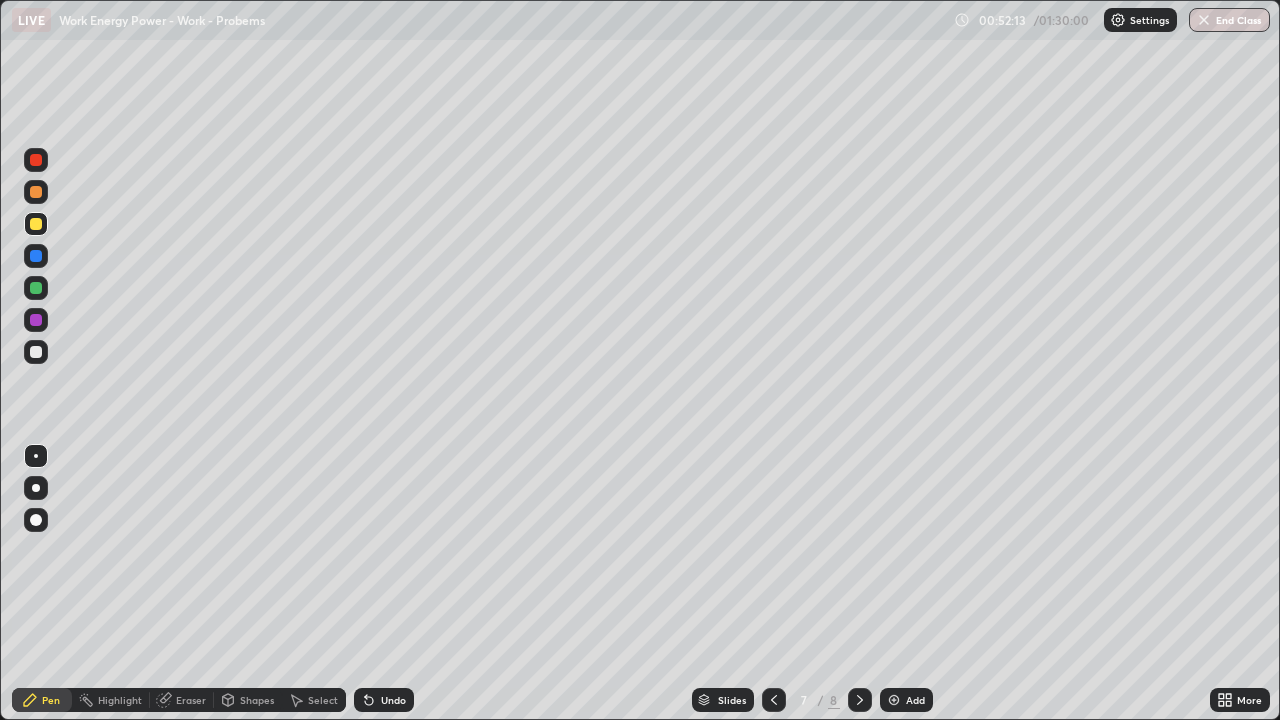 click at bounding box center [36, 288] 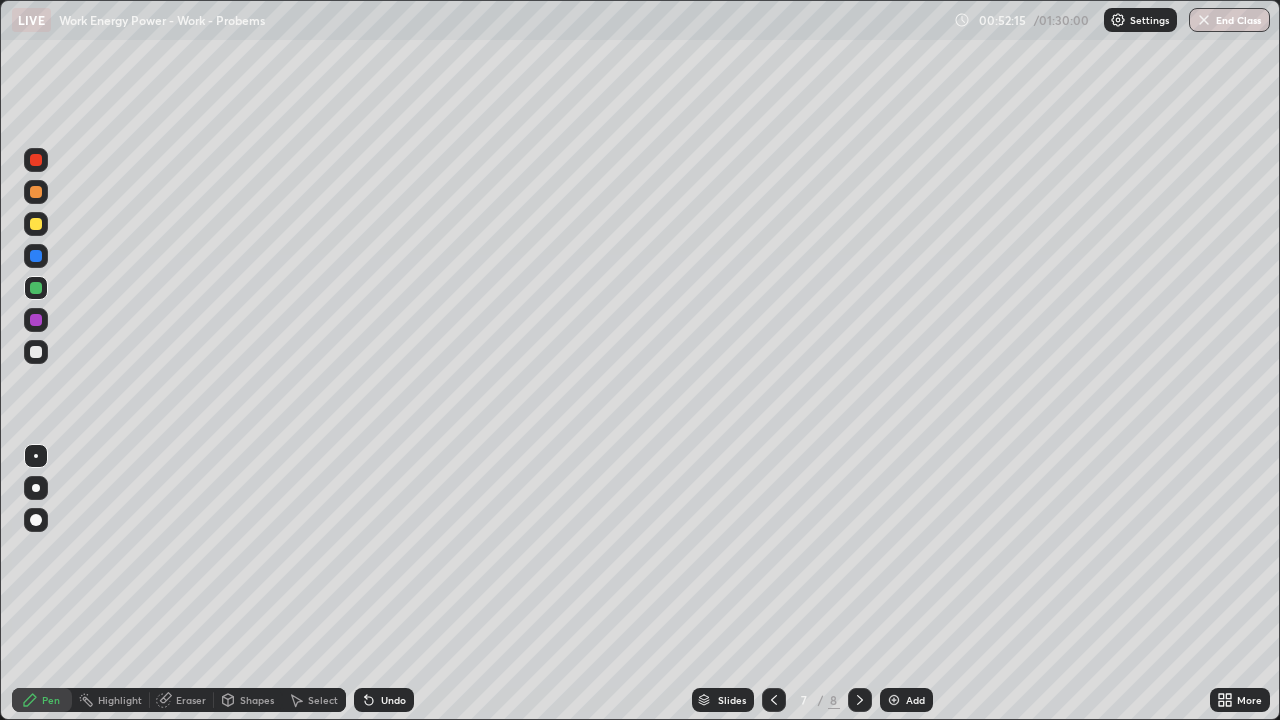 click on "Eraser" at bounding box center [191, 700] 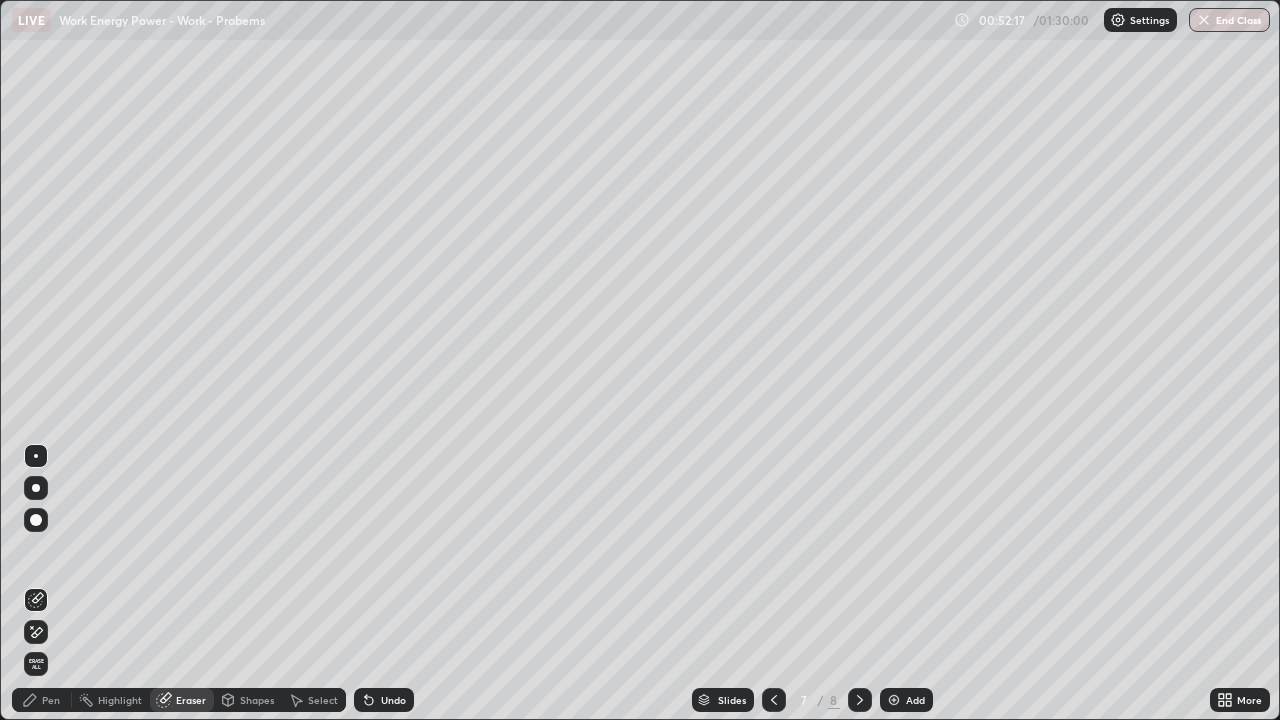 click on "Pen" at bounding box center (51, 700) 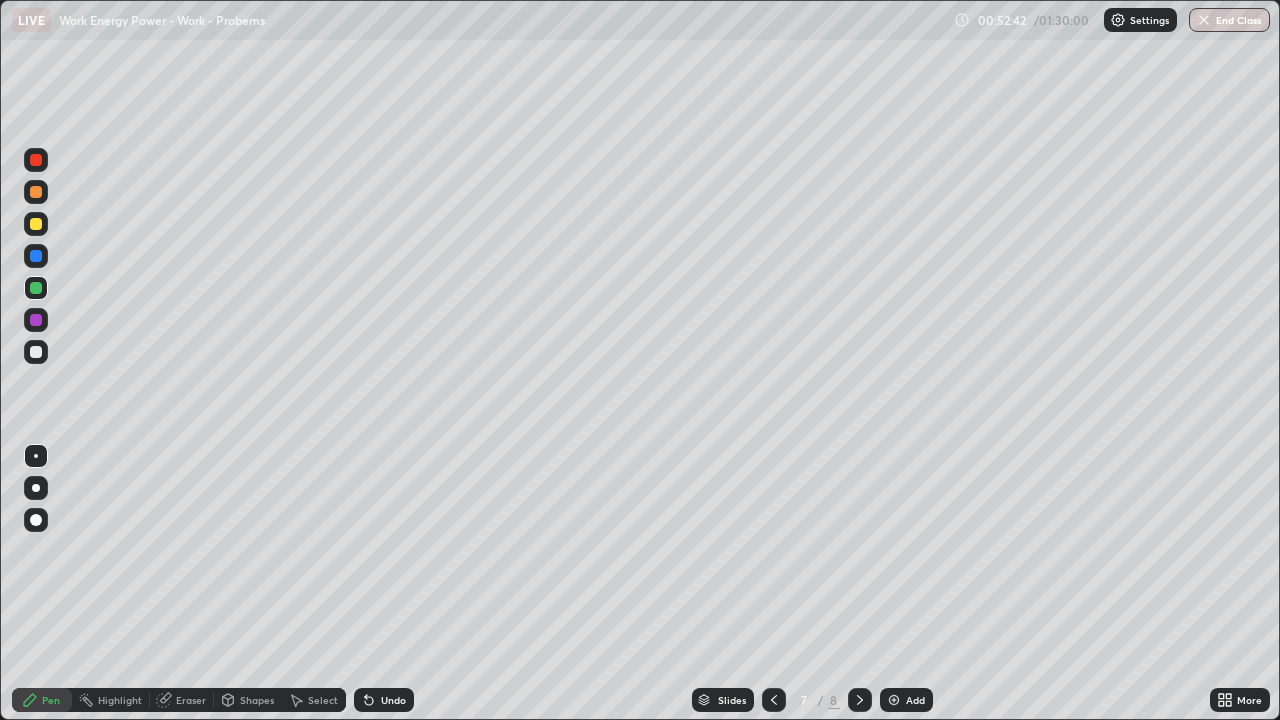 click at bounding box center [36, 352] 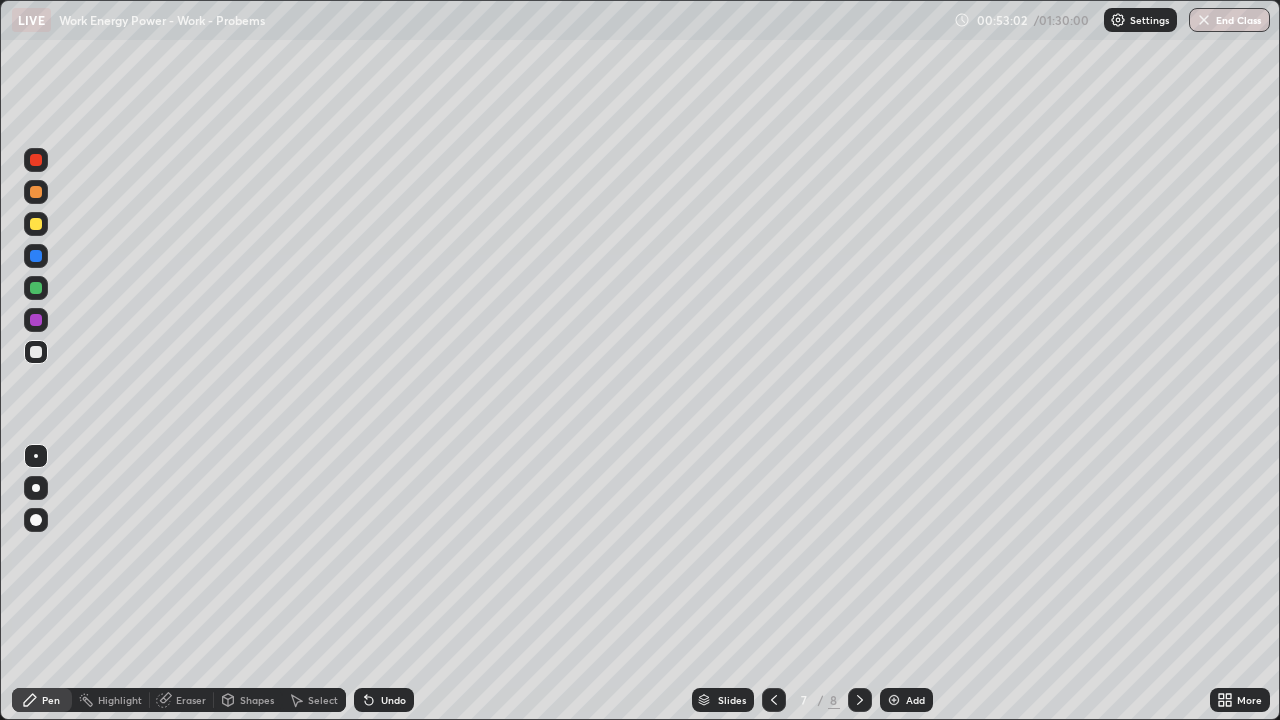 click on "Undo" at bounding box center (393, 700) 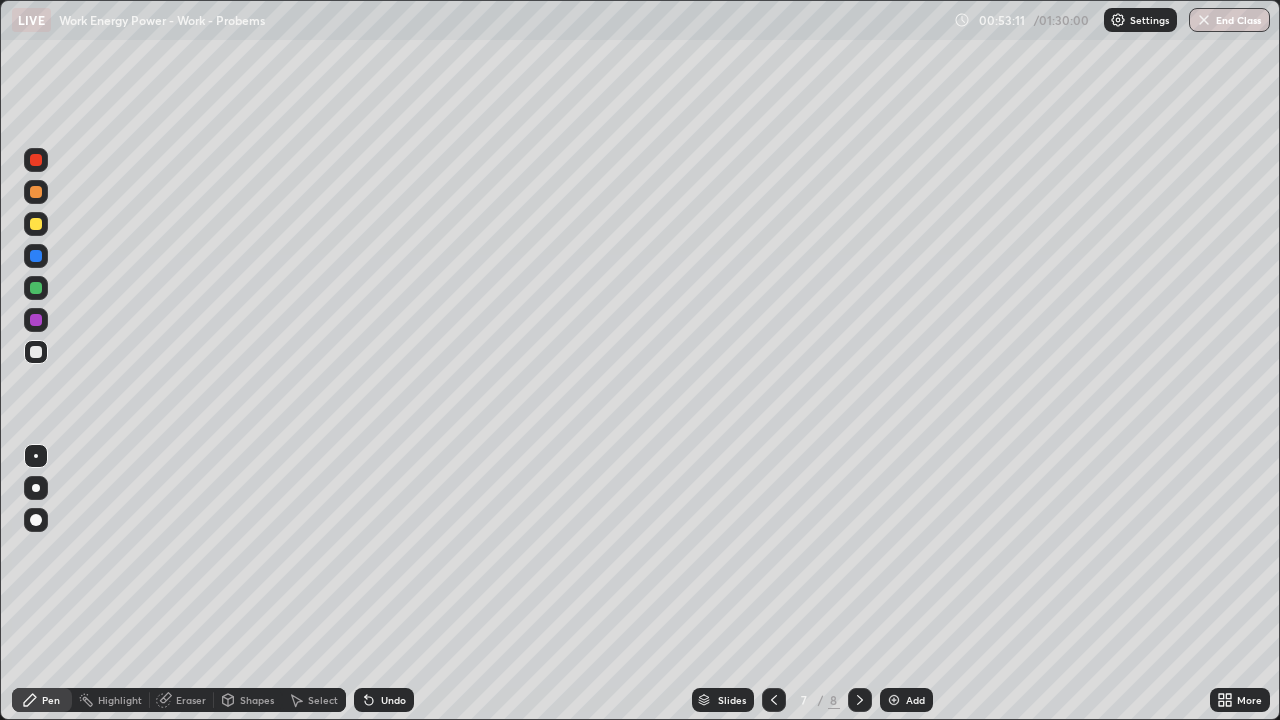 click on "Undo" at bounding box center [393, 700] 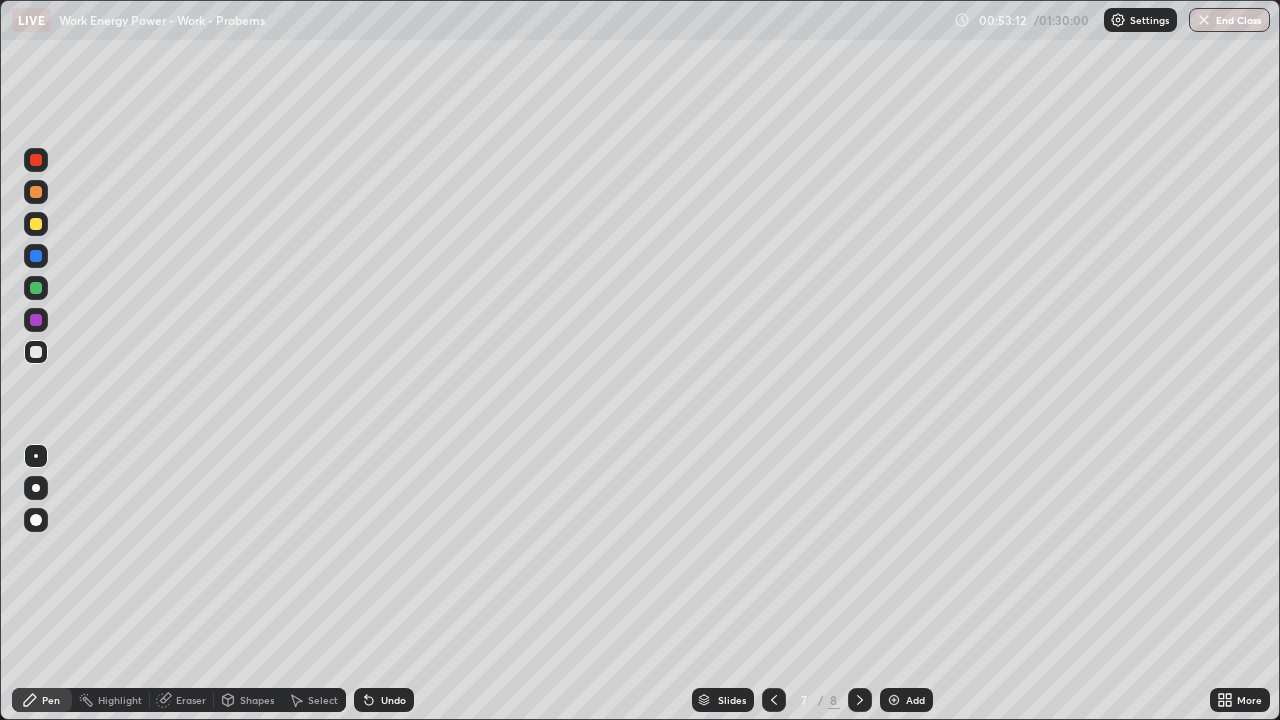 click on "Undo" at bounding box center (393, 700) 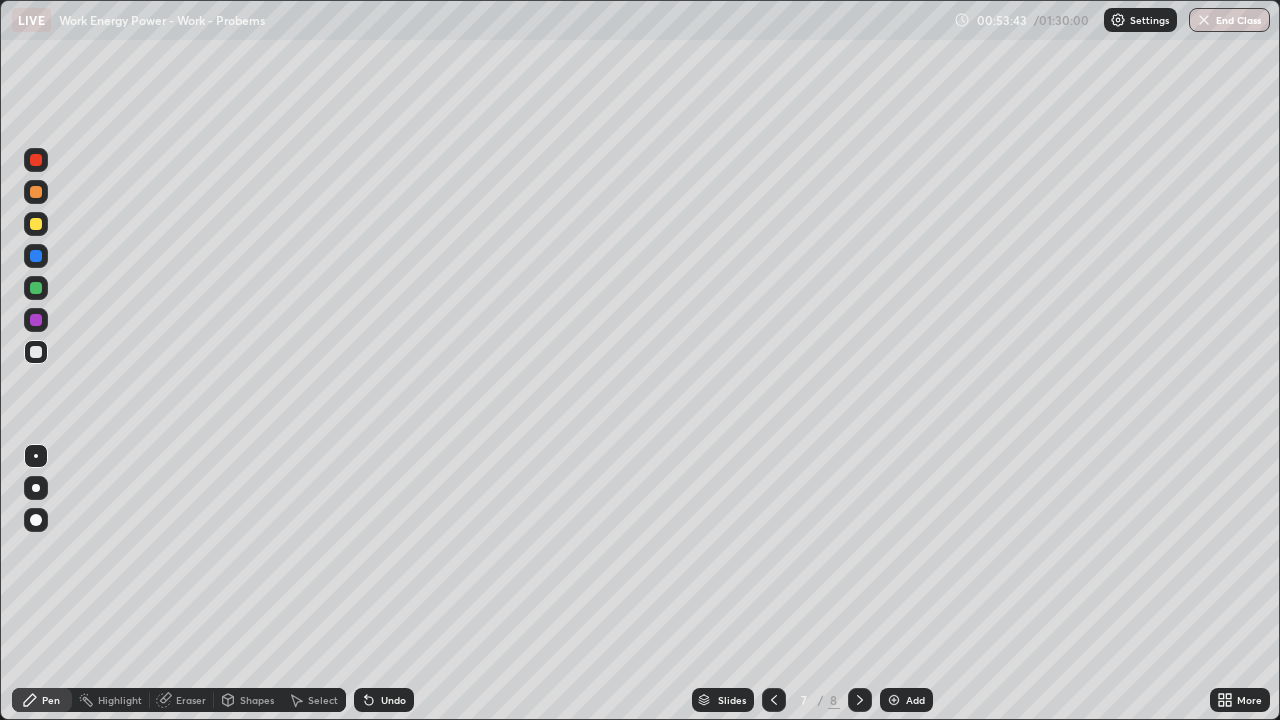 click at bounding box center [36, 224] 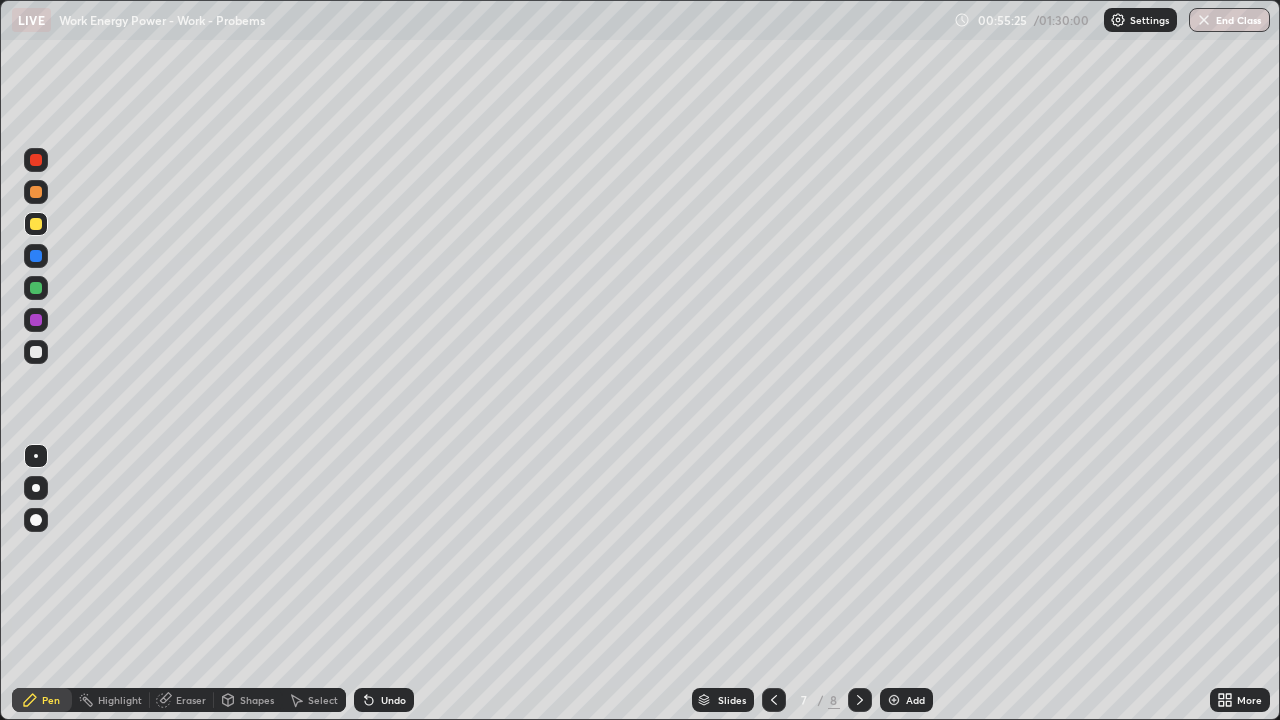 click 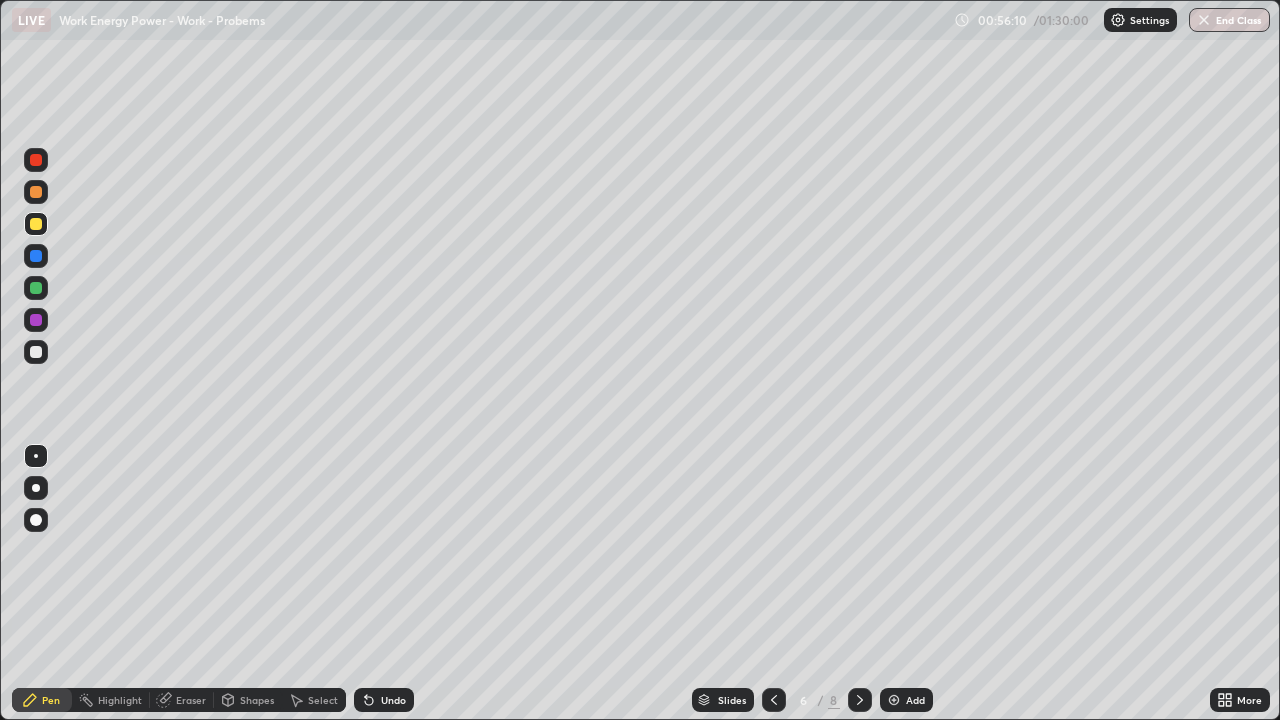 click at bounding box center [36, 288] 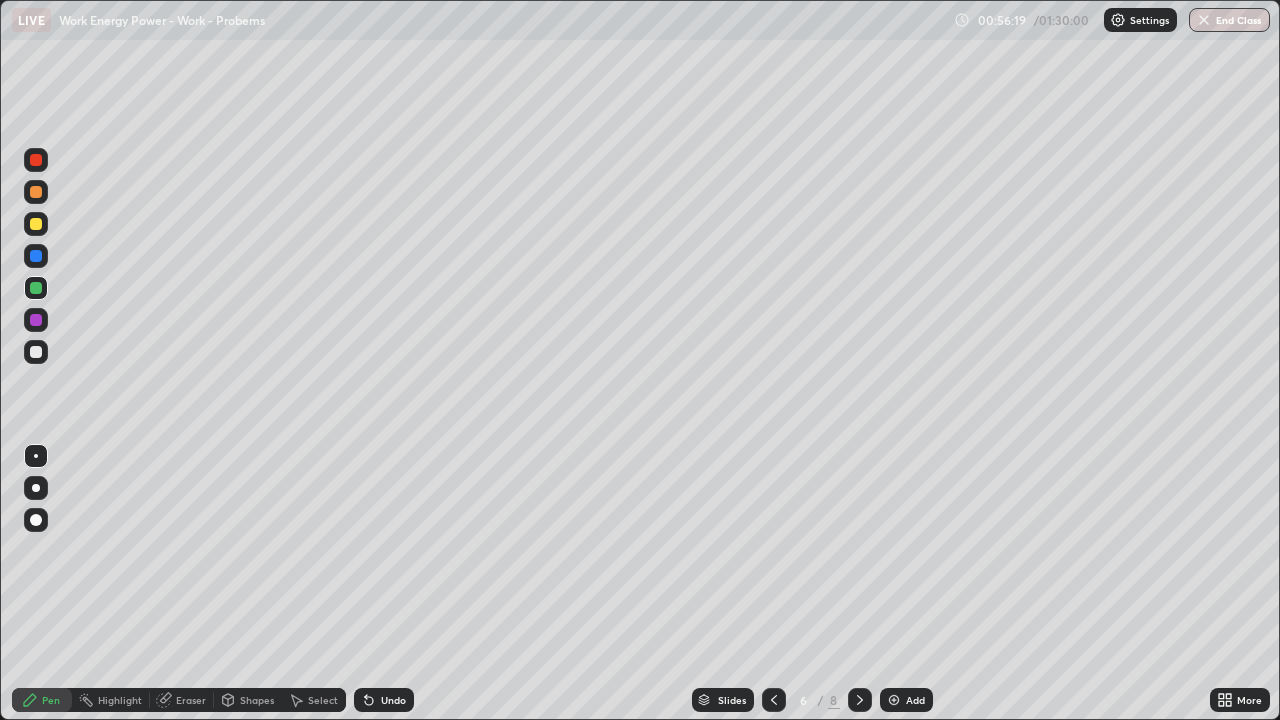 click at bounding box center [36, 352] 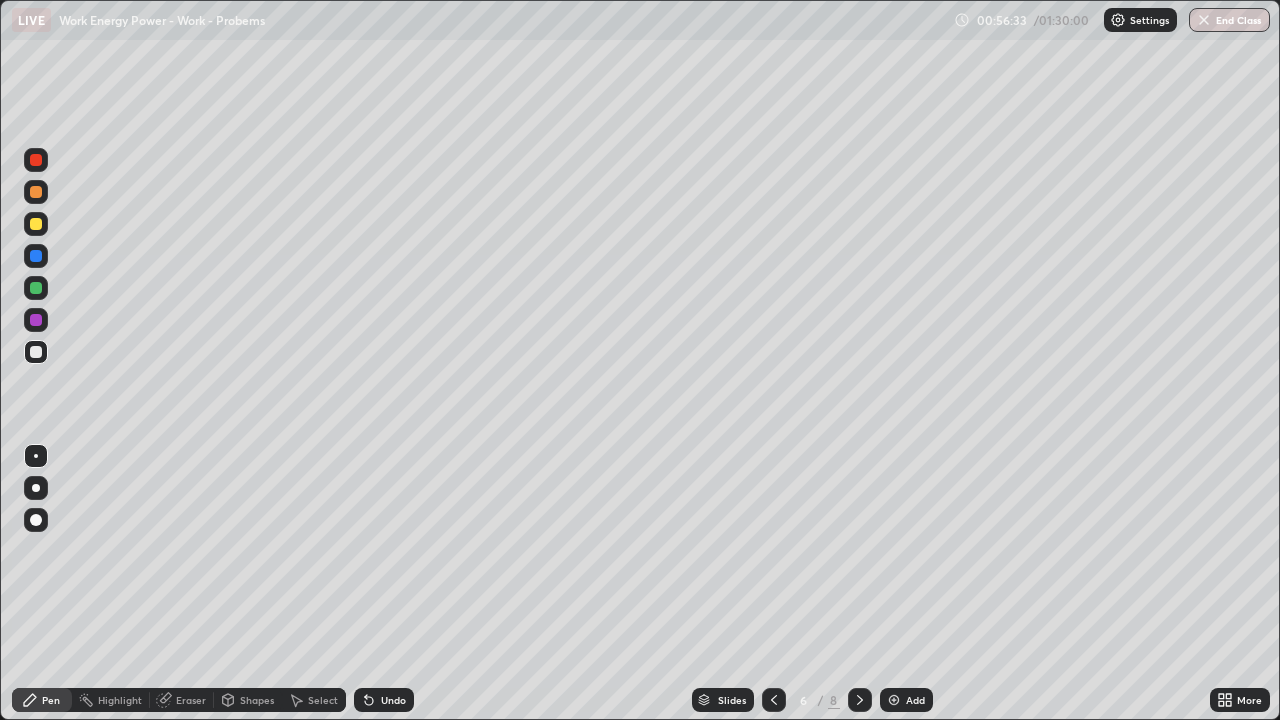 click at bounding box center [36, 288] 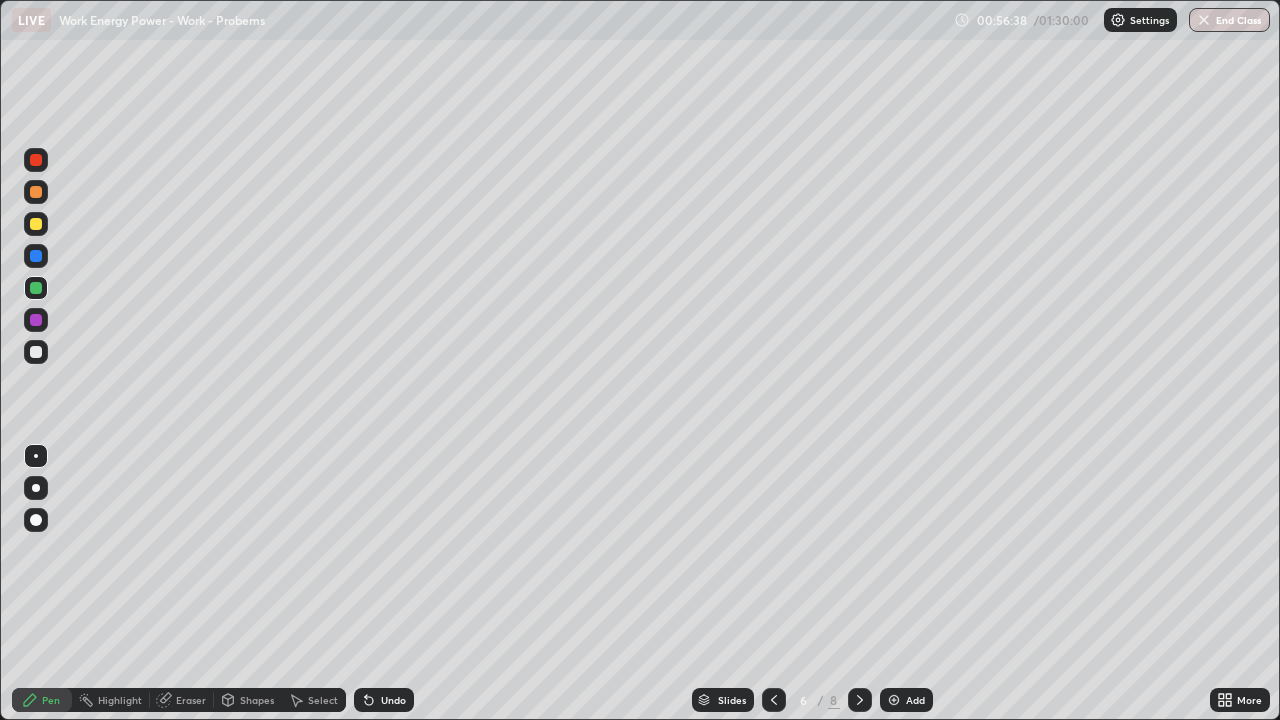 click at bounding box center (36, 192) 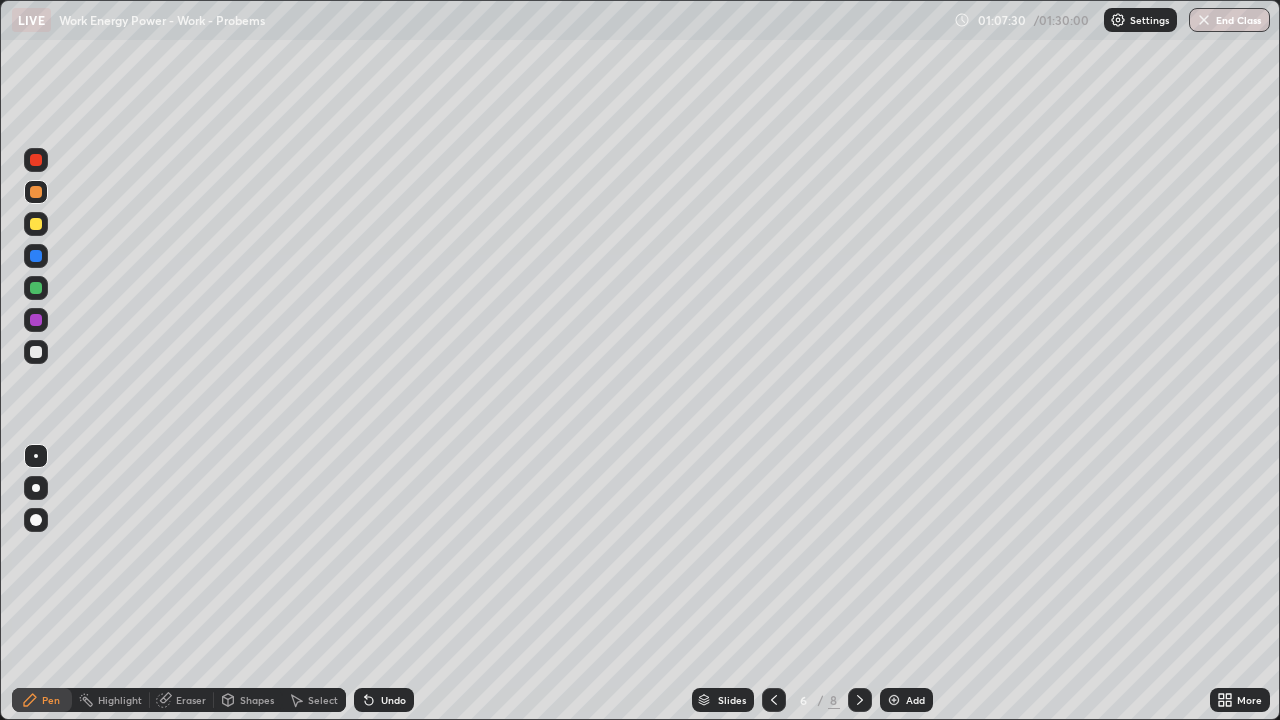 click at bounding box center [36, 192] 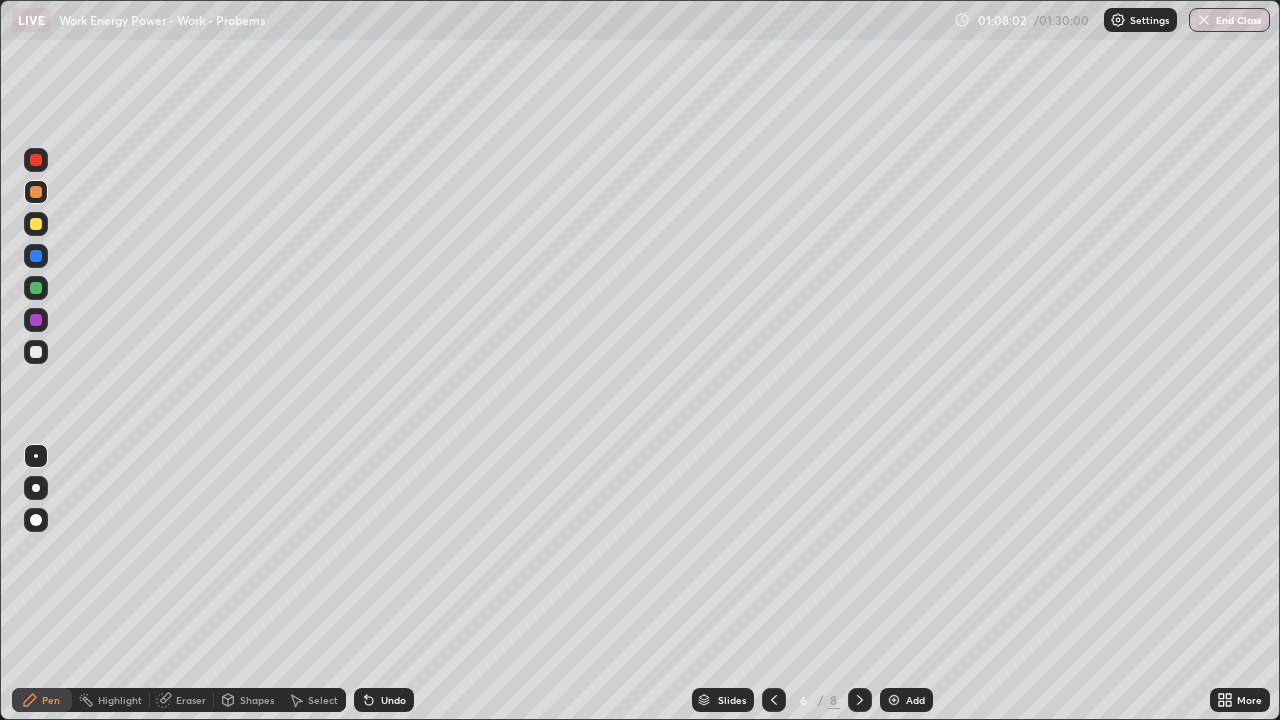 click at bounding box center [36, 224] 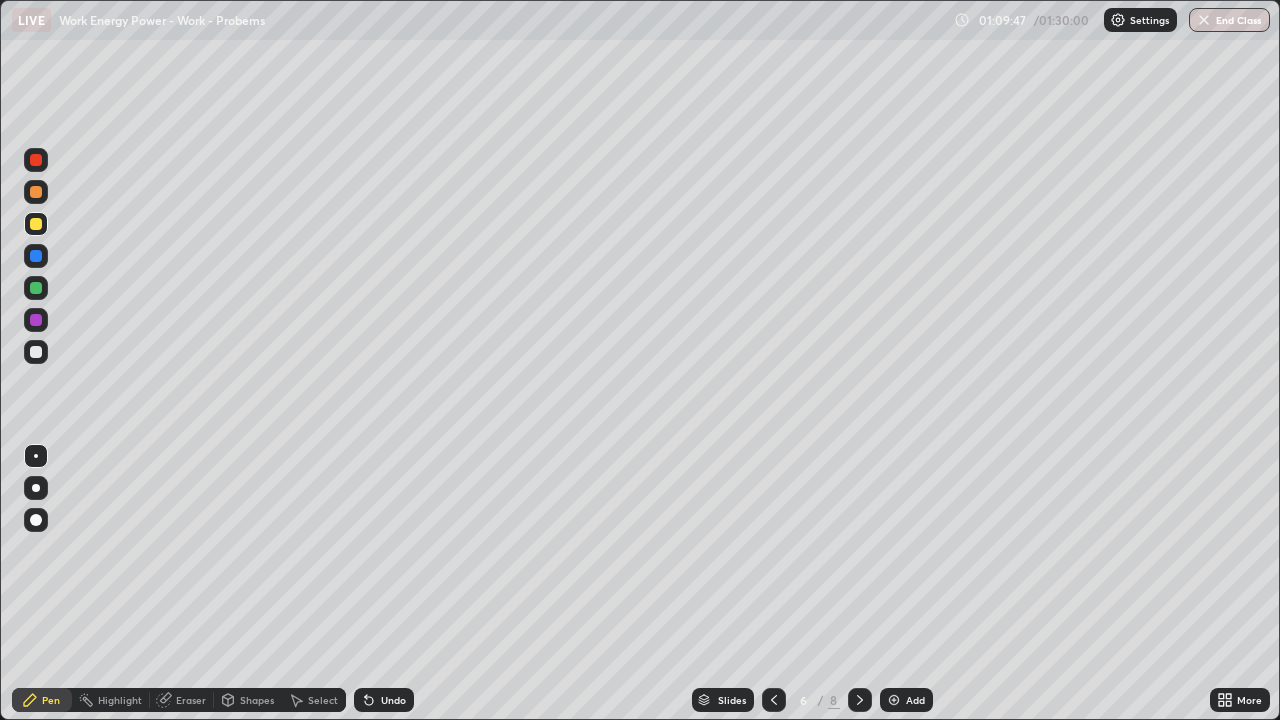 click 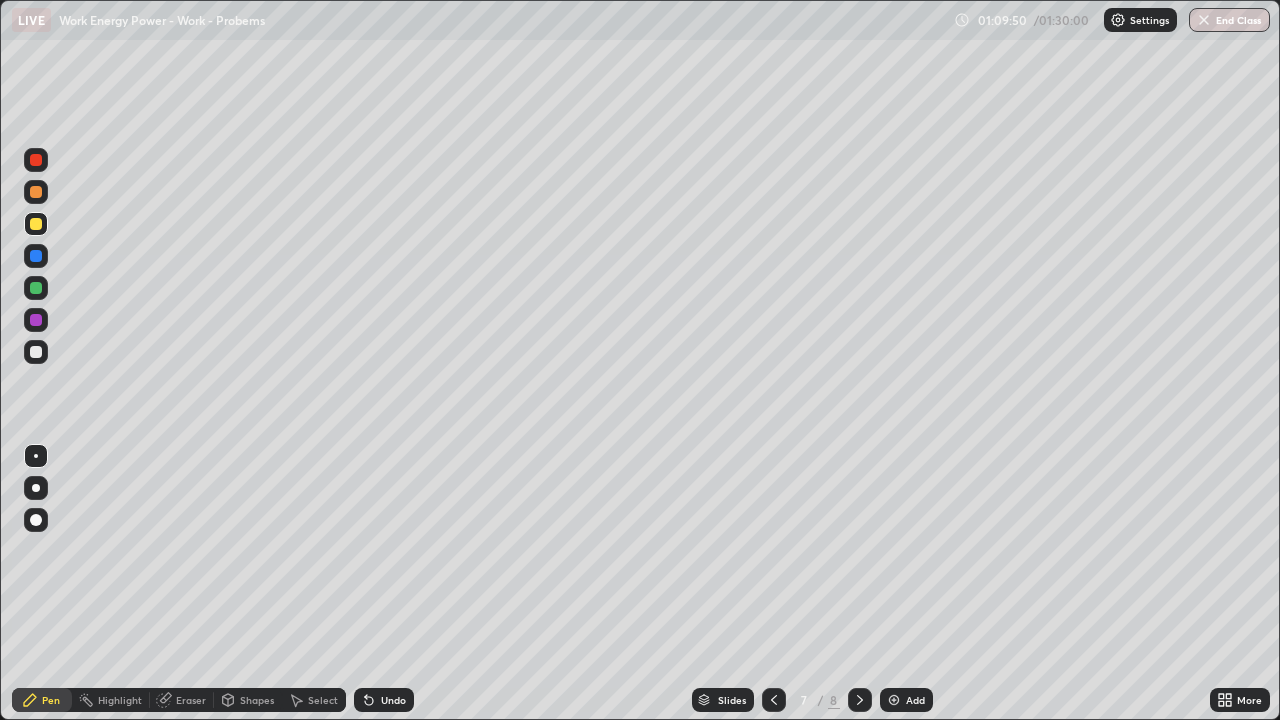 click 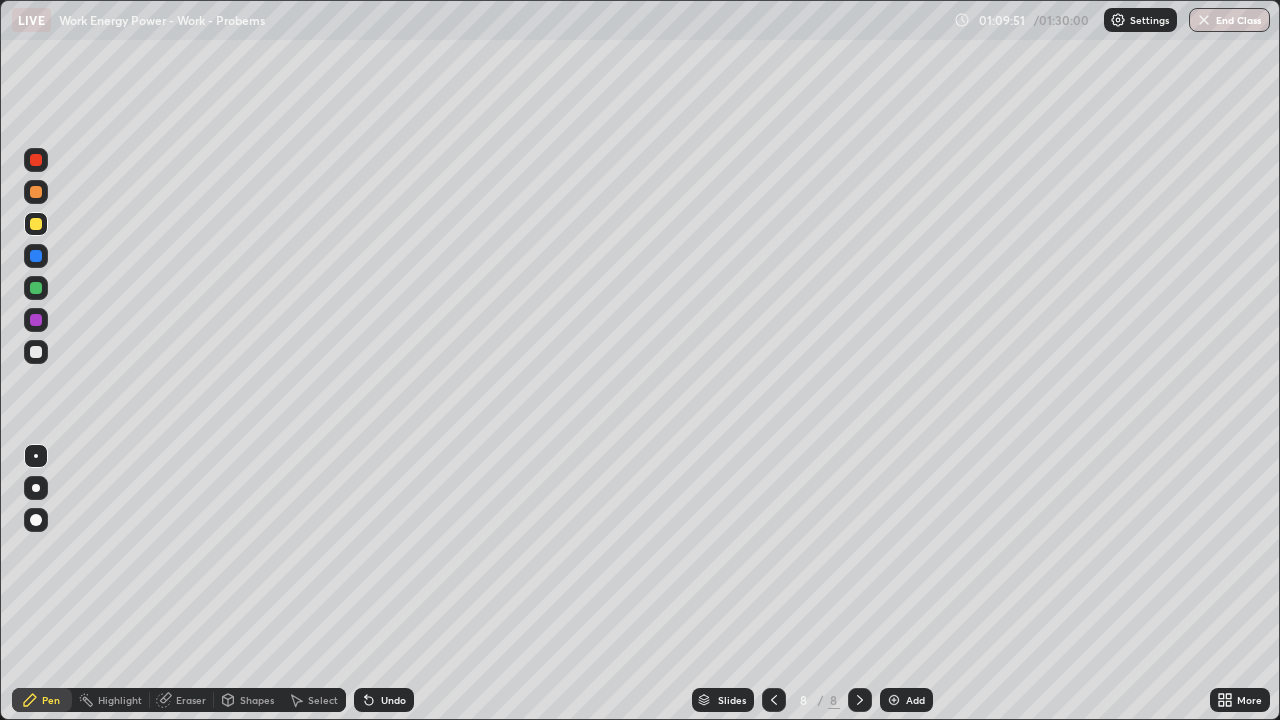 click 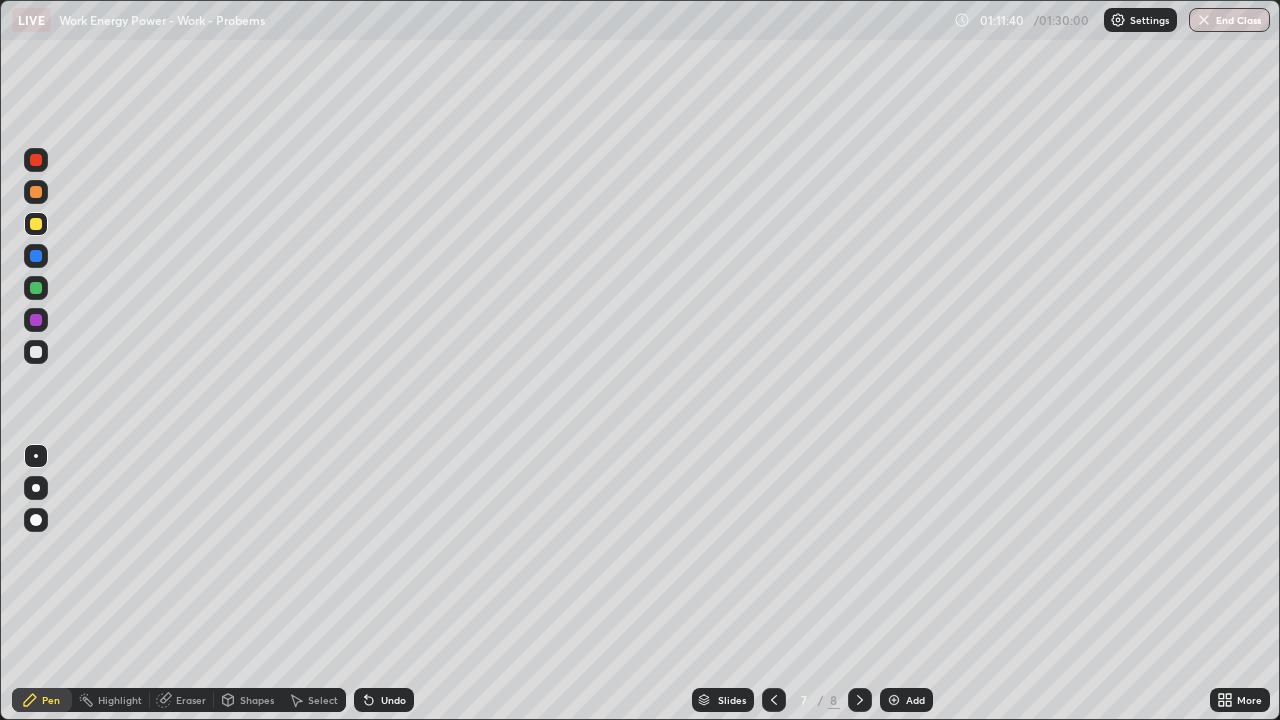 click at bounding box center (36, 352) 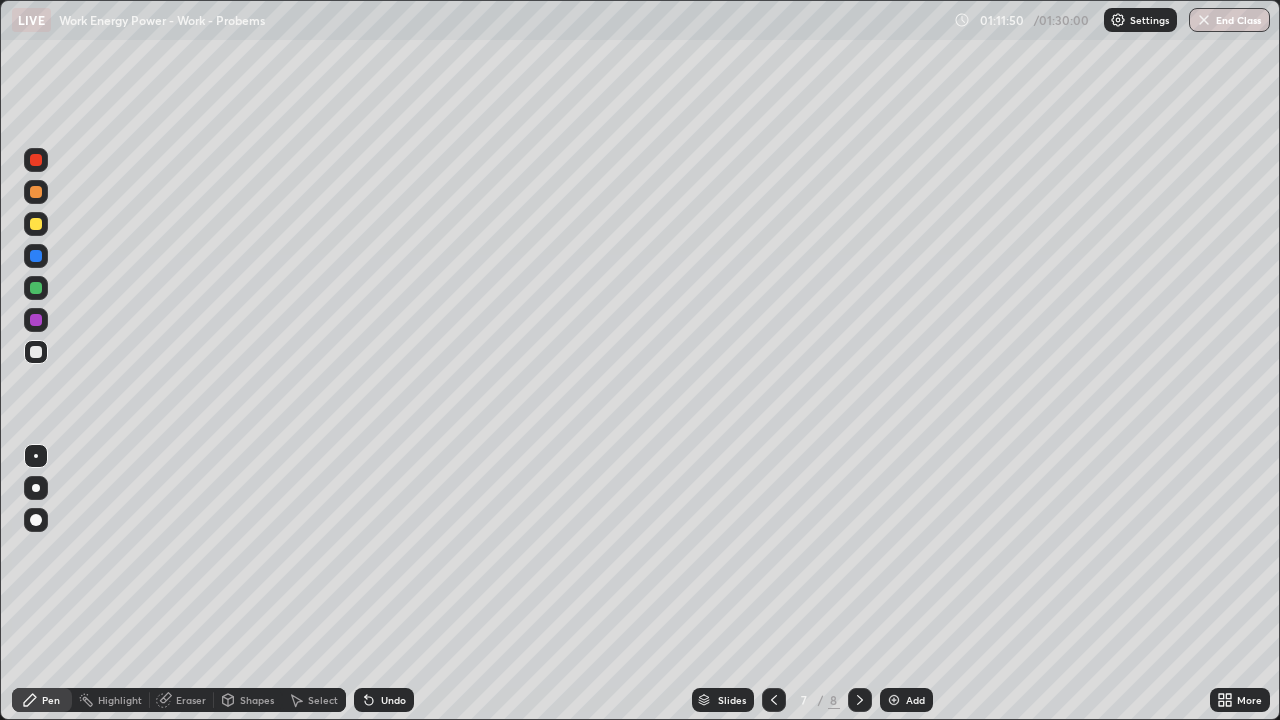 click at bounding box center (36, 288) 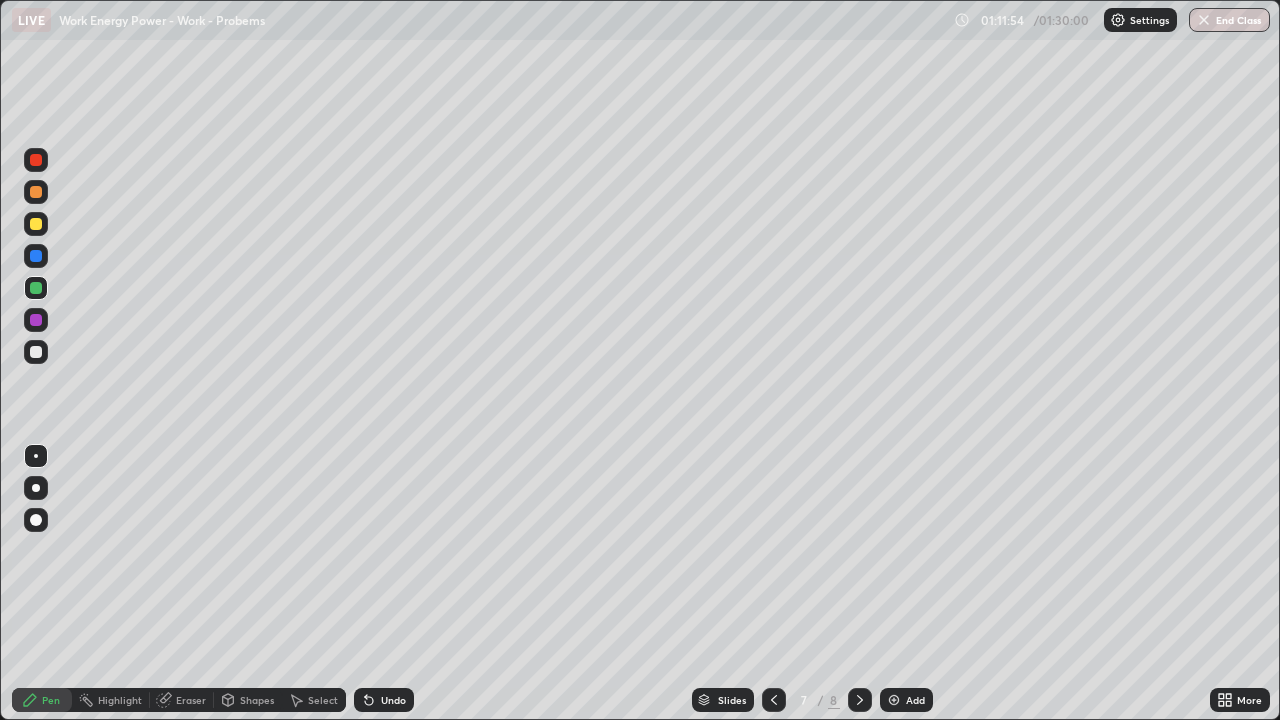 click at bounding box center (36, 352) 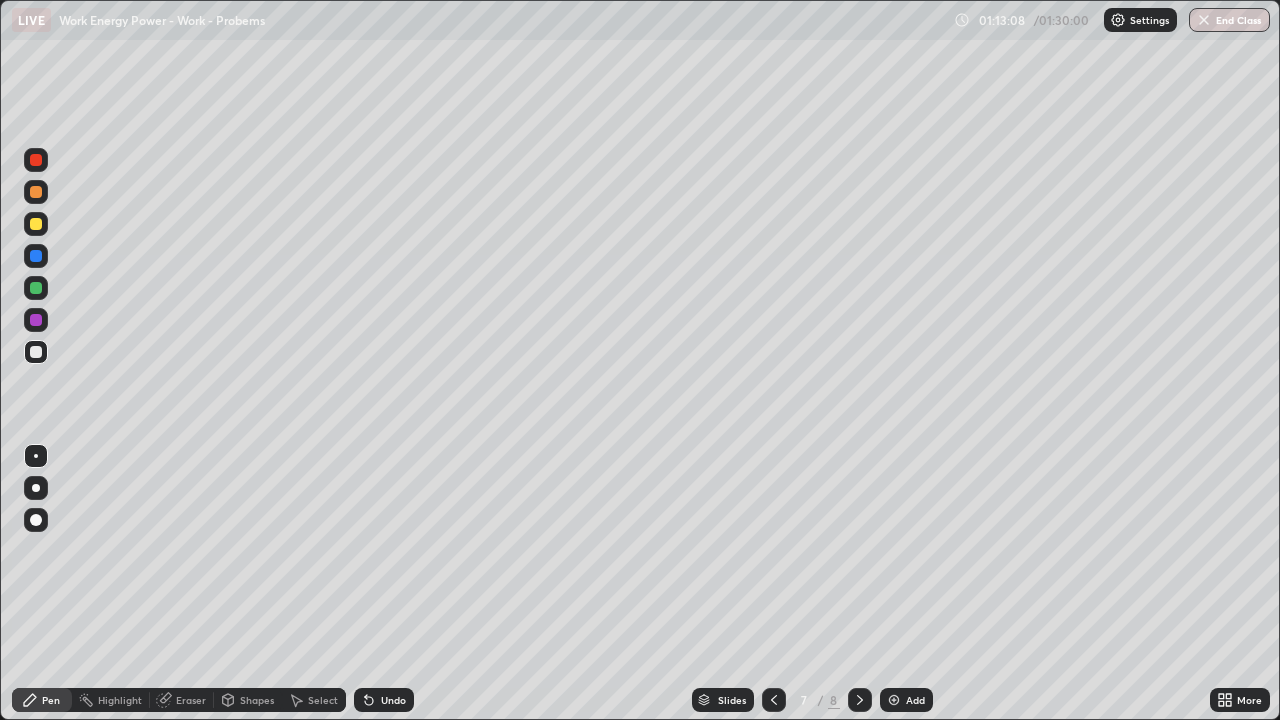 click at bounding box center [36, 224] 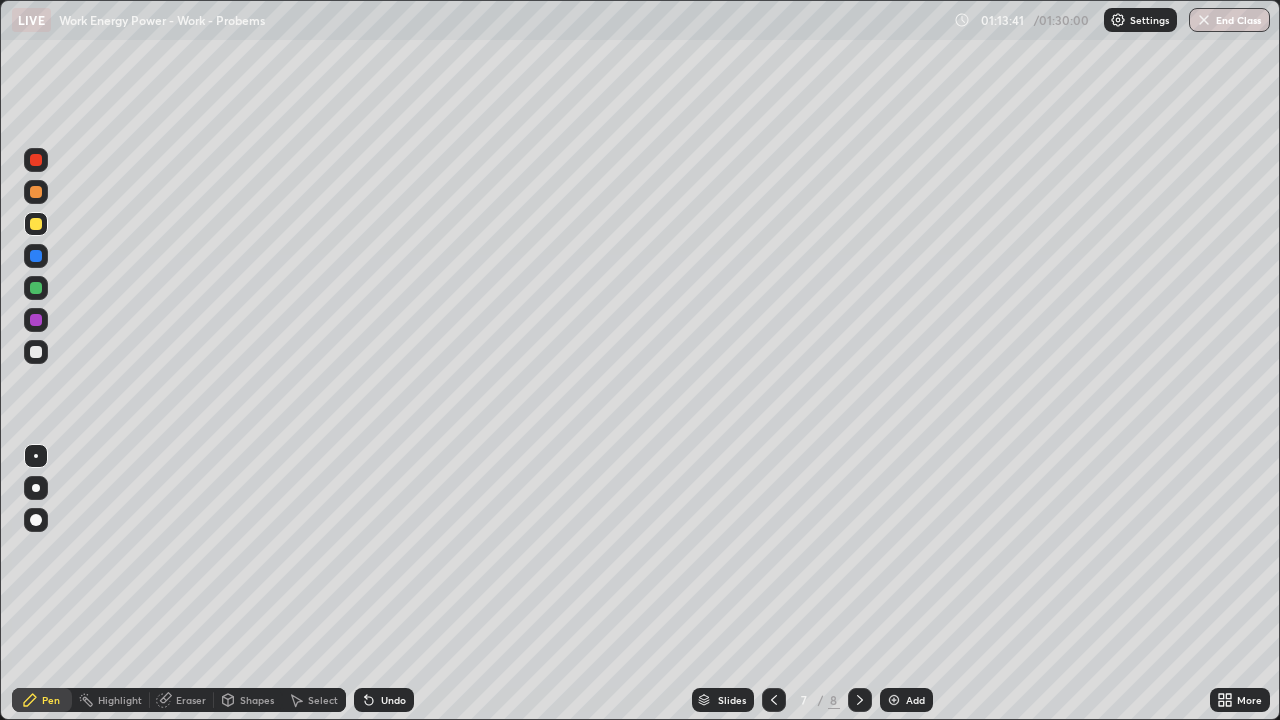 click on "Undo" at bounding box center [384, 700] 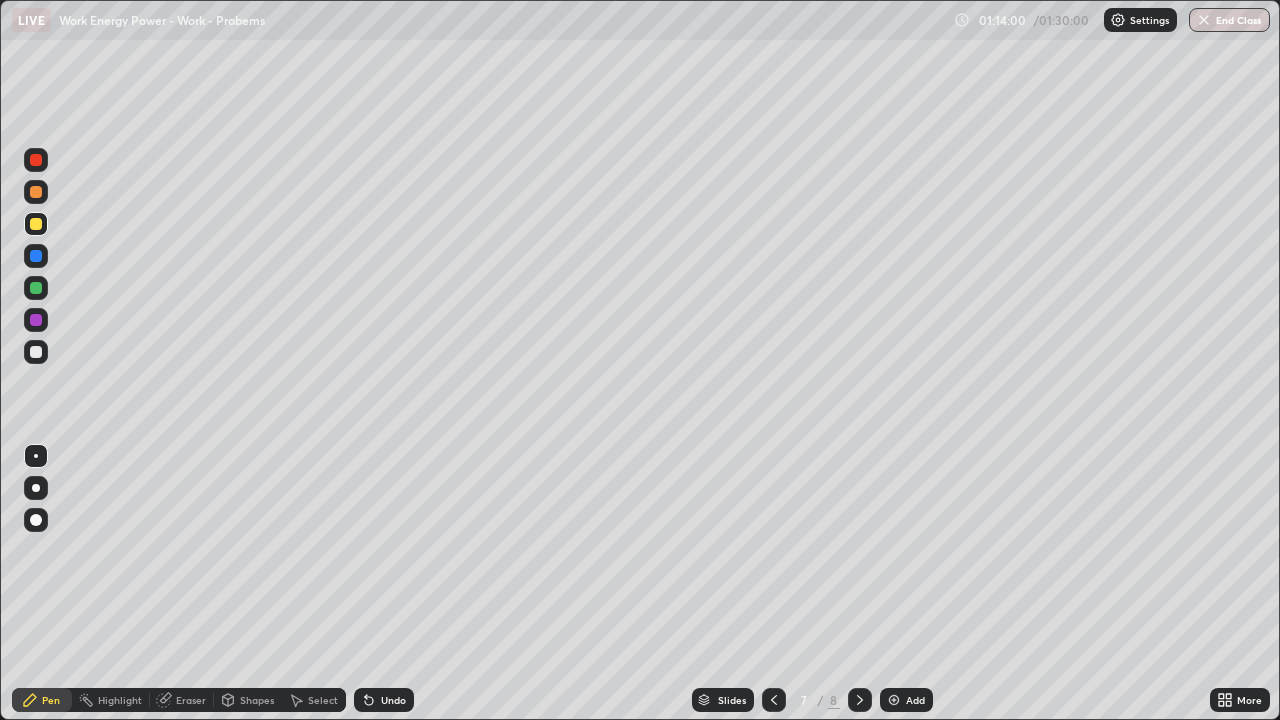 click at bounding box center (36, 352) 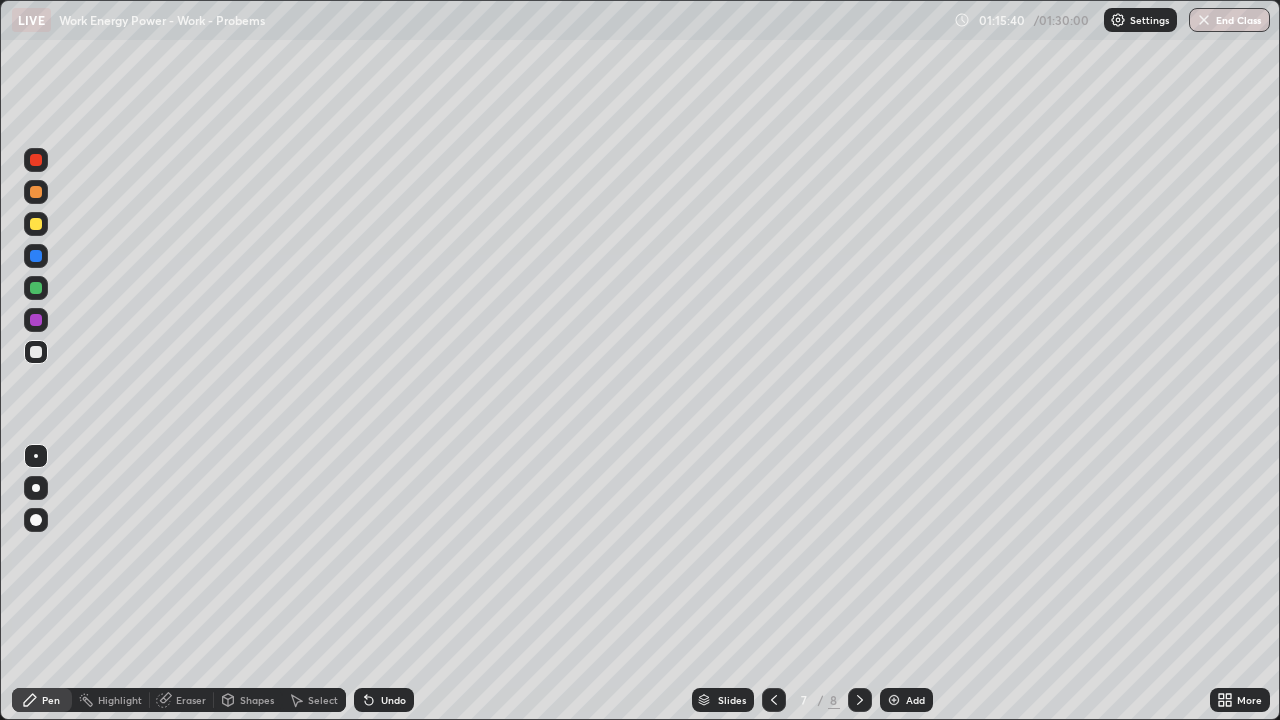 click 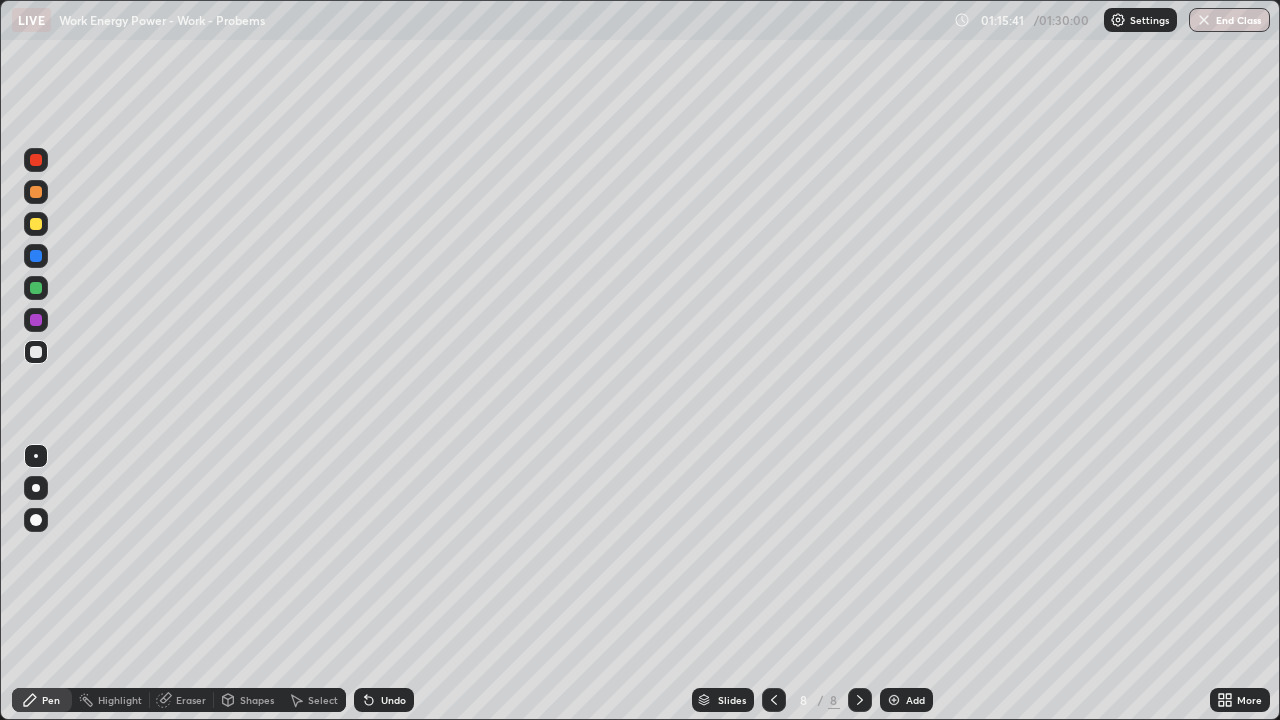 click at bounding box center (36, 224) 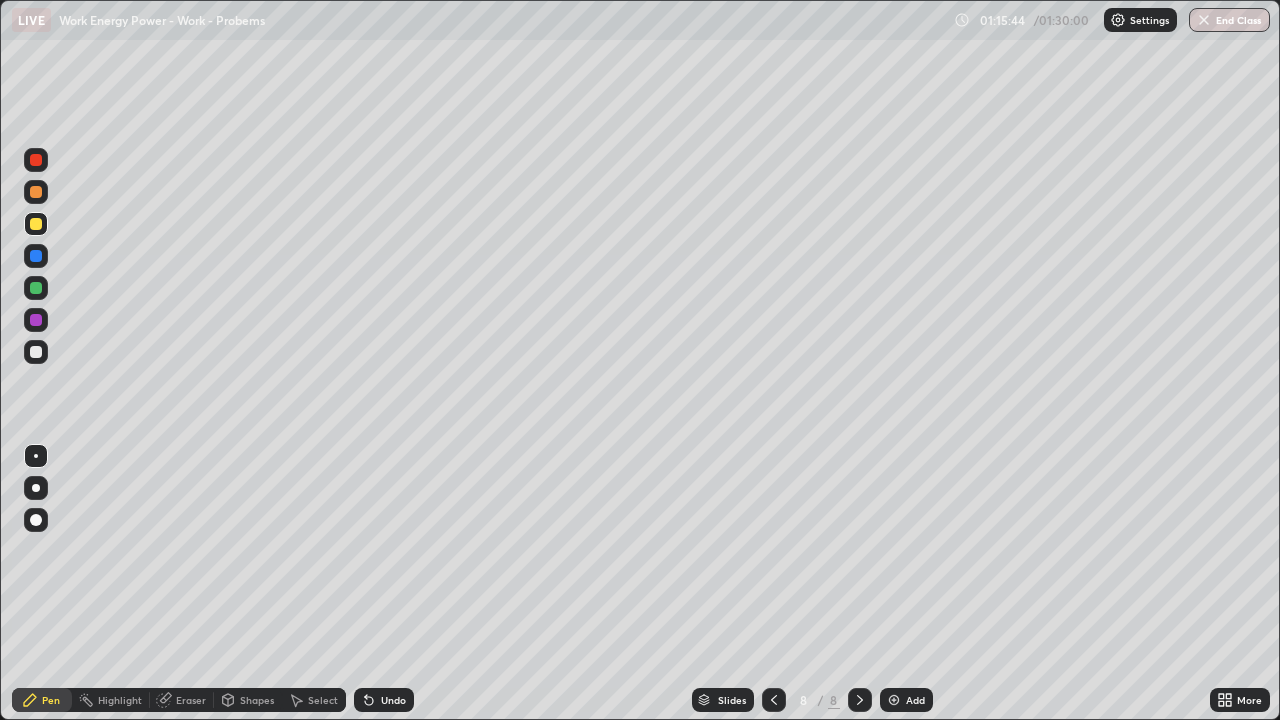 click at bounding box center (36, 352) 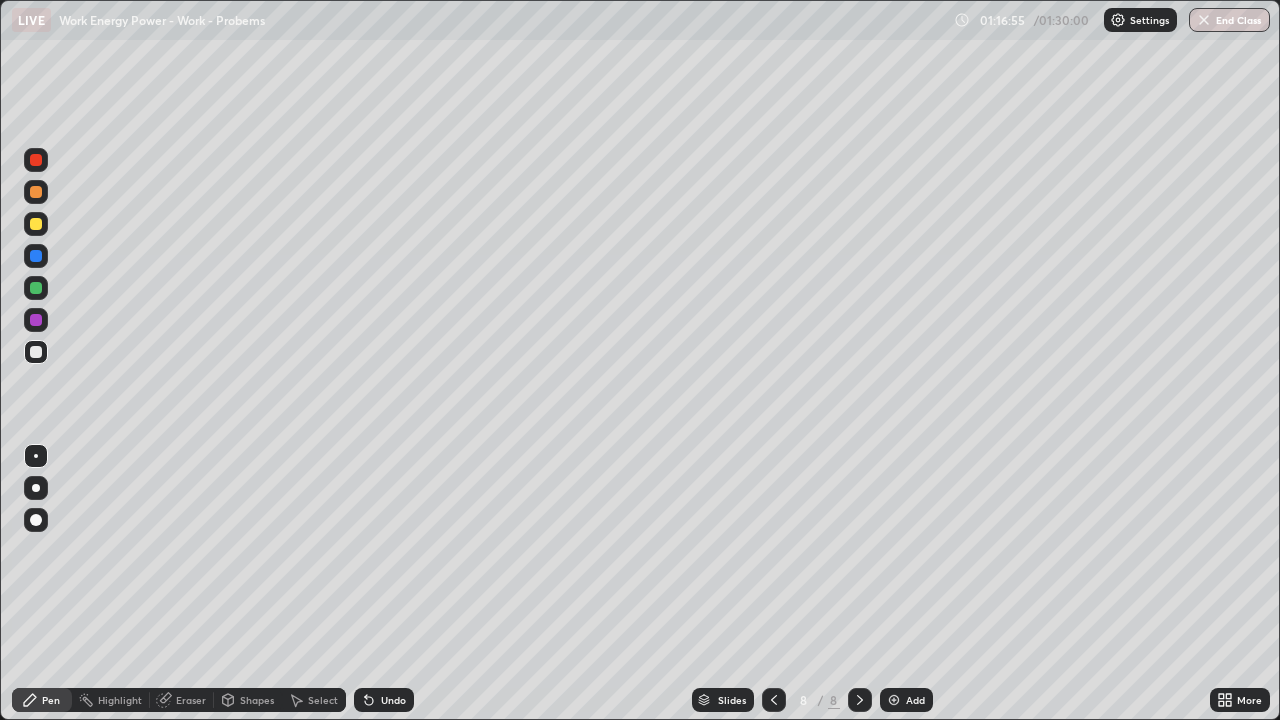 click at bounding box center [36, 288] 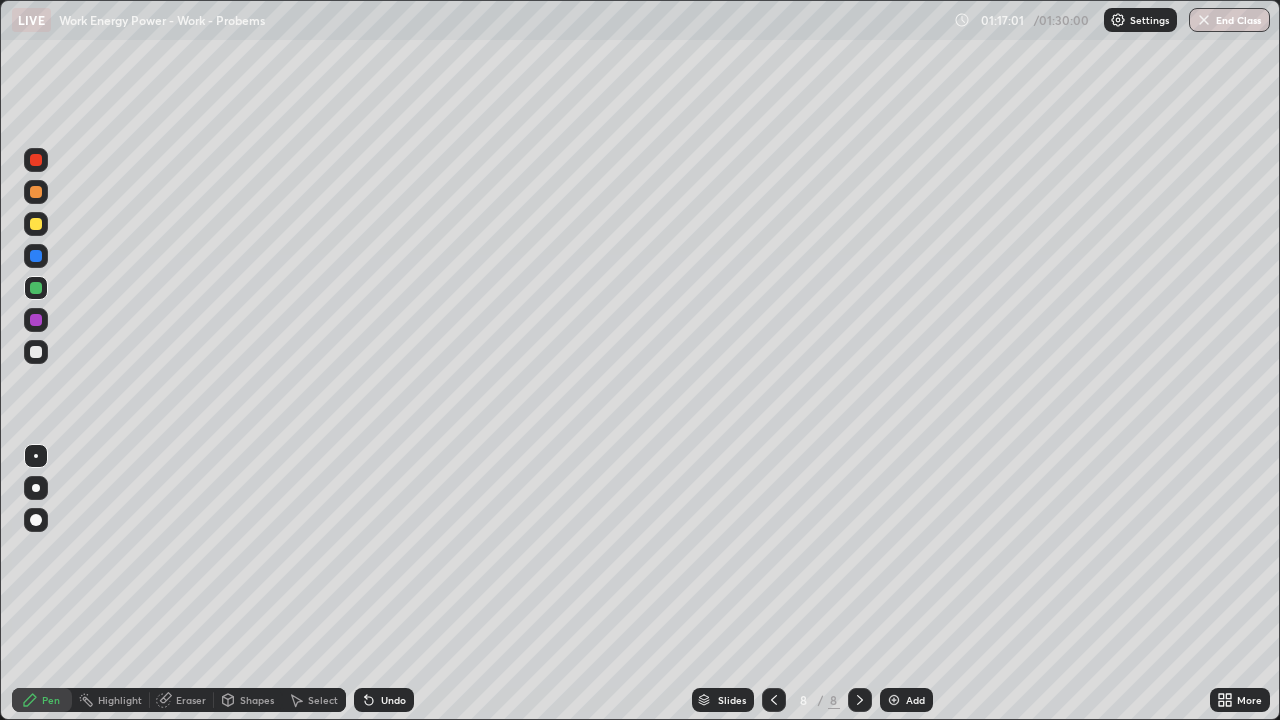 click at bounding box center (36, 352) 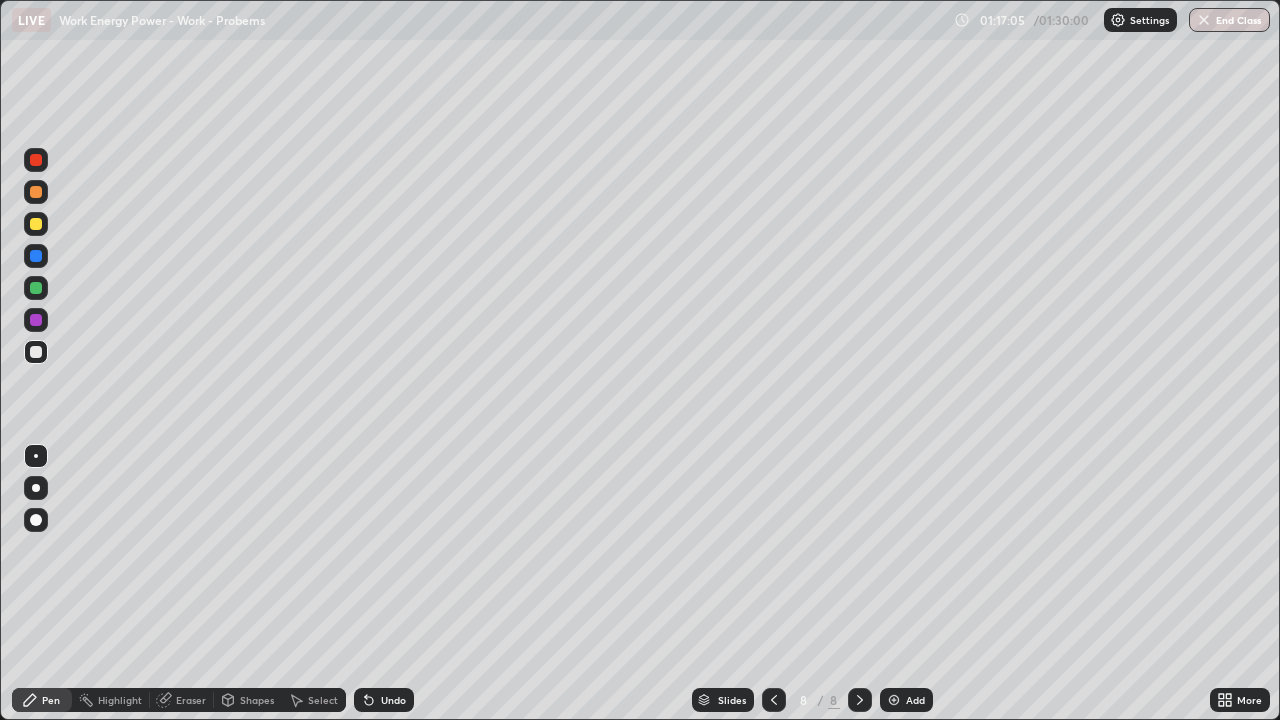 click on "Undo" at bounding box center [393, 700] 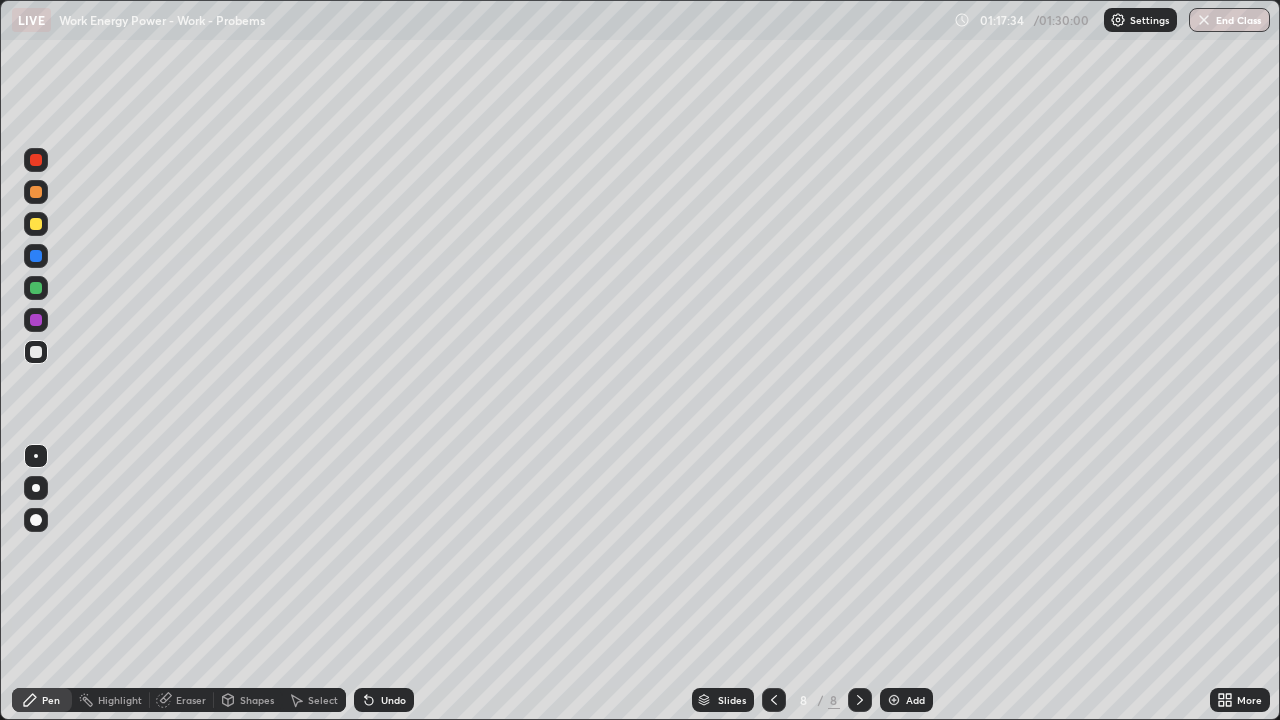 click at bounding box center (36, 256) 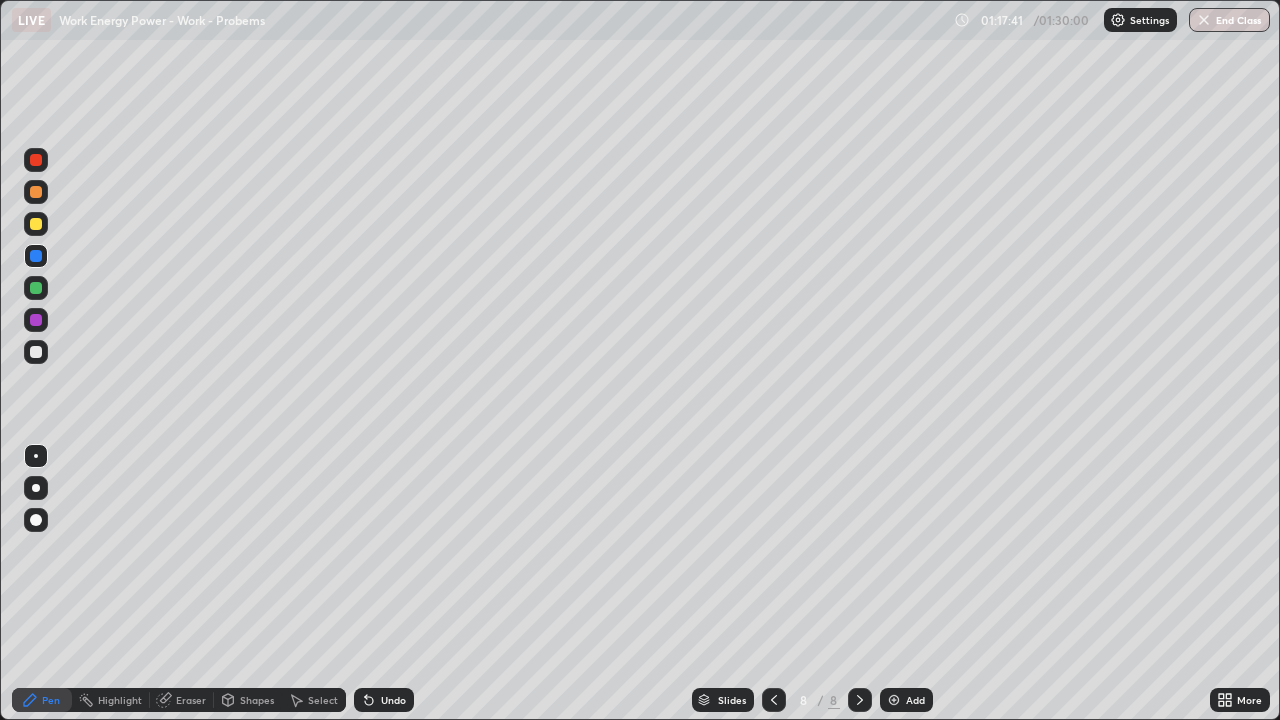 click at bounding box center (36, 288) 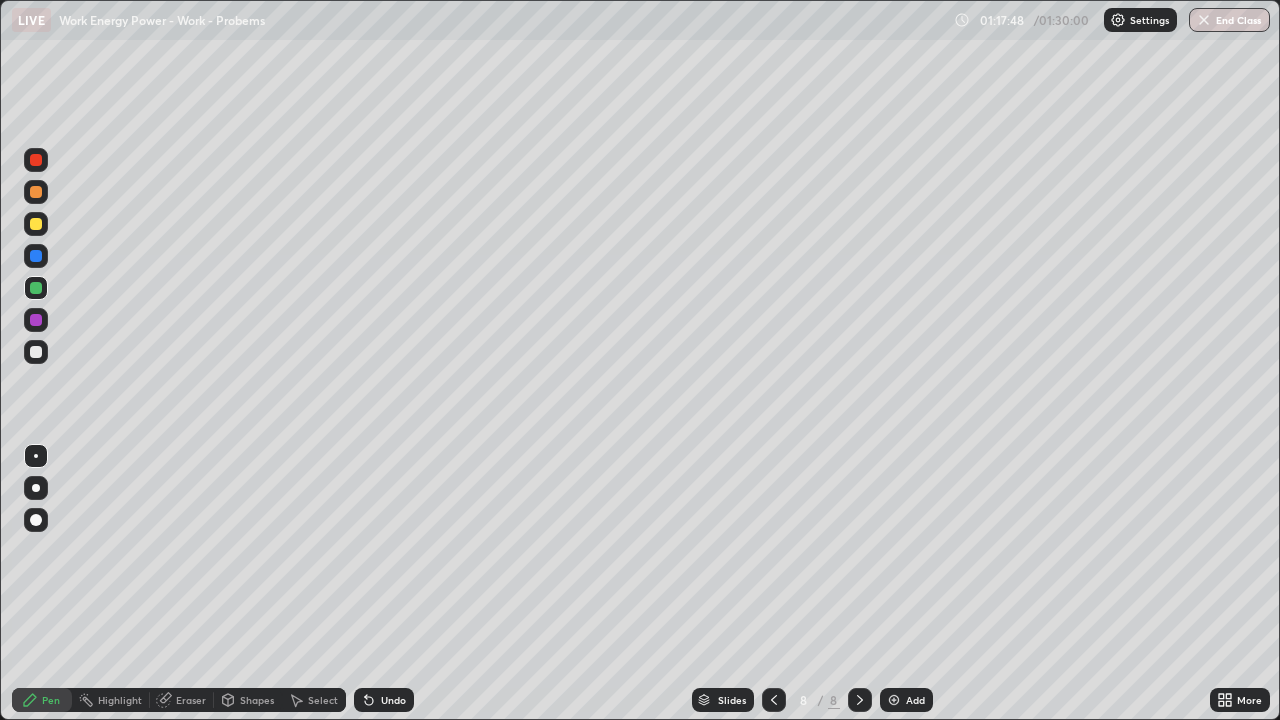 click at bounding box center [36, 352] 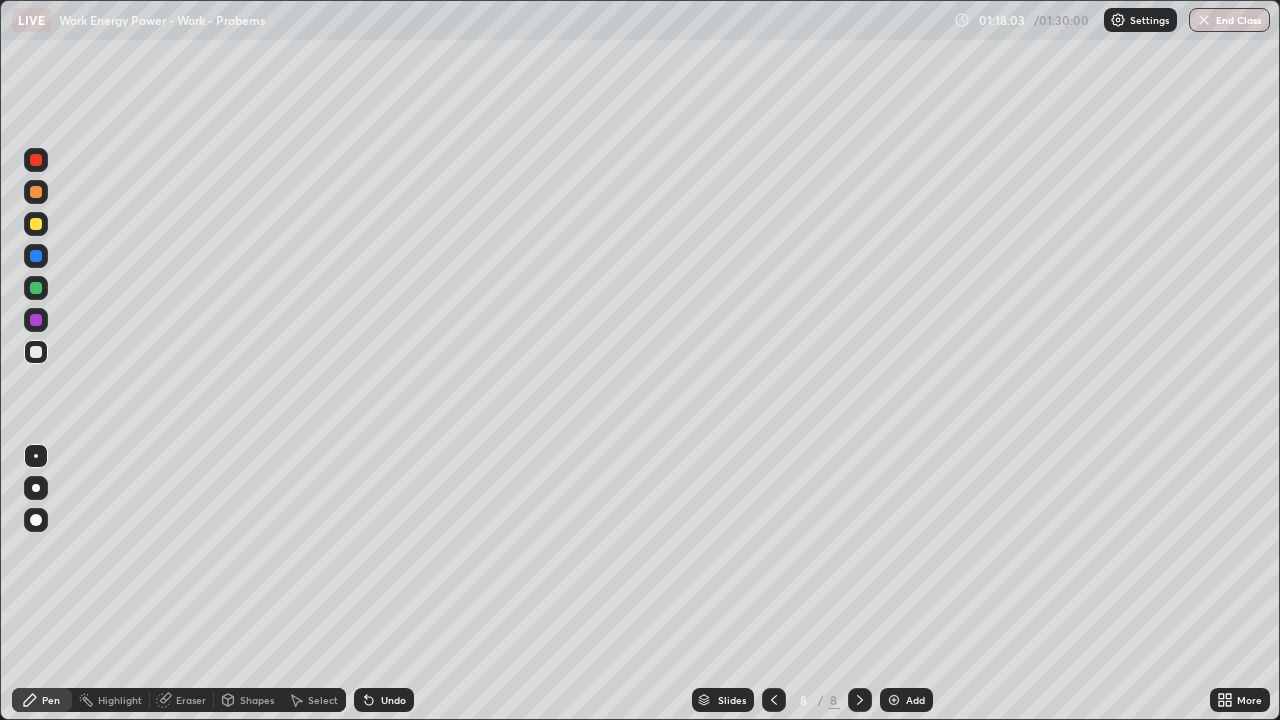 click at bounding box center (36, 224) 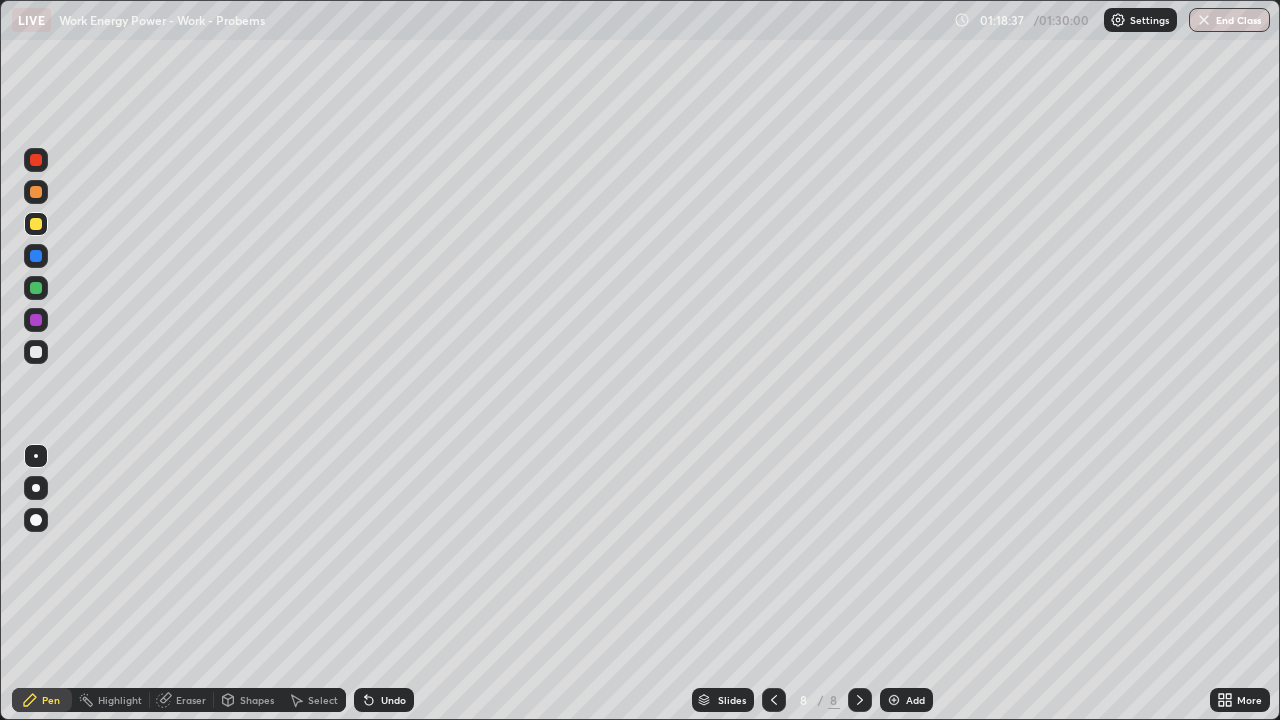 click at bounding box center (36, 352) 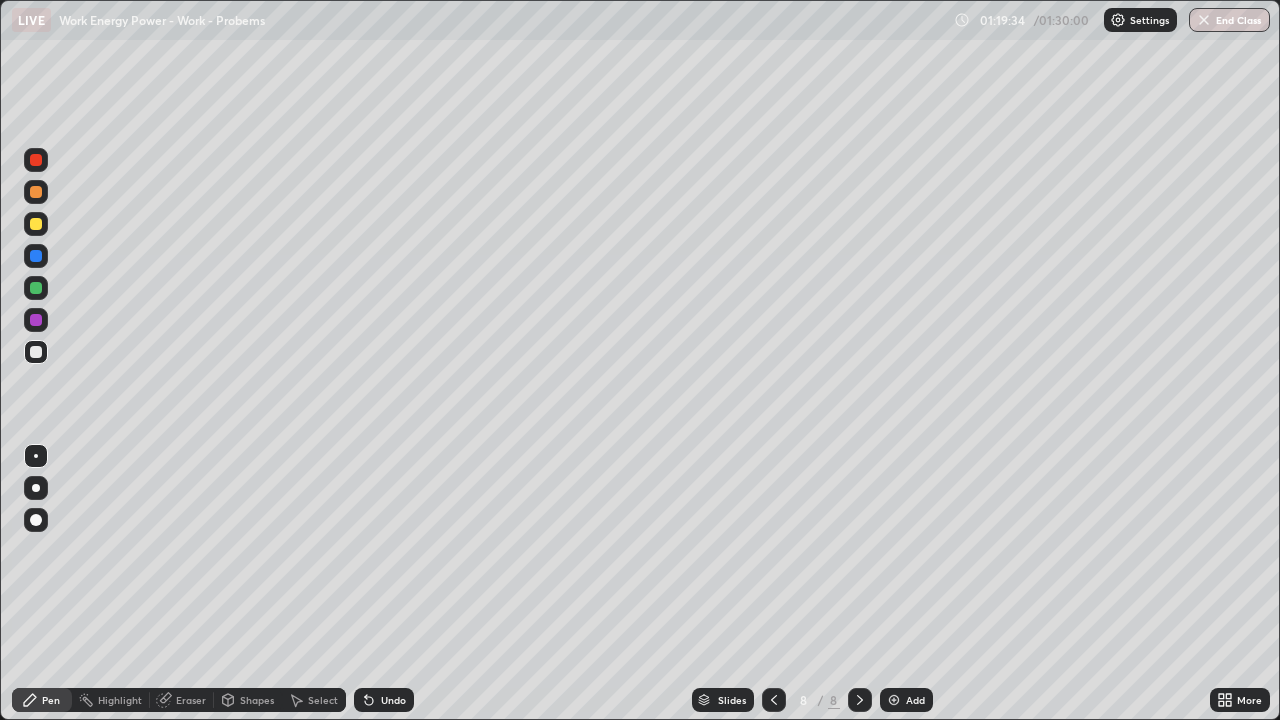 click at bounding box center [36, 320] 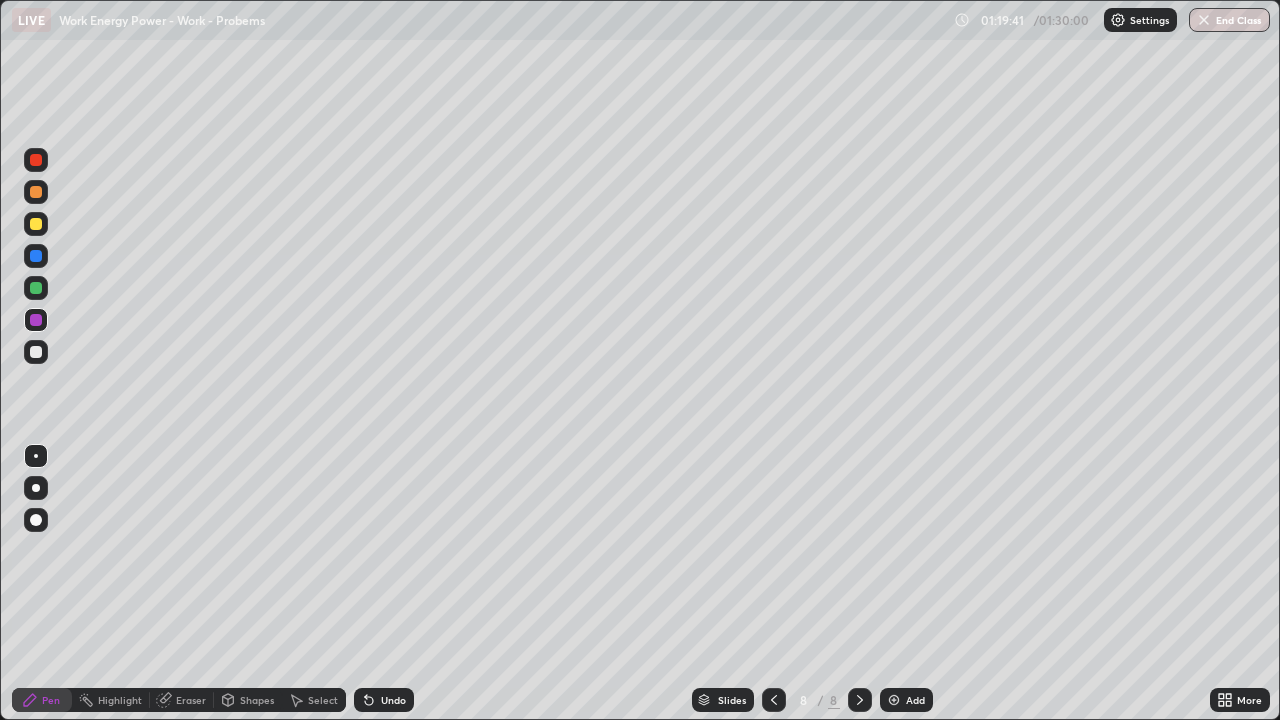 click at bounding box center (36, 224) 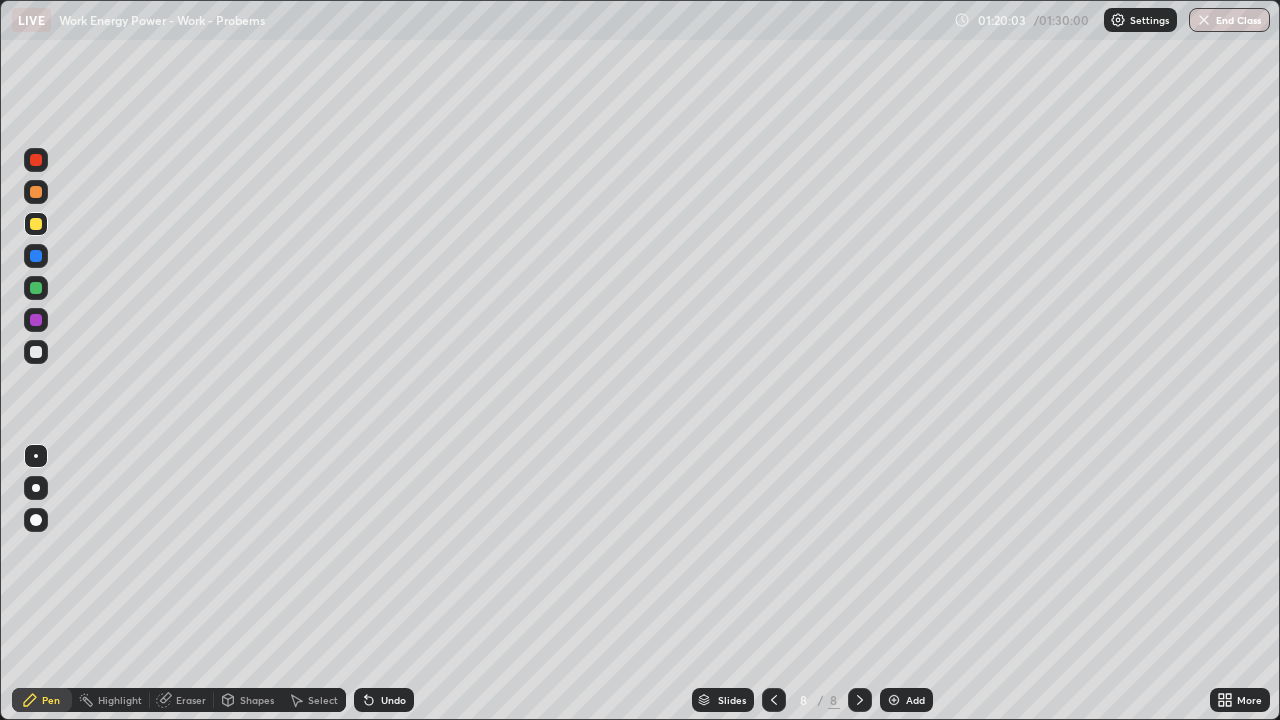 click on "Undo" at bounding box center [393, 700] 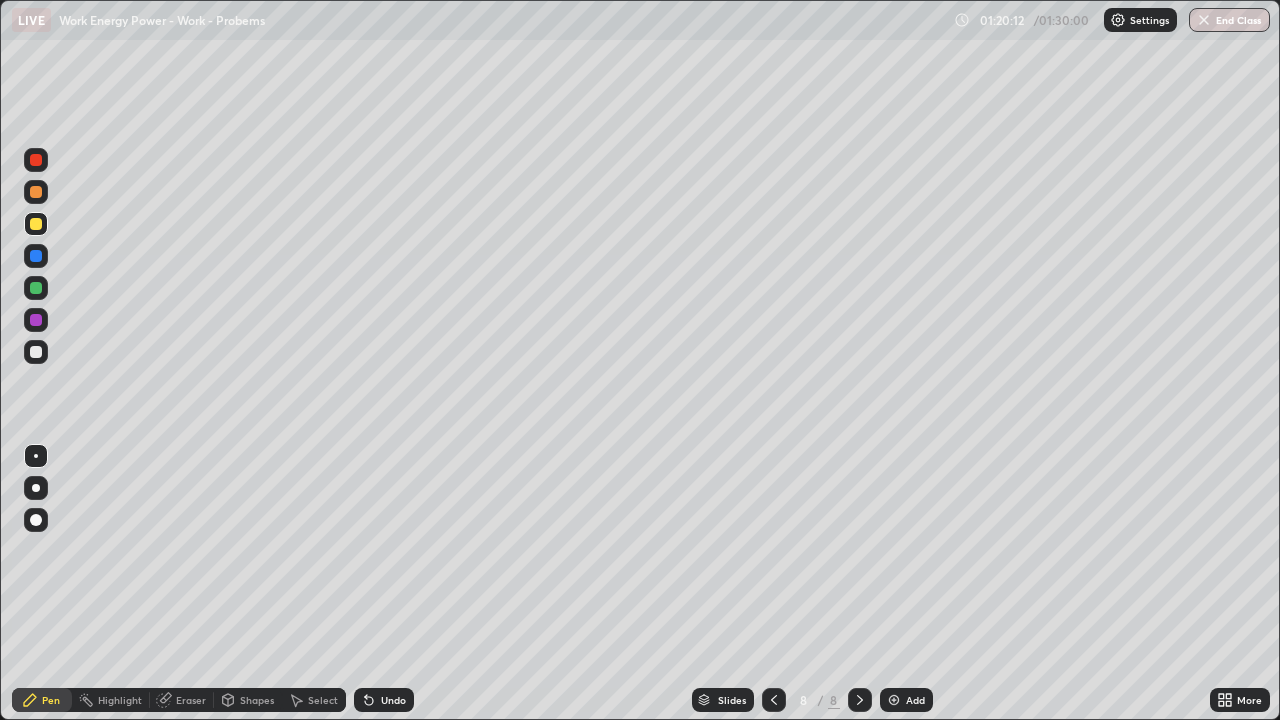 click at bounding box center (36, 352) 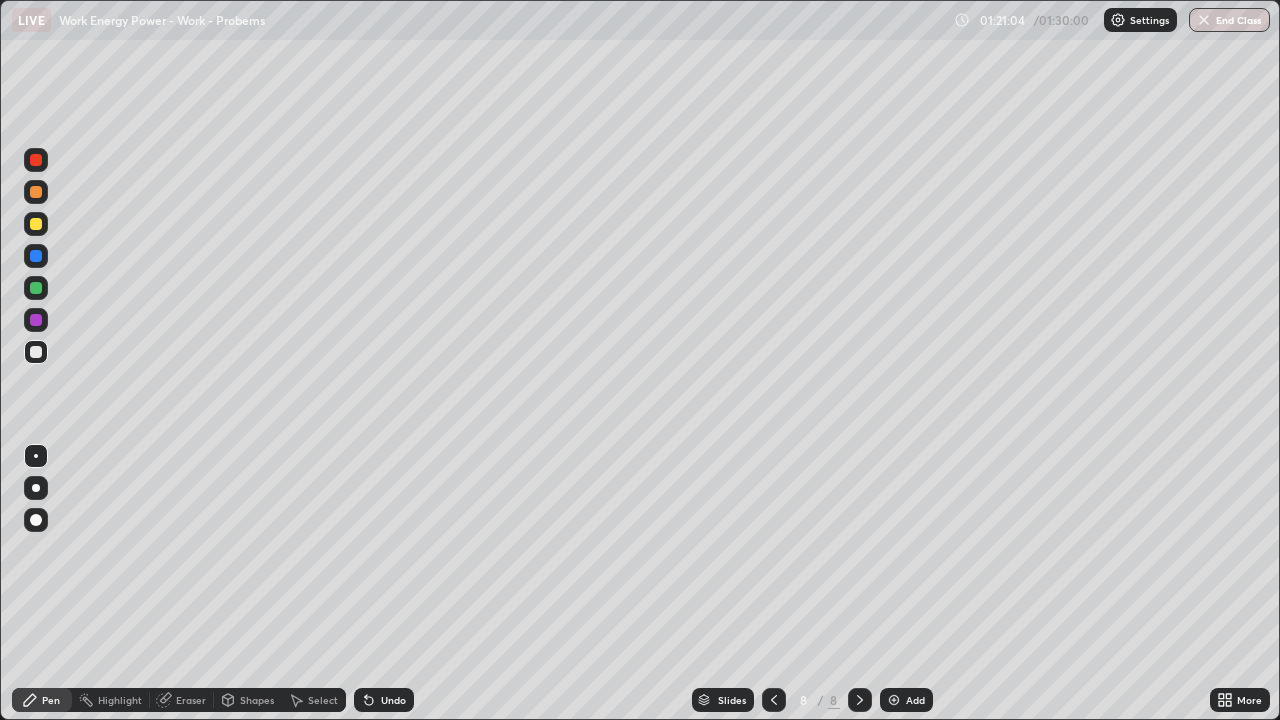 click at bounding box center (36, 320) 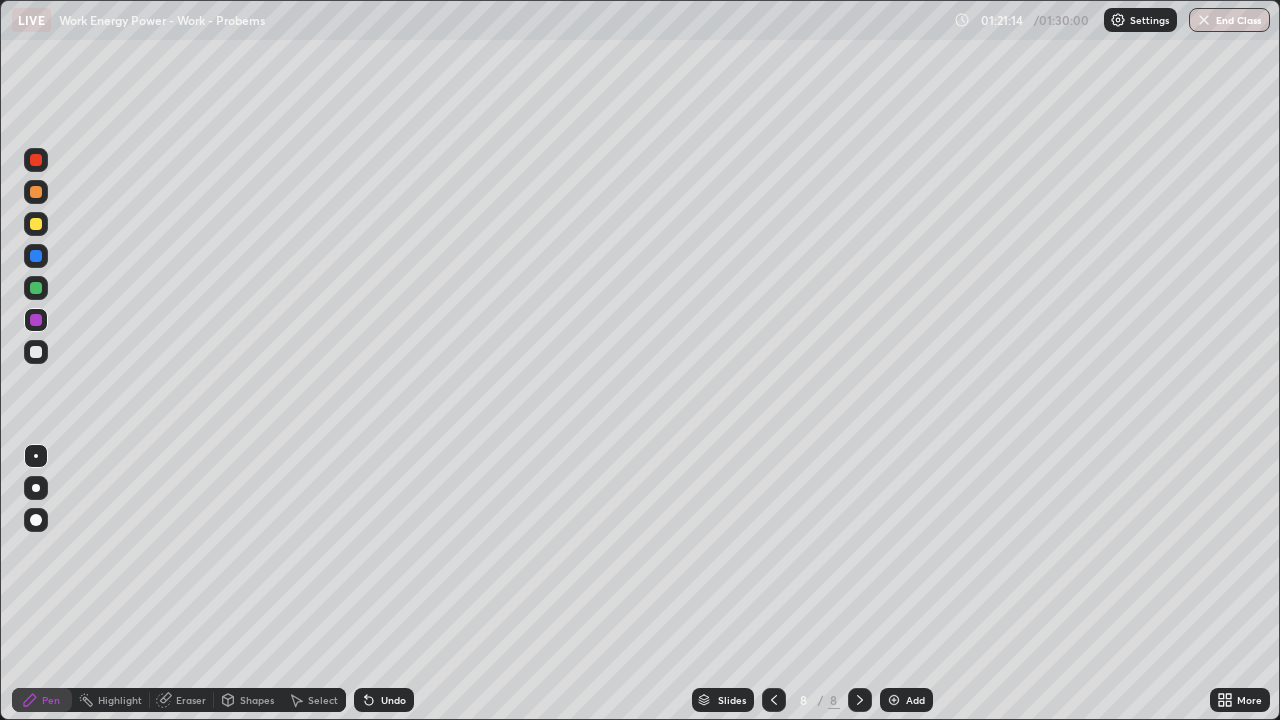 click at bounding box center [36, 352] 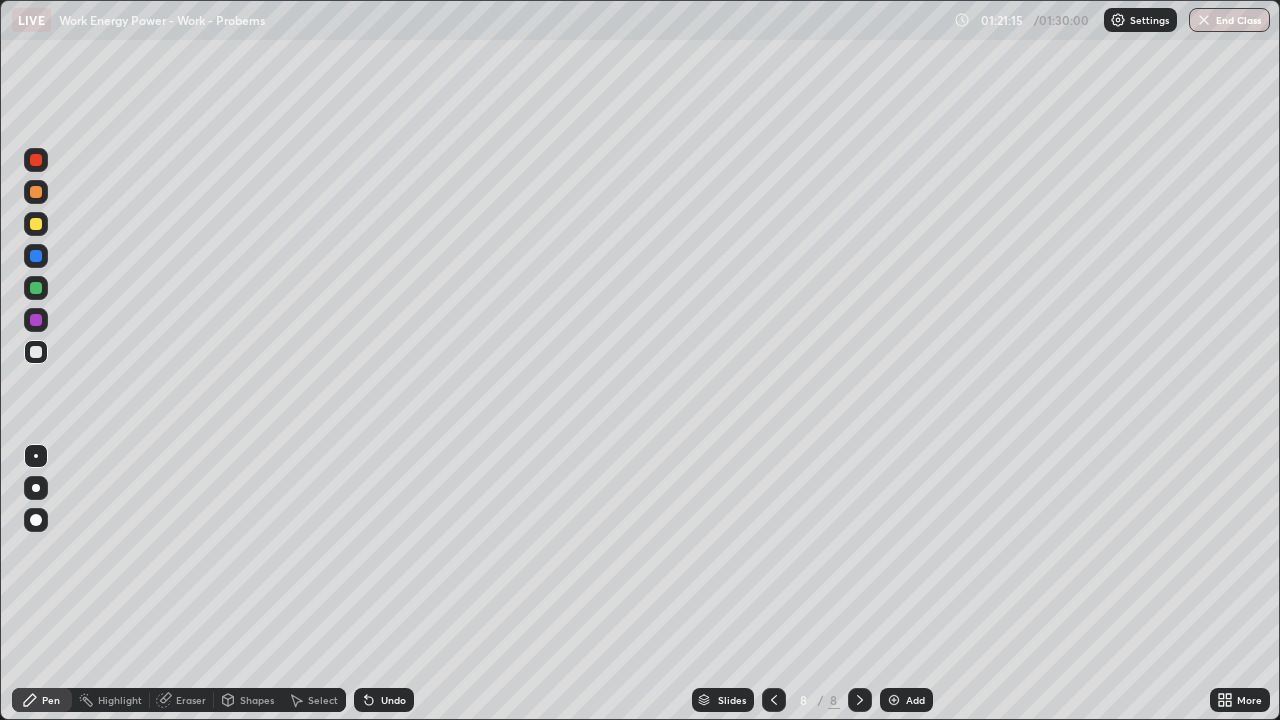 click at bounding box center [36, 288] 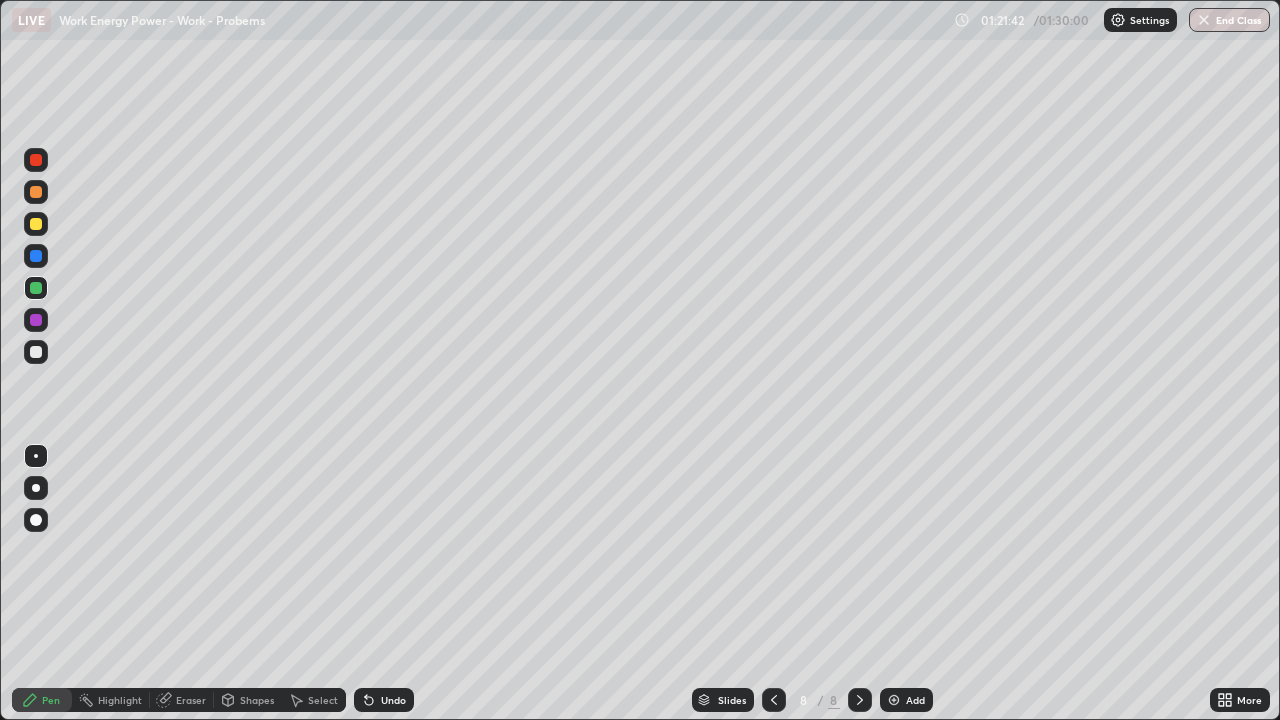 click at bounding box center (36, 256) 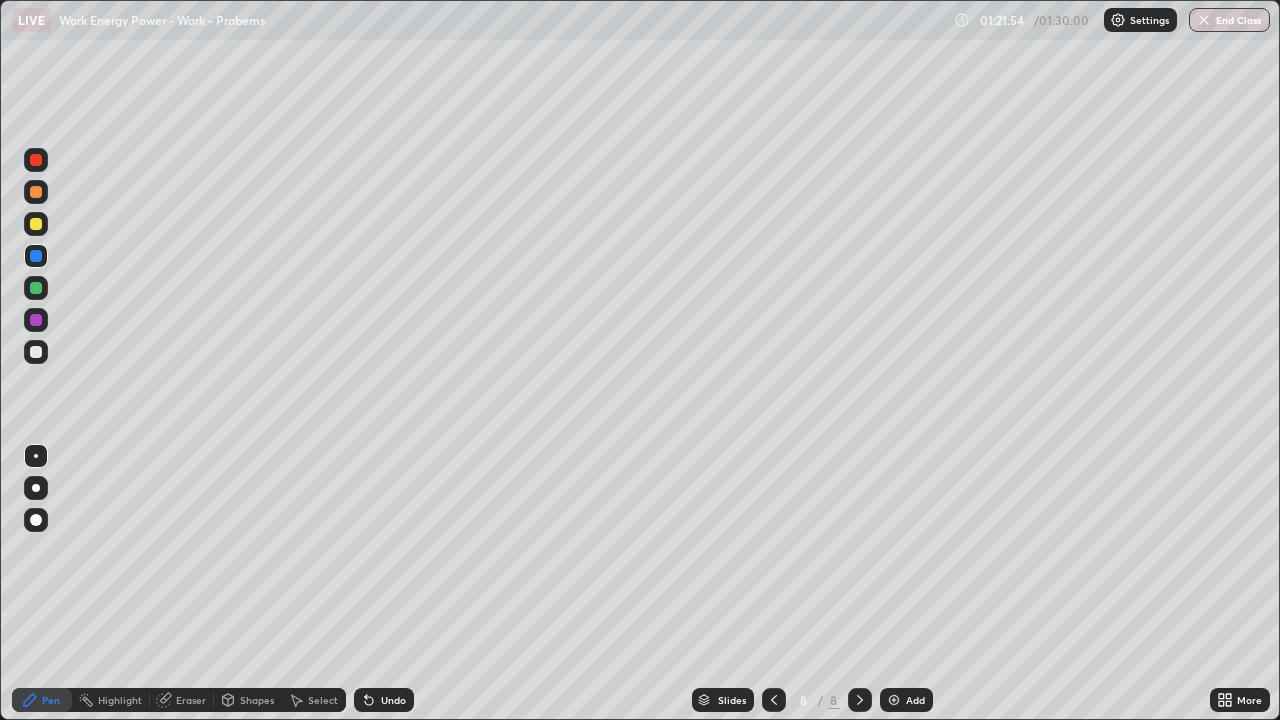 click at bounding box center [36, 352] 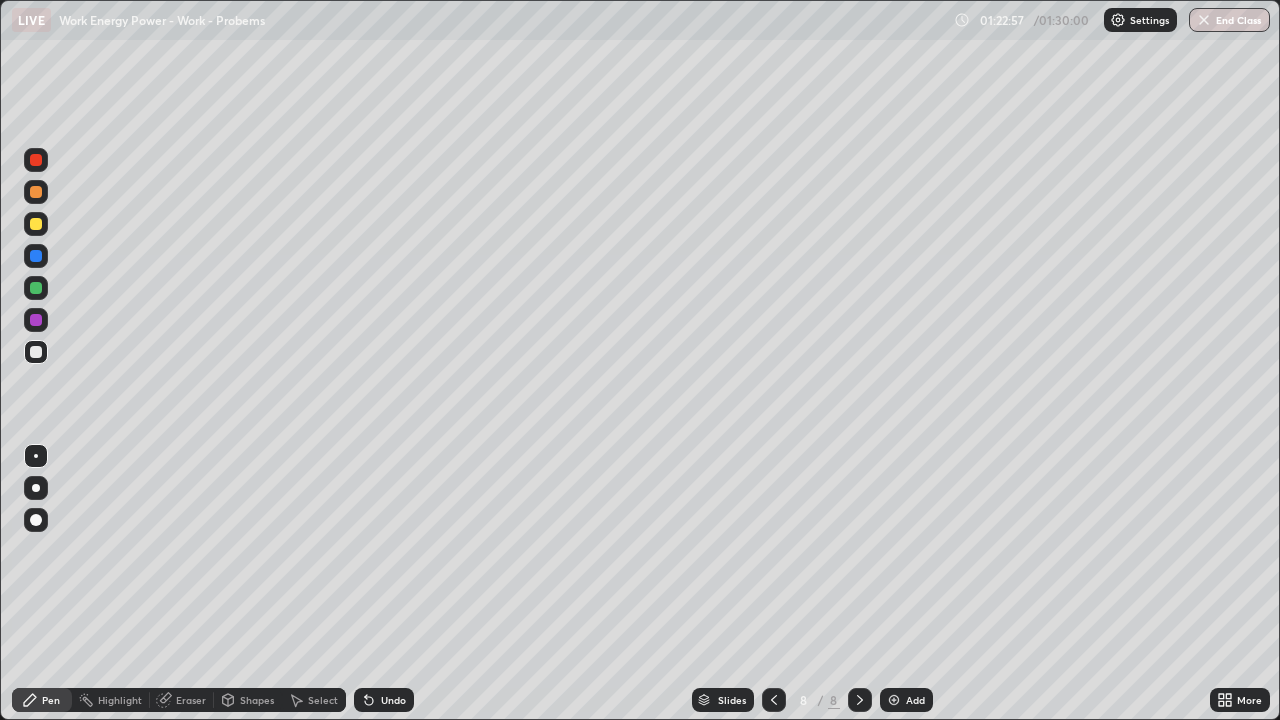click 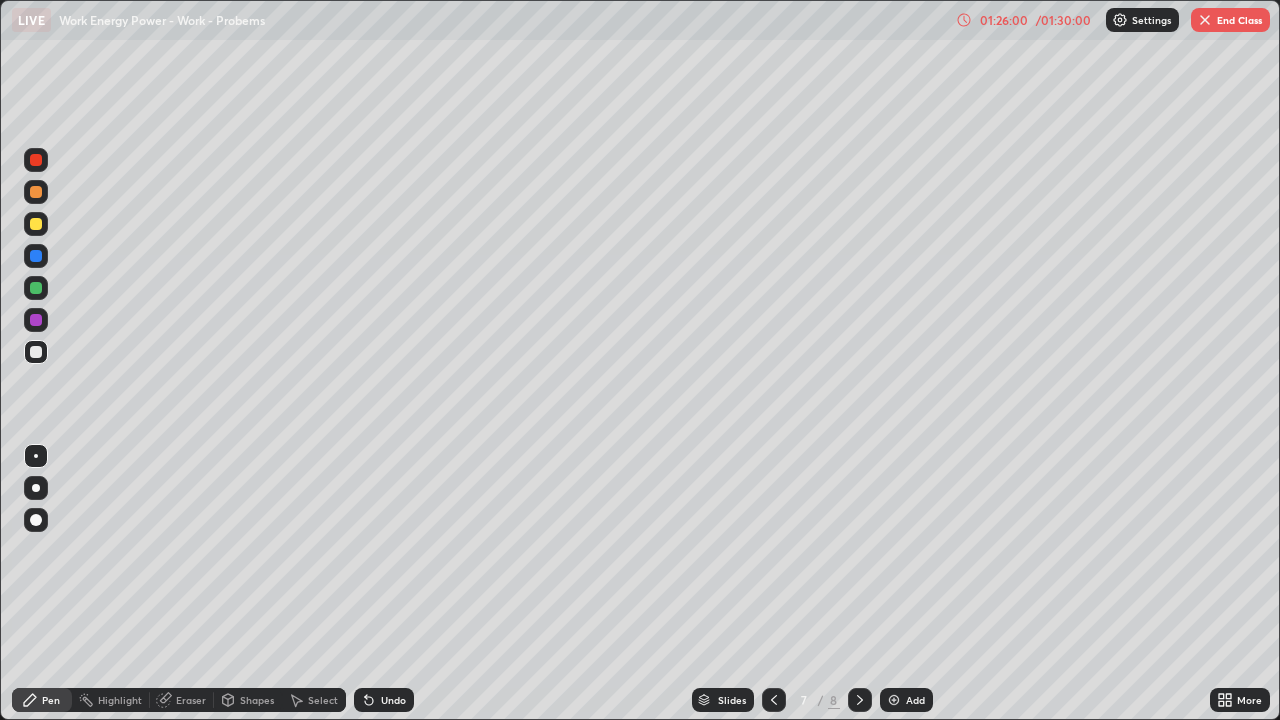 click 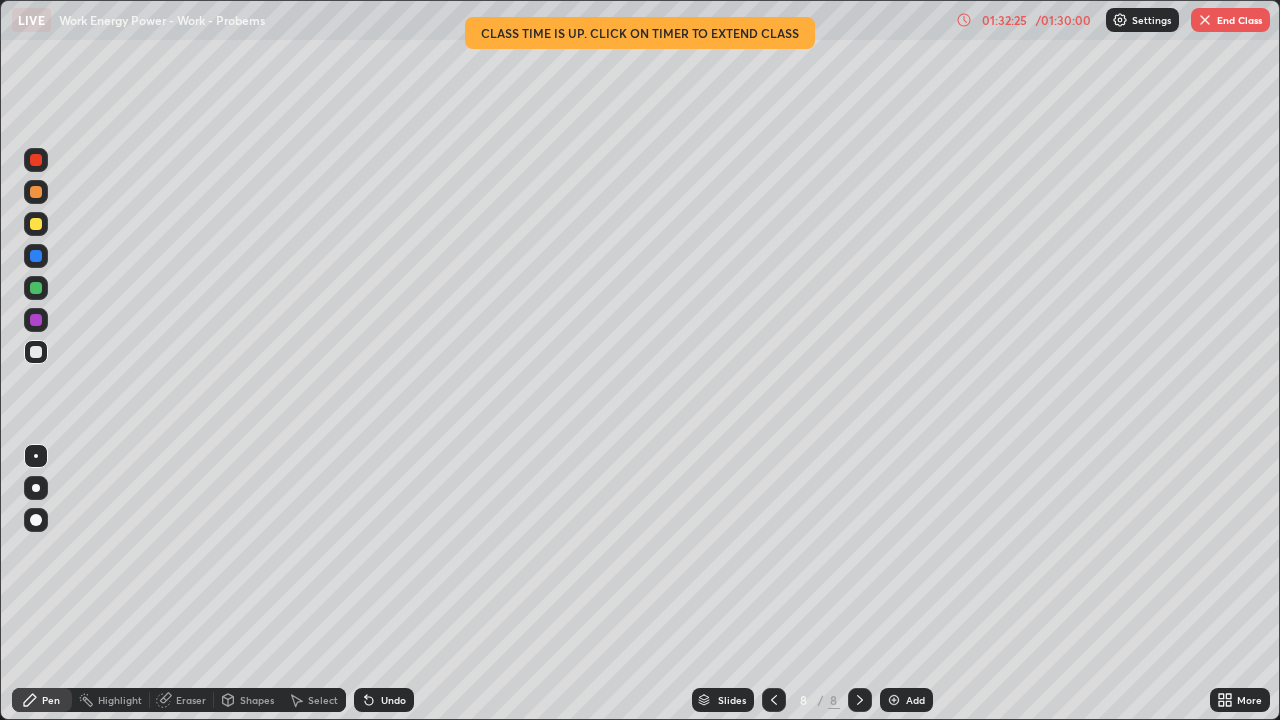 click on "End Class" at bounding box center (1230, 20) 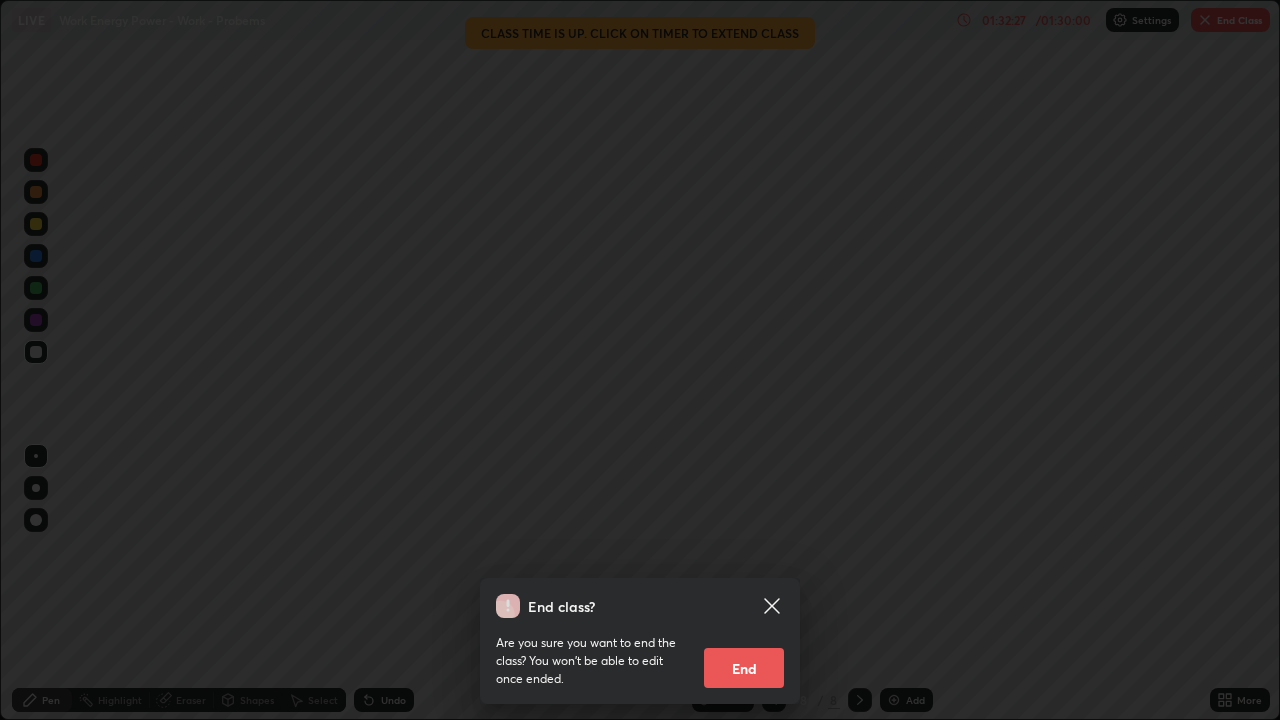 click on "End" at bounding box center (744, 668) 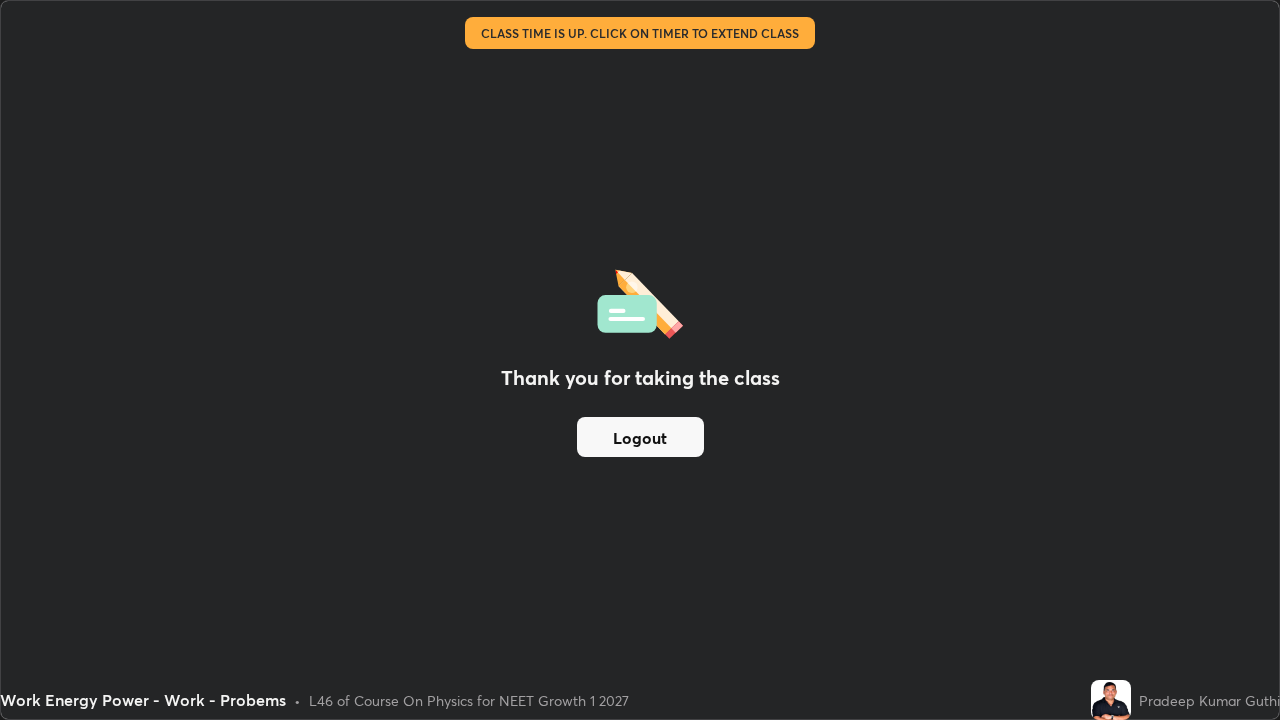 click on "Logout" at bounding box center [640, 437] 